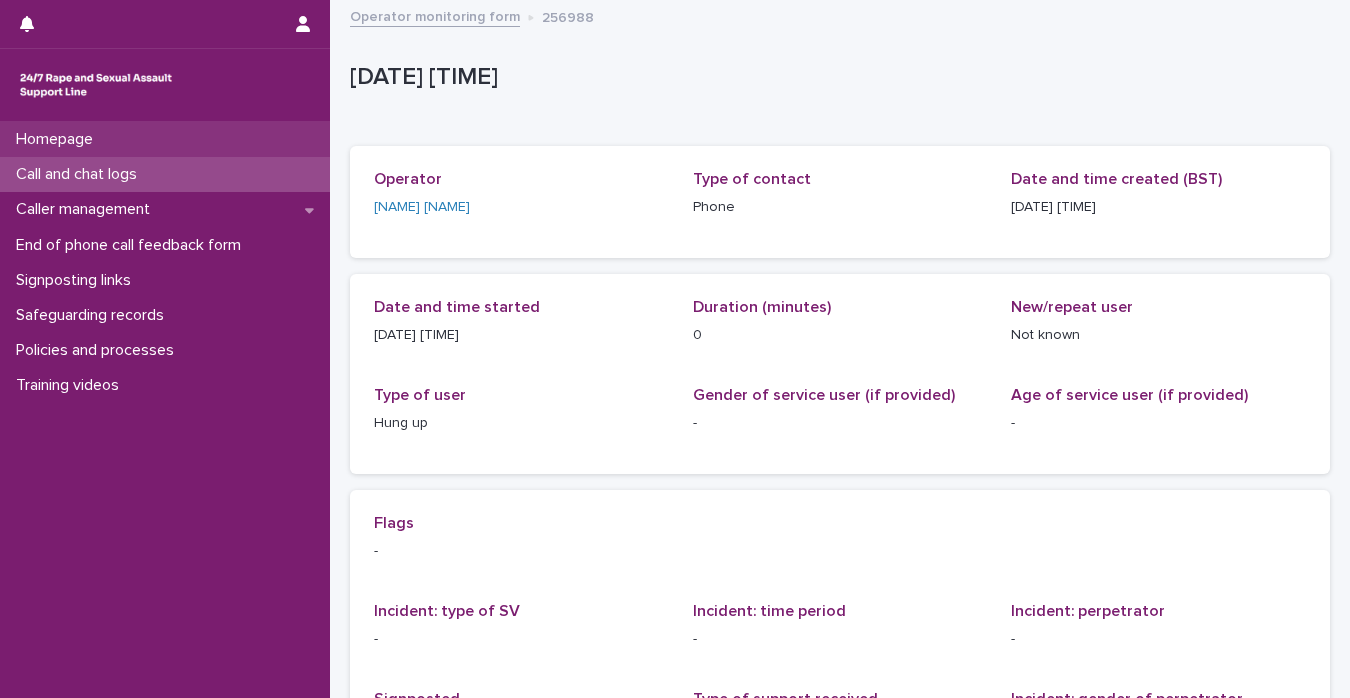 scroll, scrollTop: 0, scrollLeft: 0, axis: both 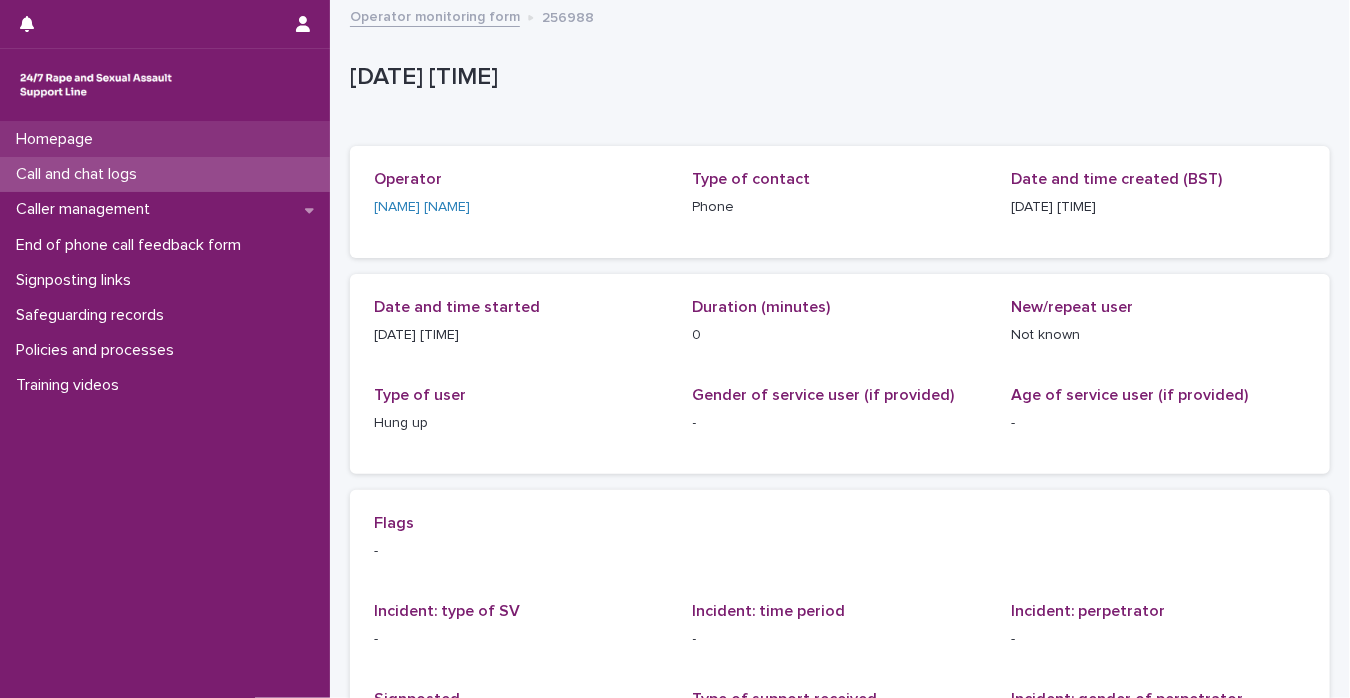 click on "Homepage" at bounding box center (165, 139) 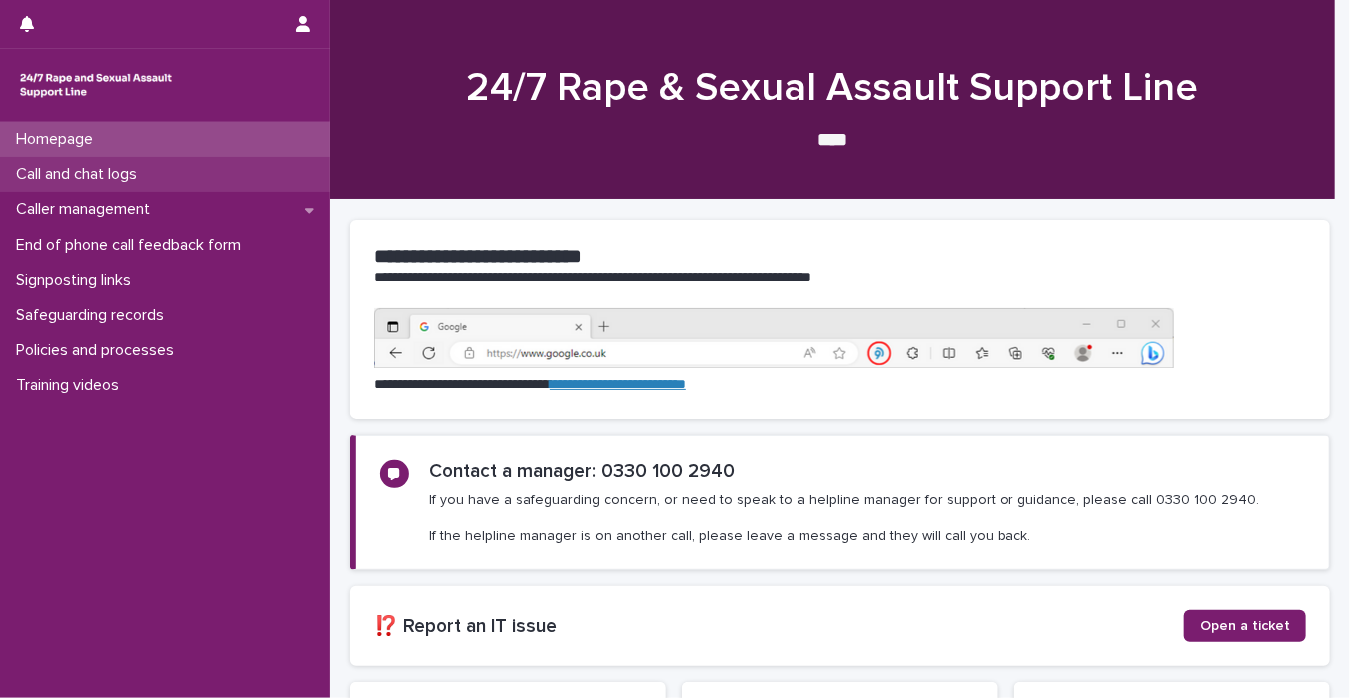 click on "Call and chat logs" at bounding box center [80, 174] 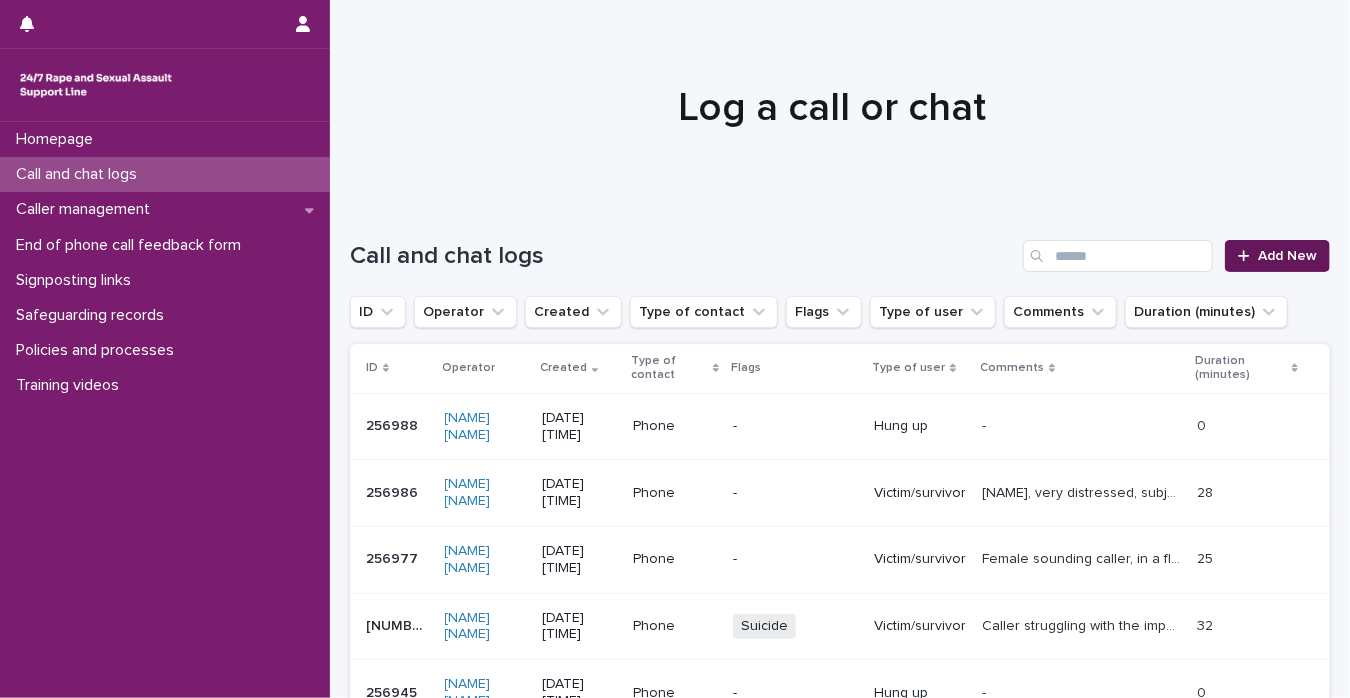 click on "Add New" at bounding box center (1287, 256) 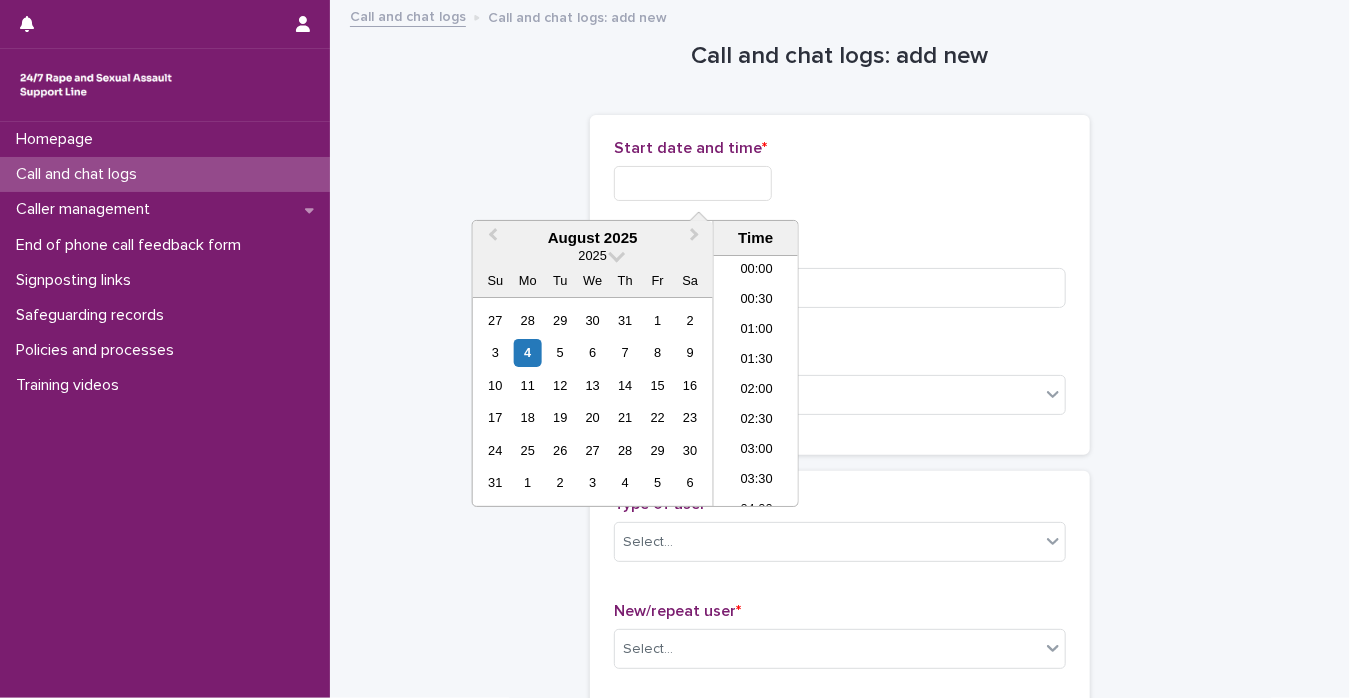 click at bounding box center [693, 183] 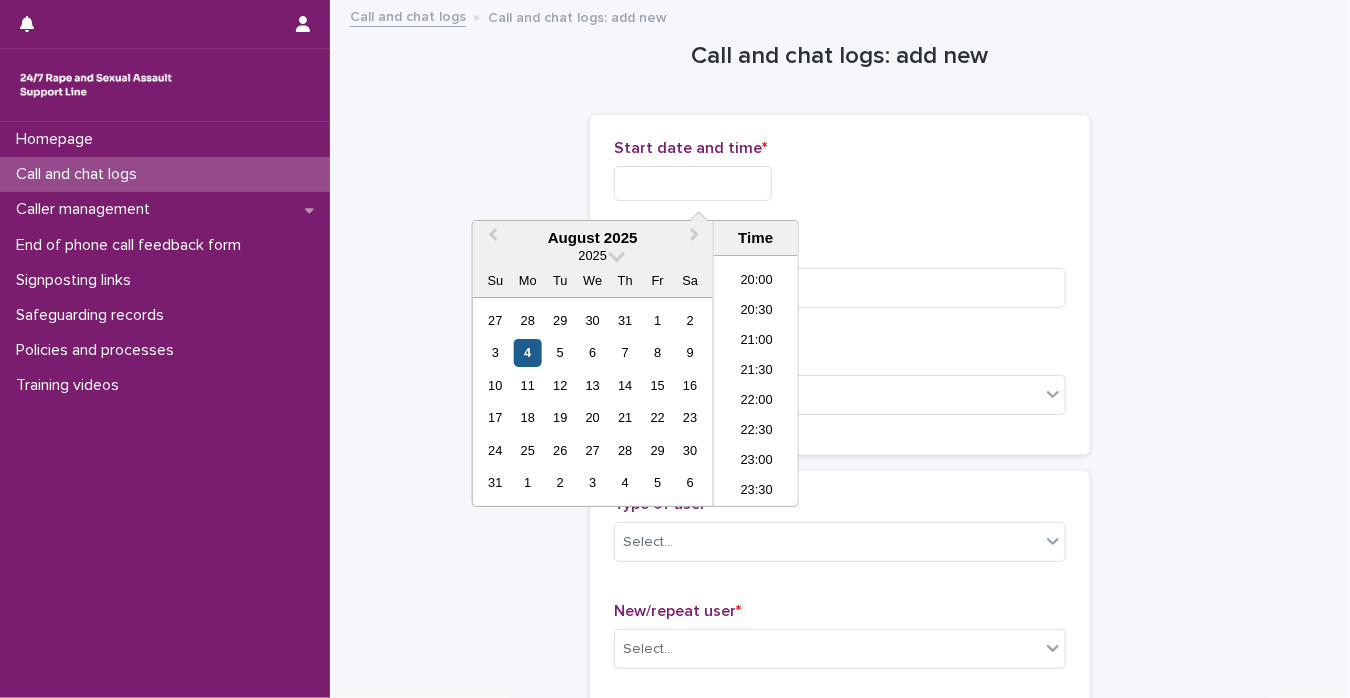 click on "4" at bounding box center [527, 352] 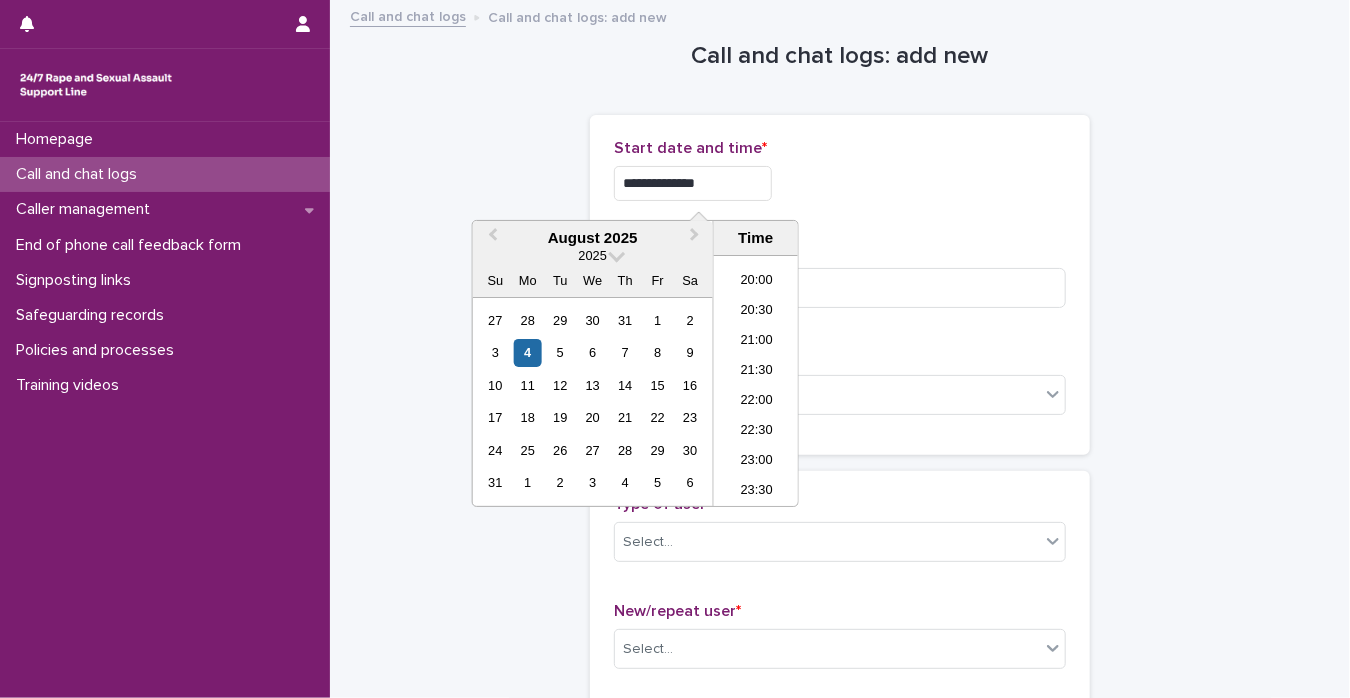 drag, startPoint x: 676, startPoint y: 185, endPoint x: 1014, endPoint y: 192, distance: 338.07248 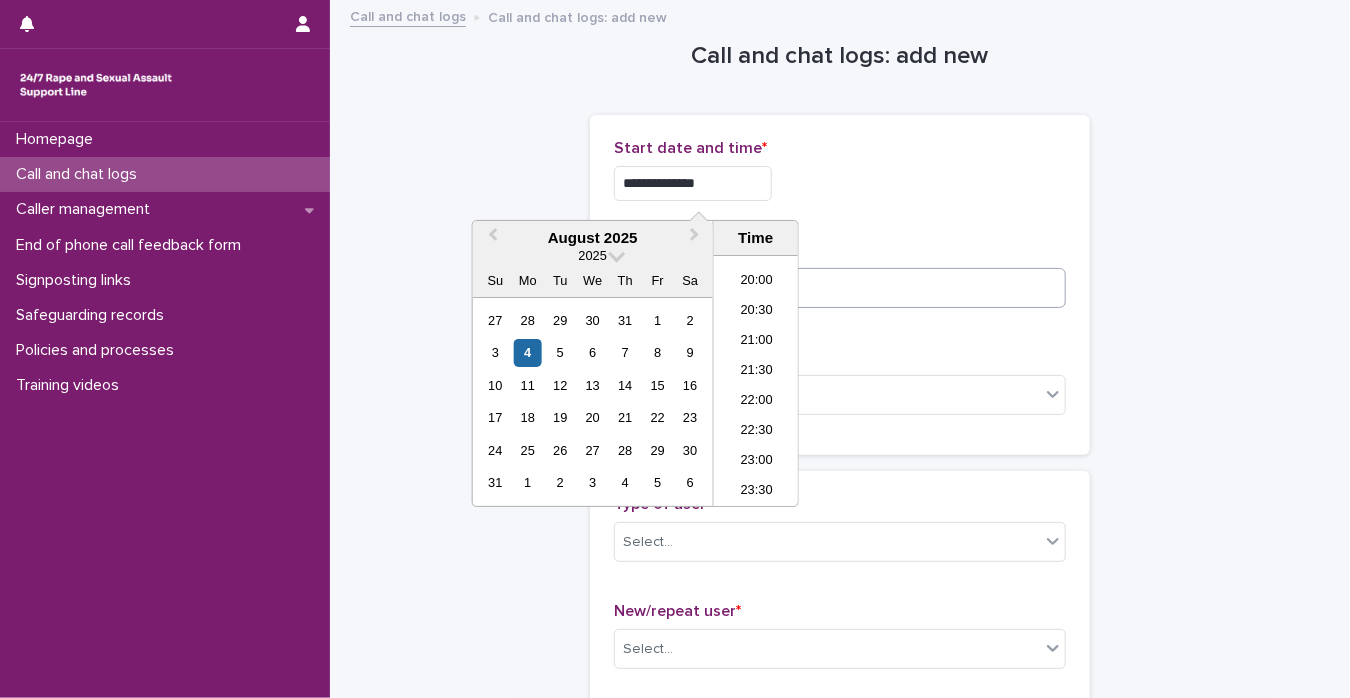 type on "**********" 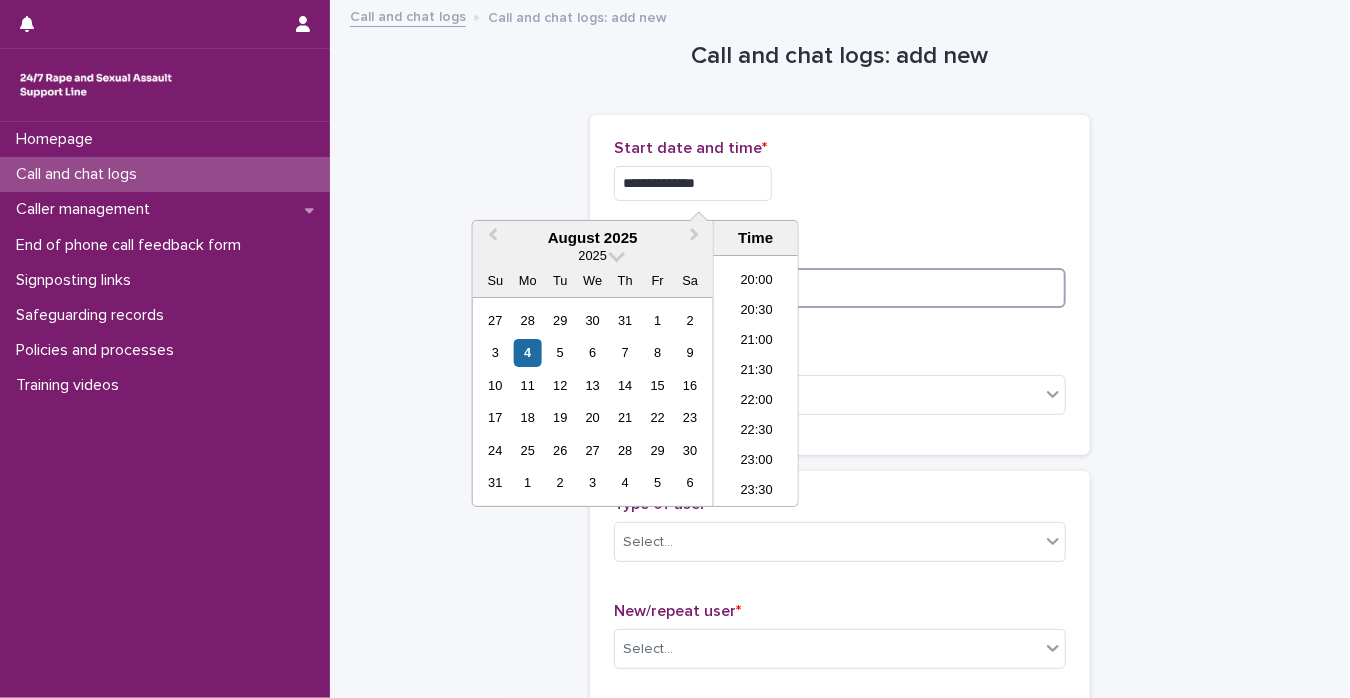 click at bounding box center (840, 288) 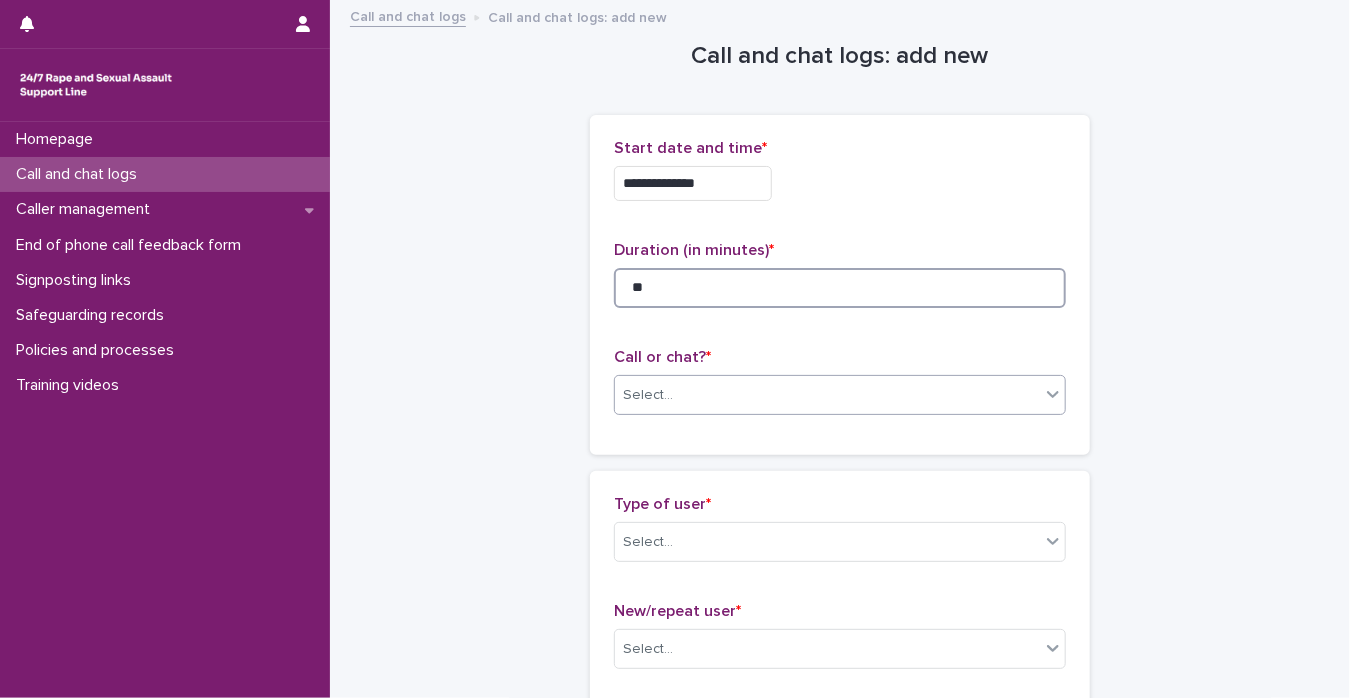 type on "**" 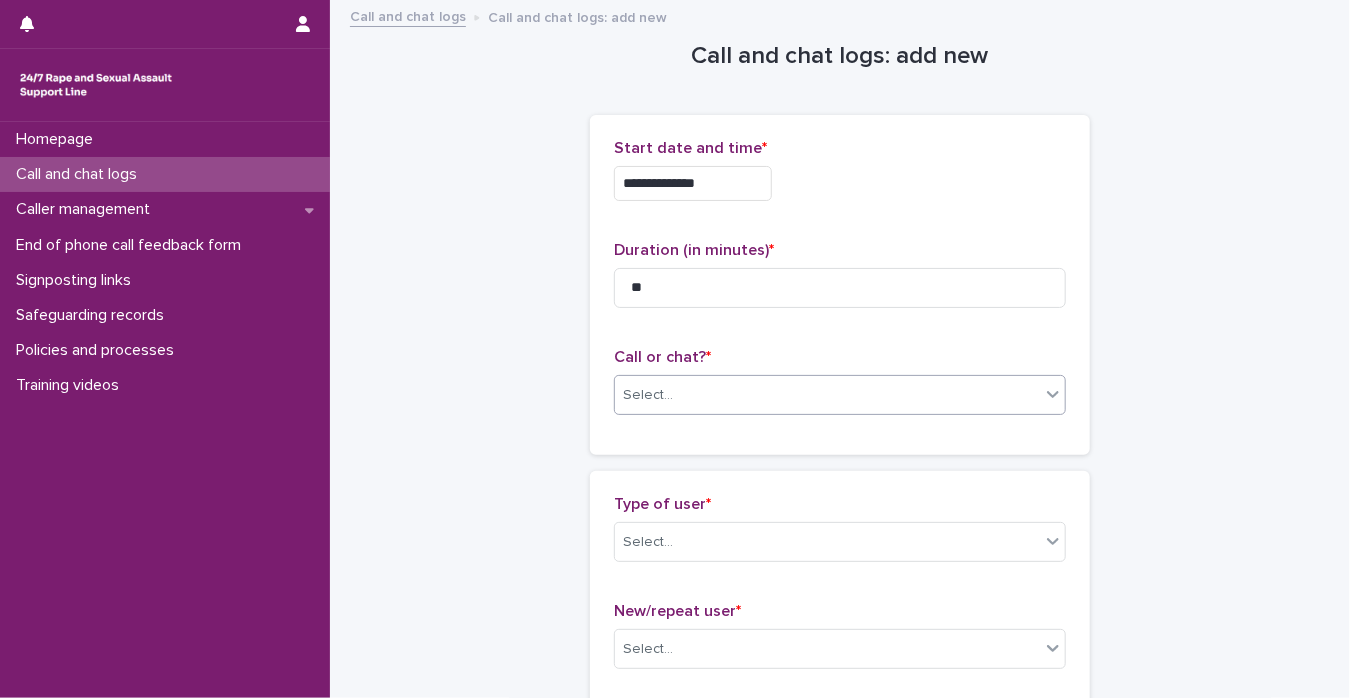 click 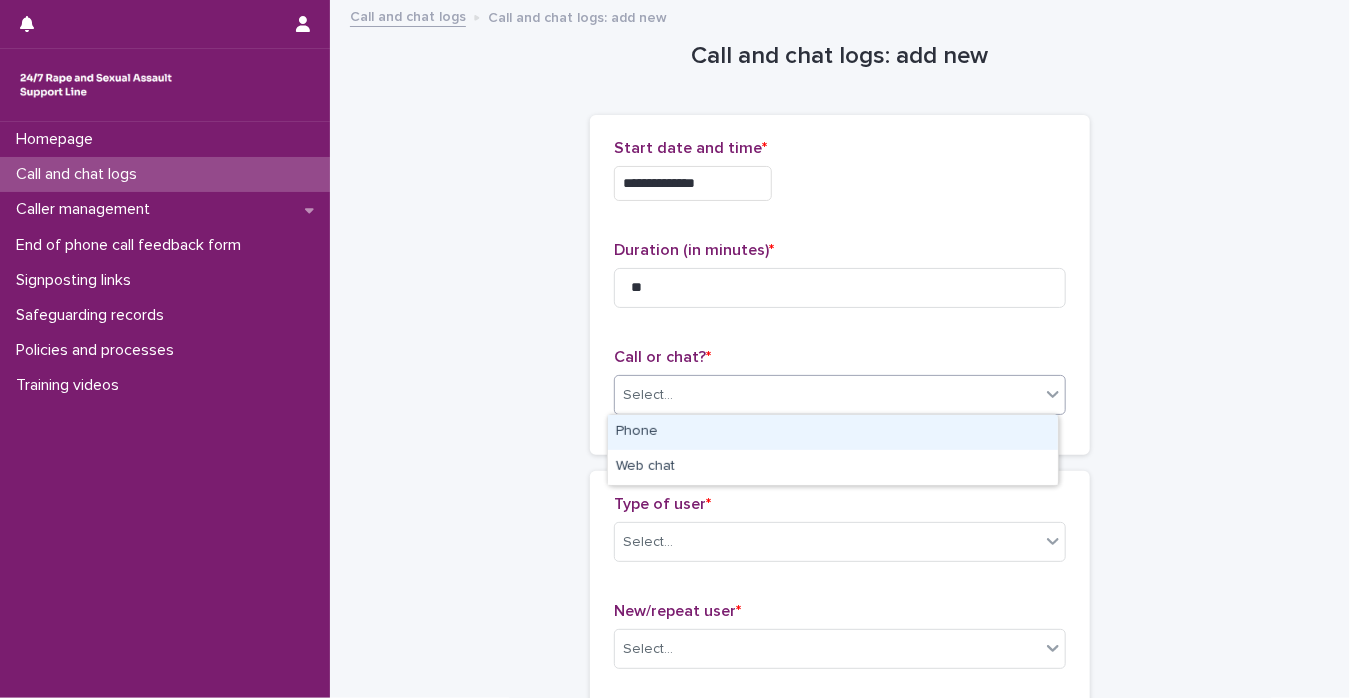 drag, startPoint x: 964, startPoint y: 447, endPoint x: 976, endPoint y: 461, distance: 18.439089 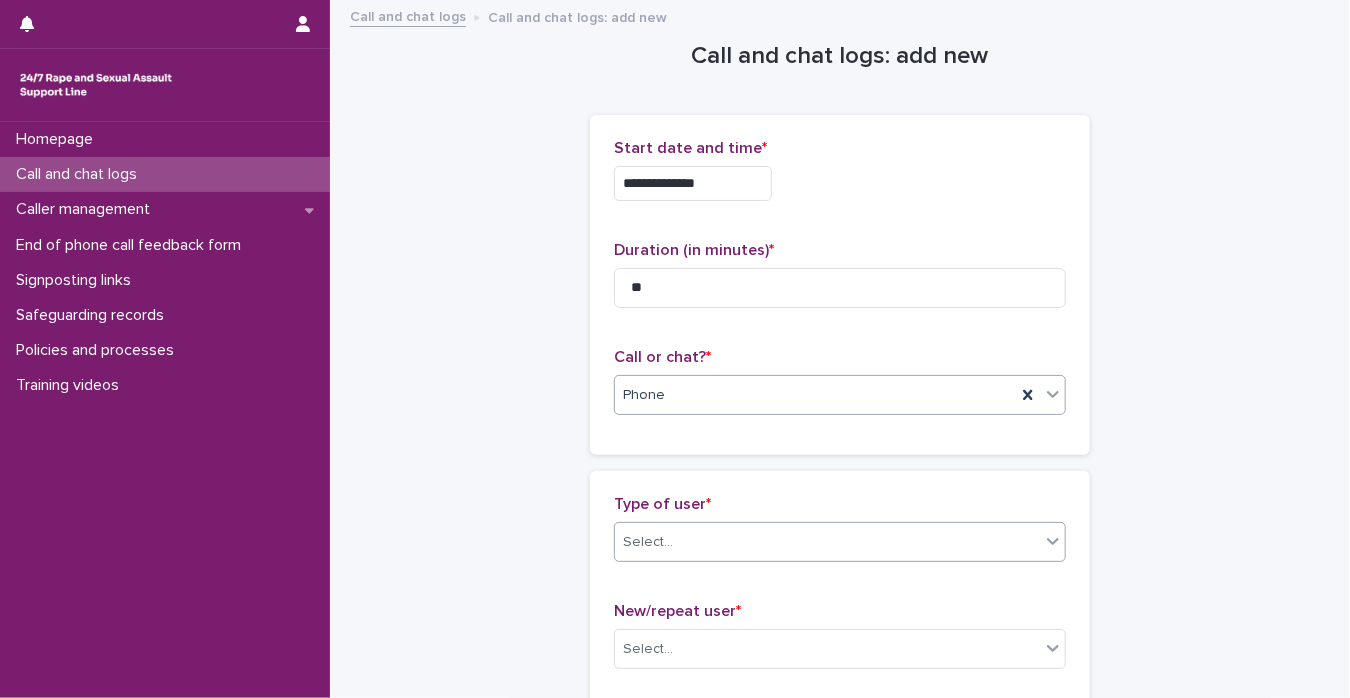 click 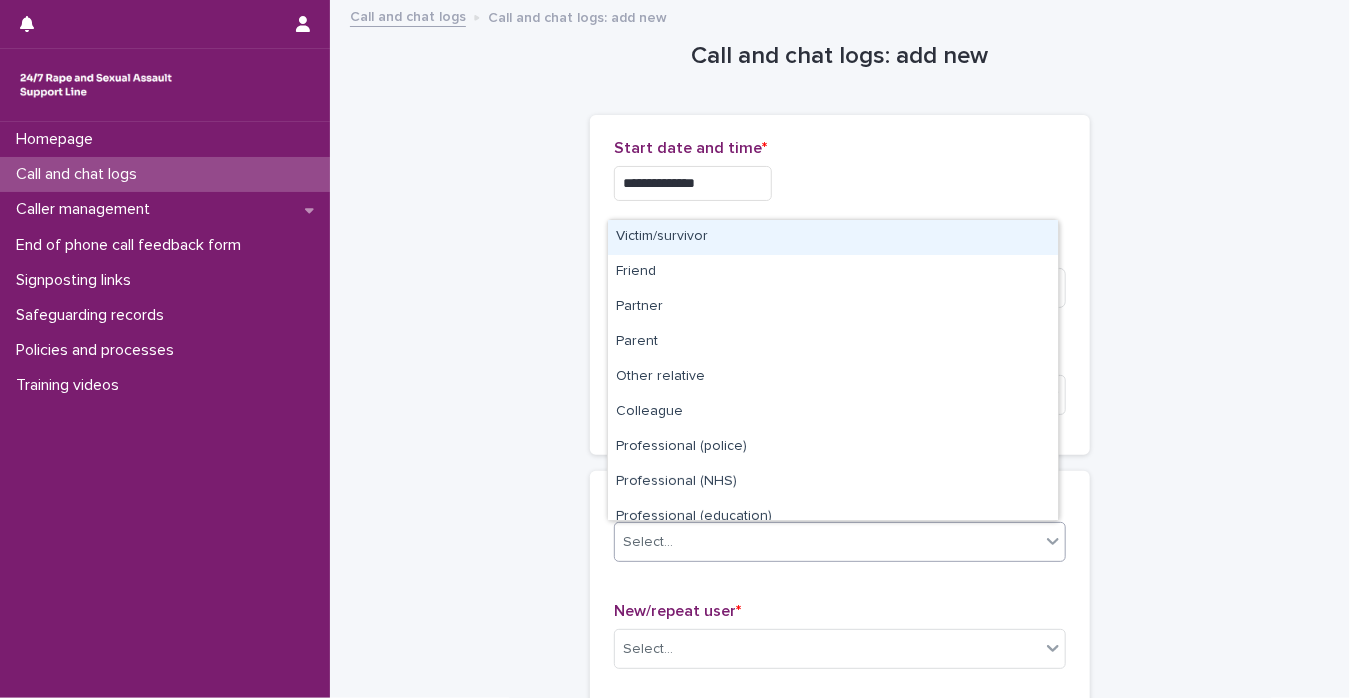 click on "Victim/survivor" at bounding box center [833, 237] 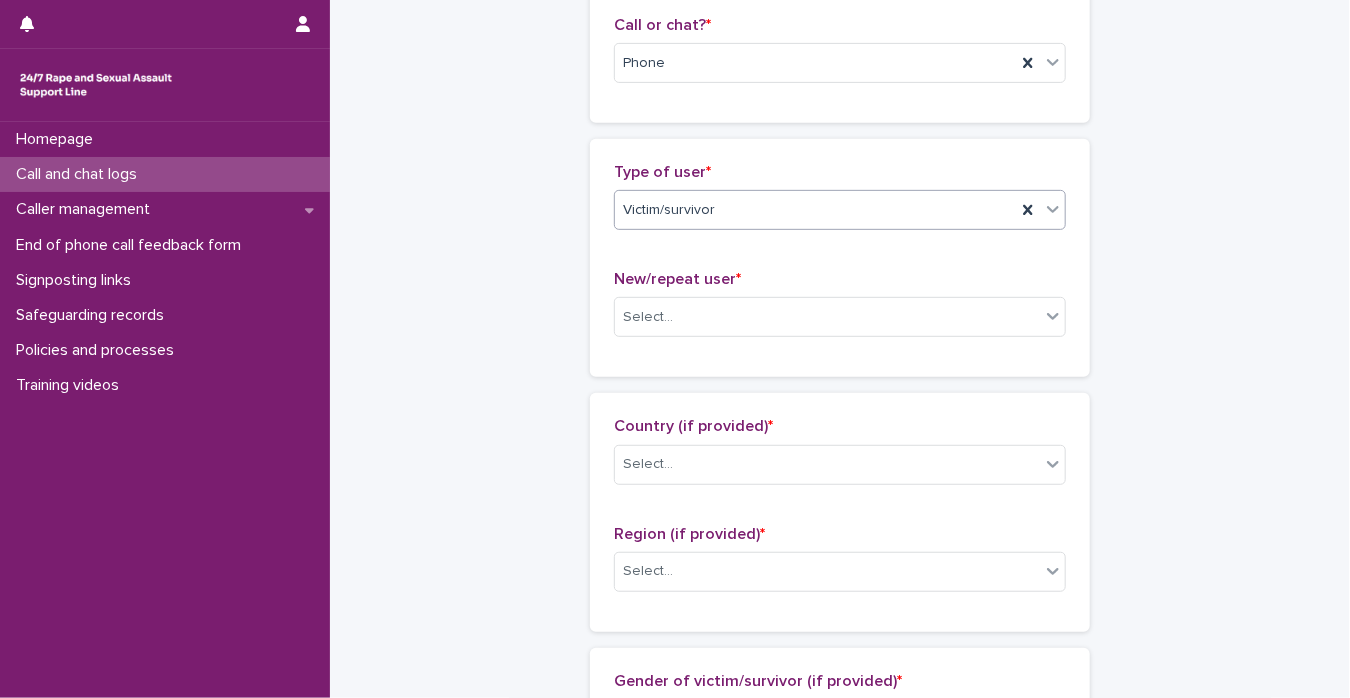 scroll, scrollTop: 463, scrollLeft: 0, axis: vertical 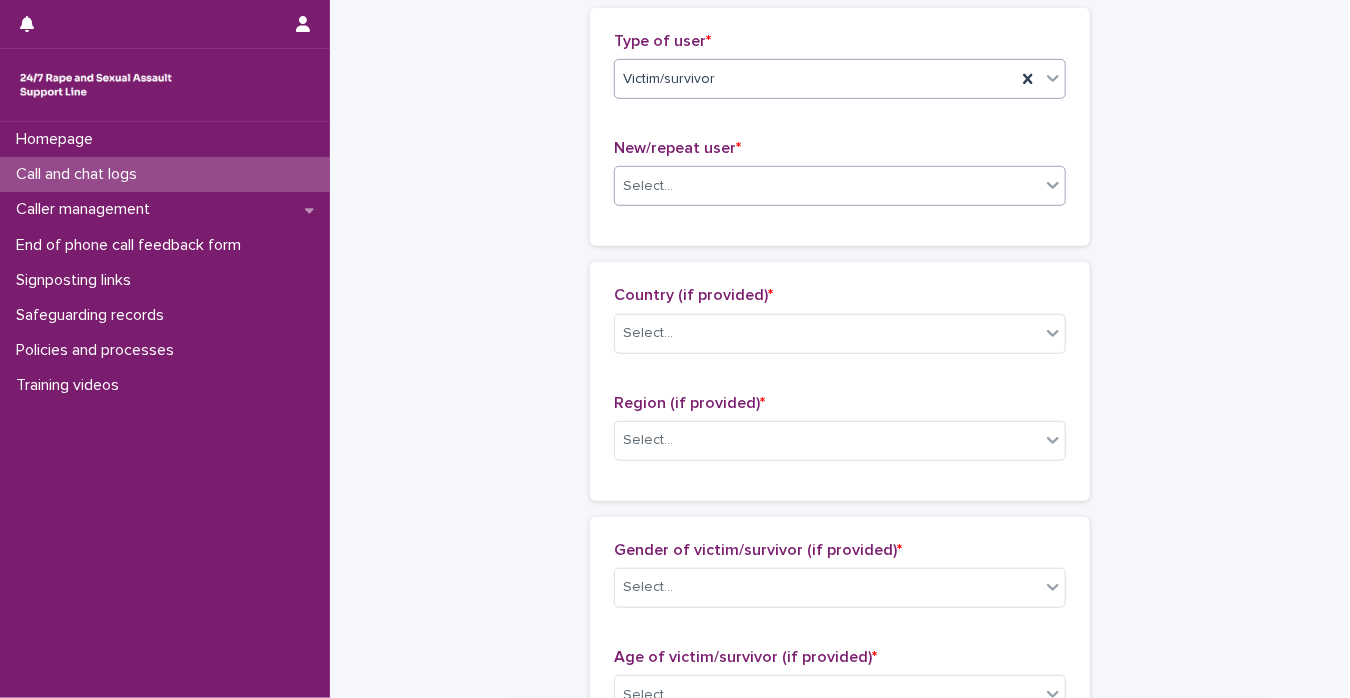 click on "Select..." at bounding box center (827, 186) 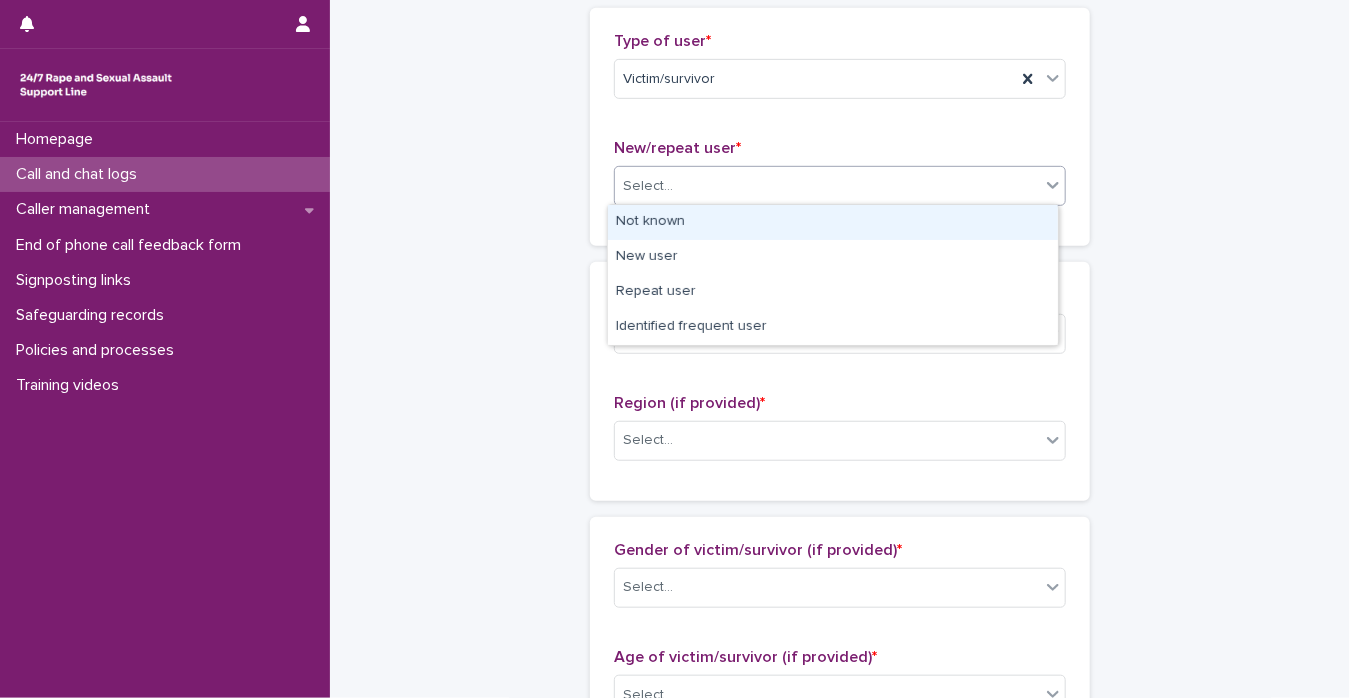 drag, startPoint x: 1007, startPoint y: 214, endPoint x: 992, endPoint y: 275, distance: 62.817196 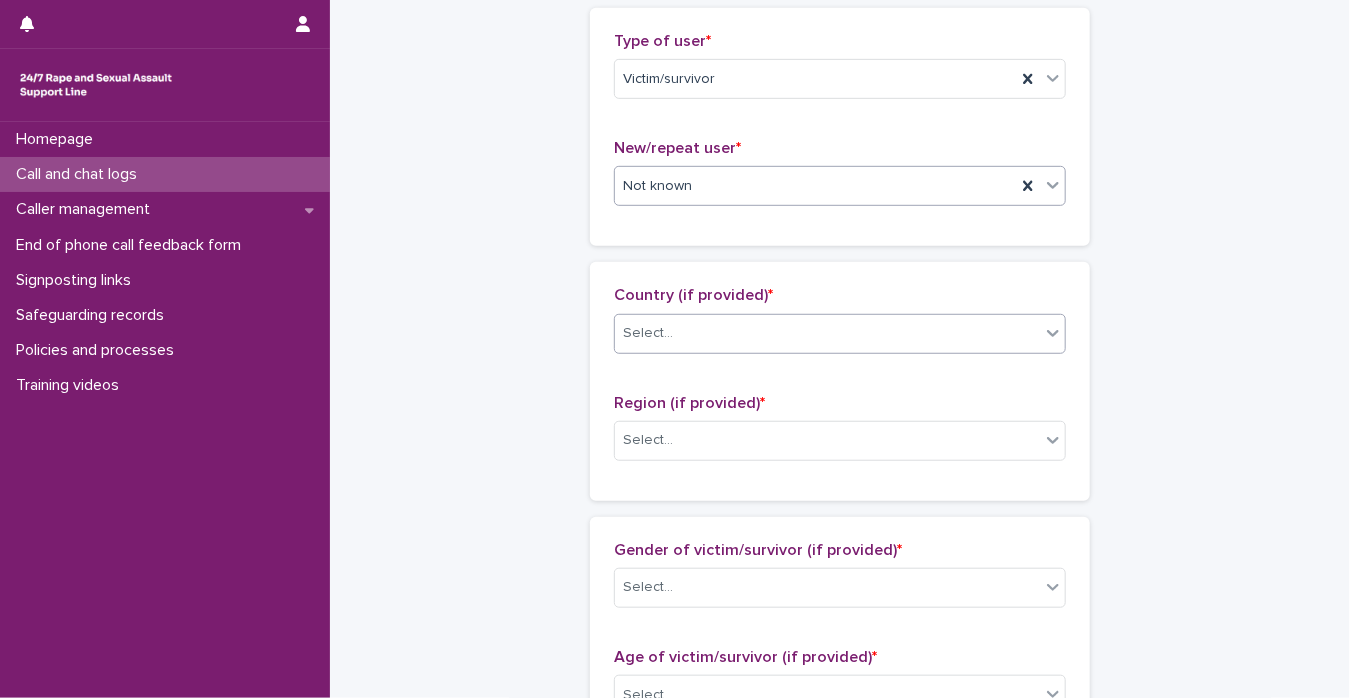 click 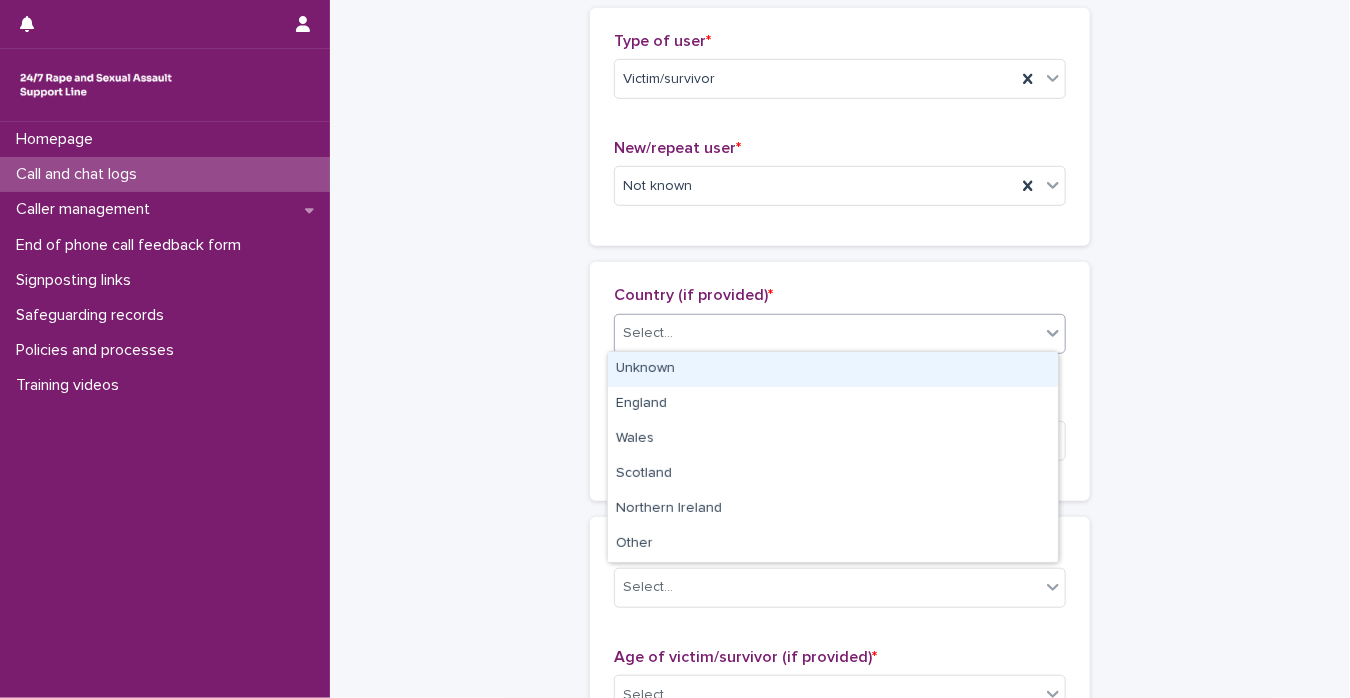 click on "Unknown" at bounding box center (833, 369) 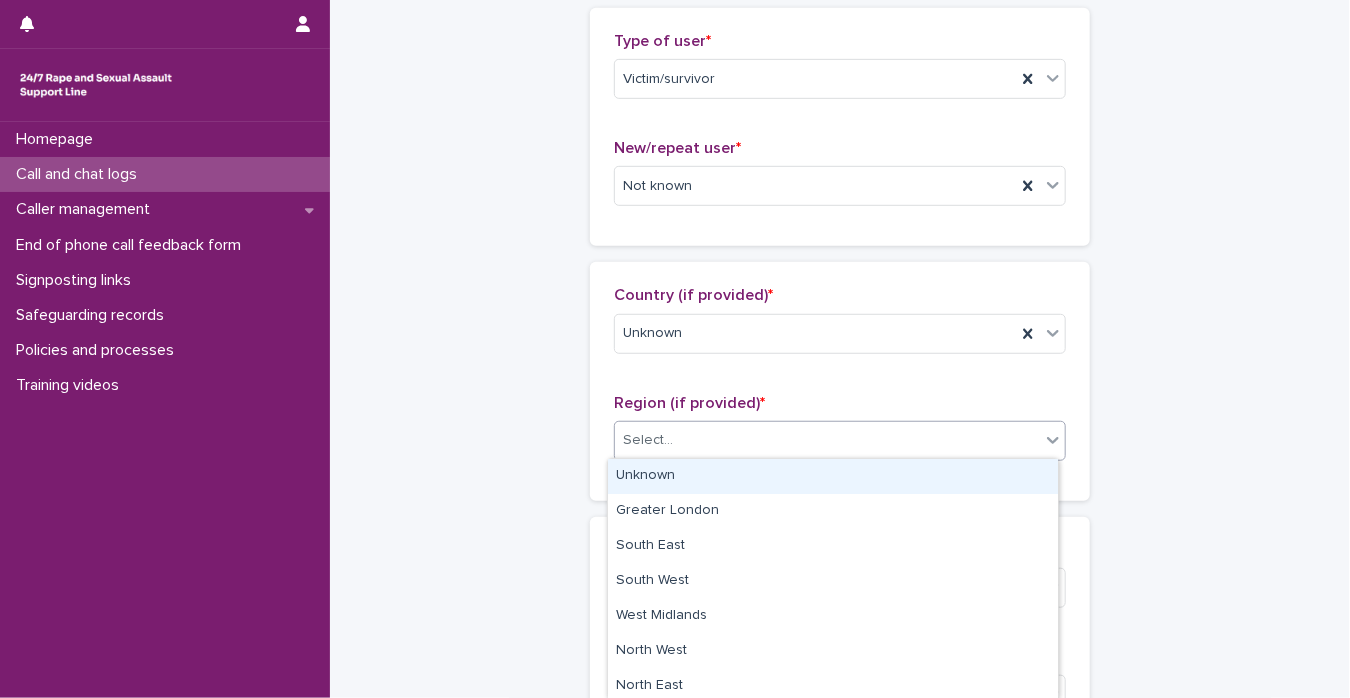 click 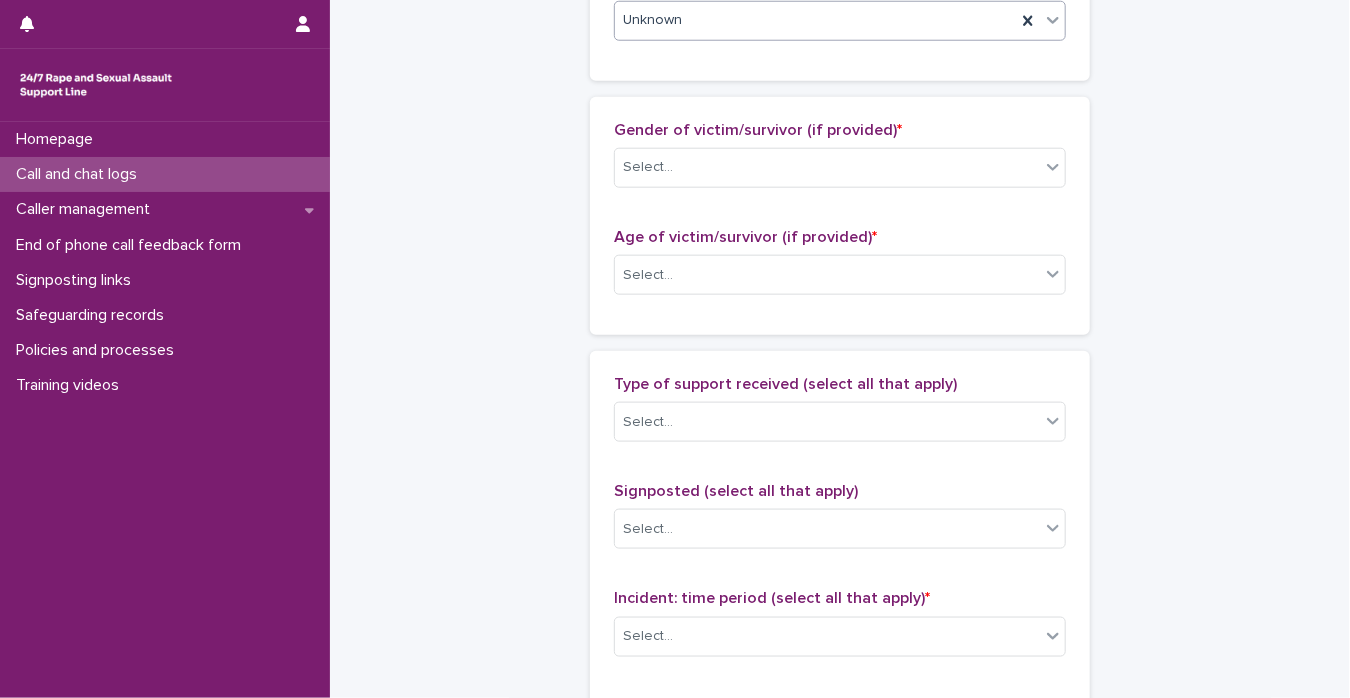 scroll, scrollTop: 886, scrollLeft: 0, axis: vertical 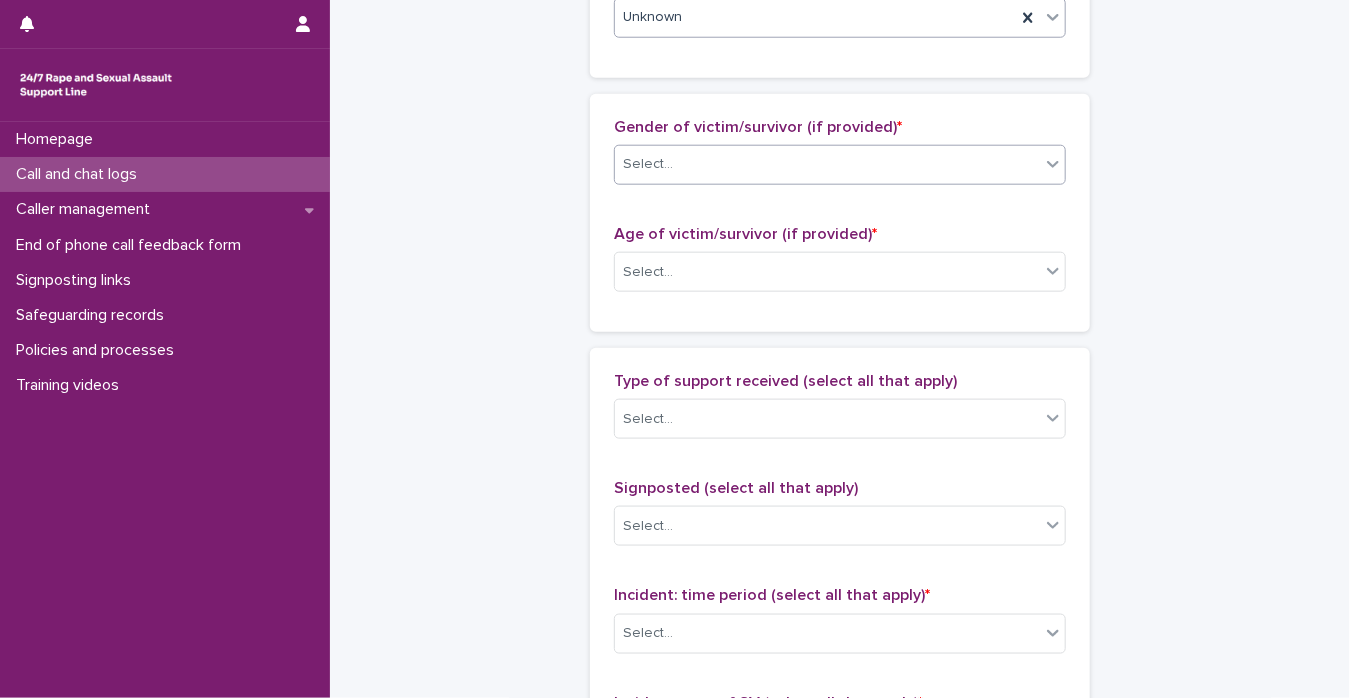 click on "Select..." at bounding box center [827, 164] 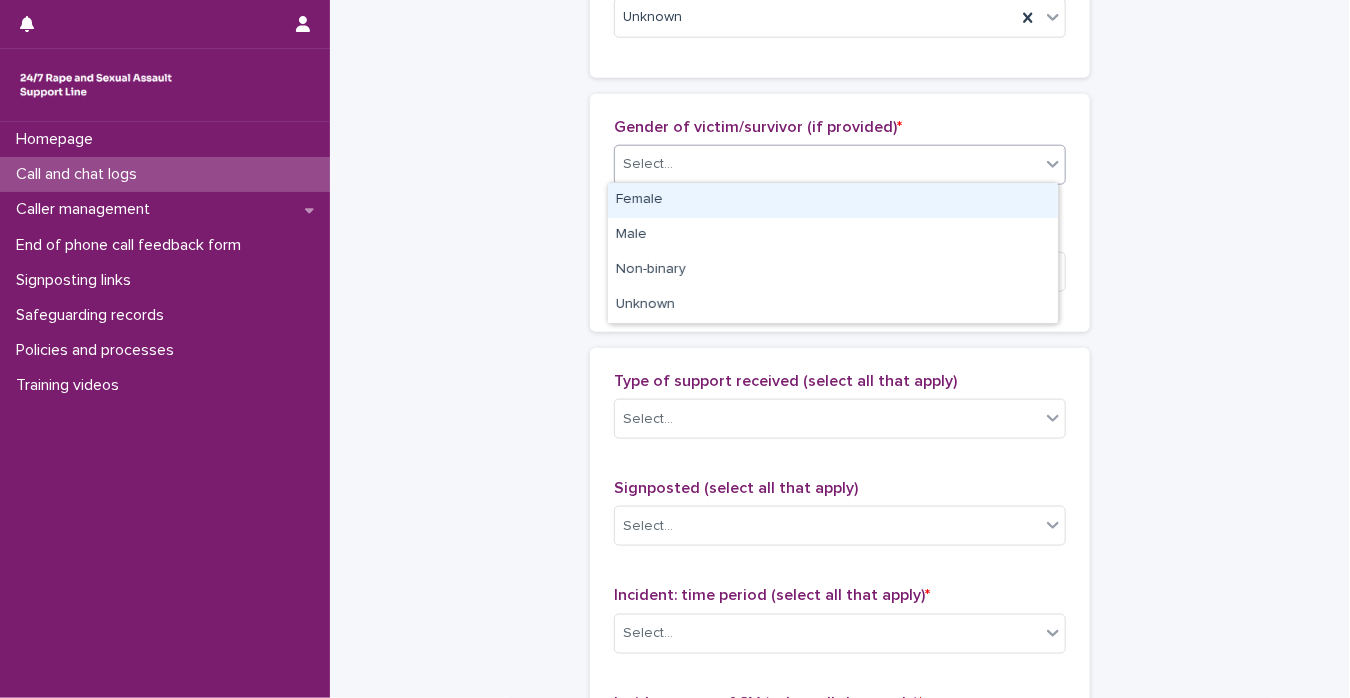 click on "Female" at bounding box center [833, 200] 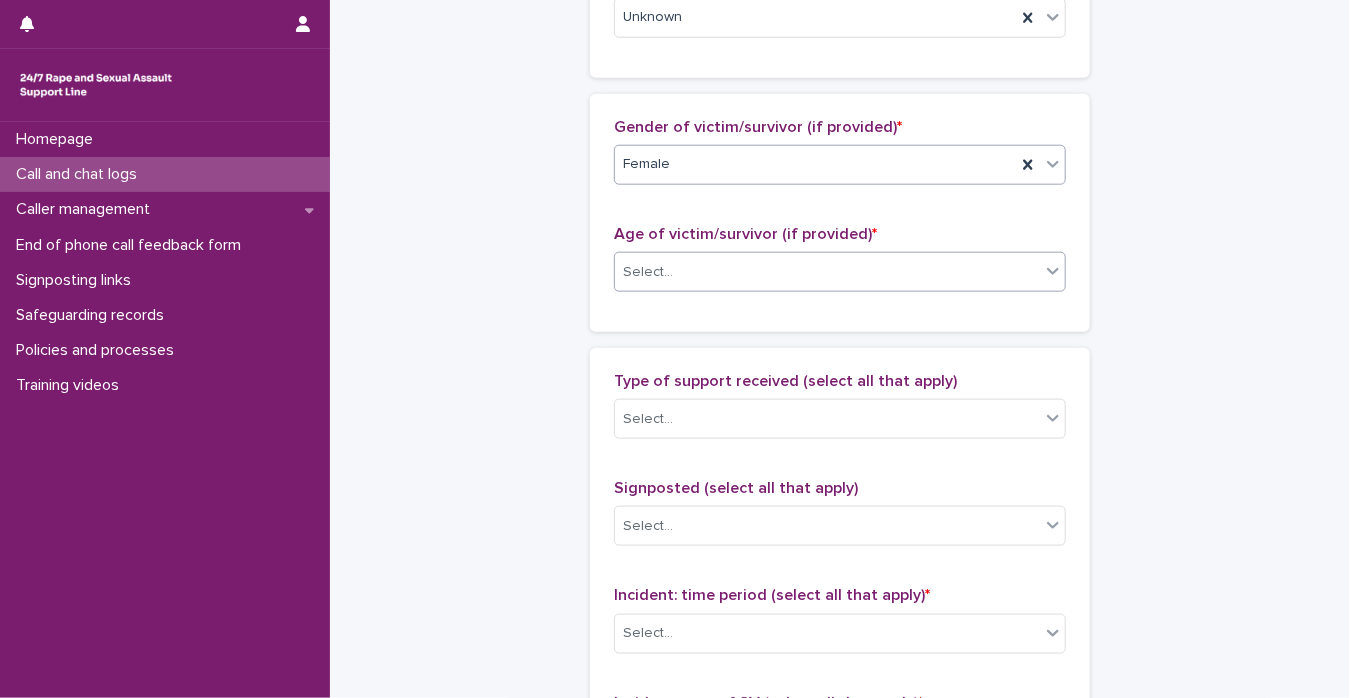 click at bounding box center (1053, 271) 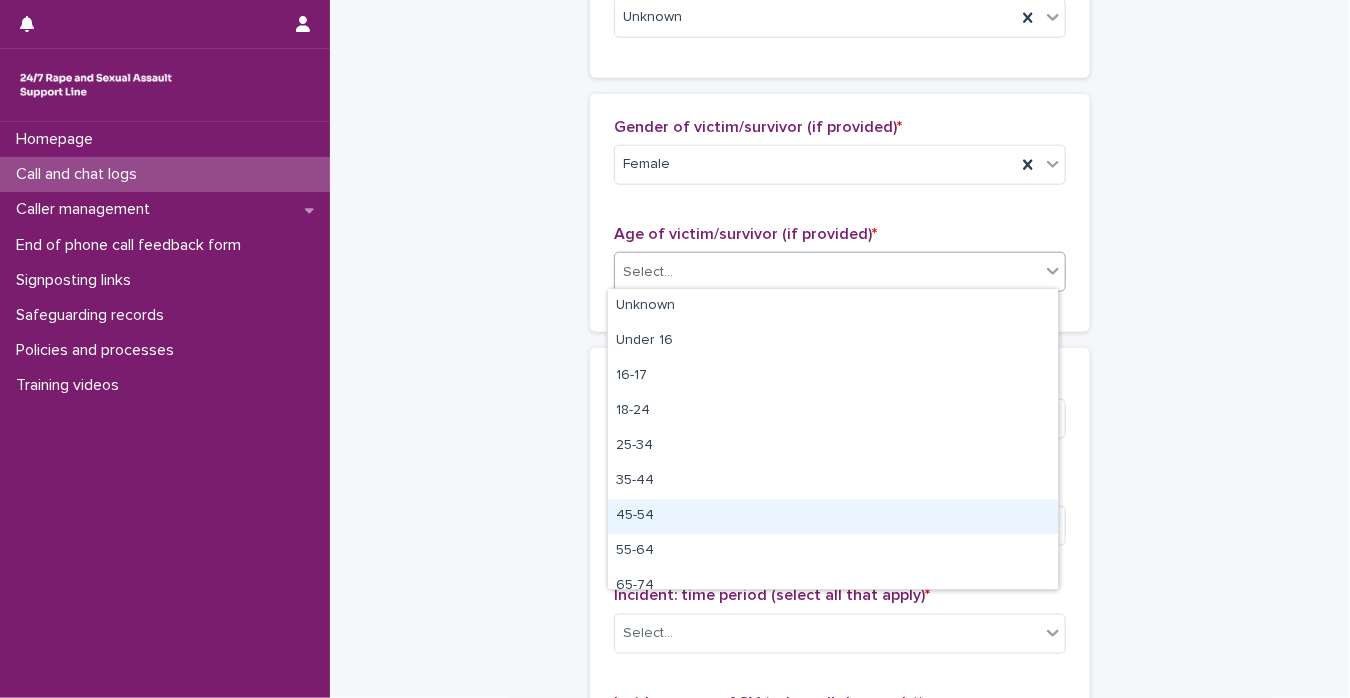 click on "45-54" at bounding box center [833, 516] 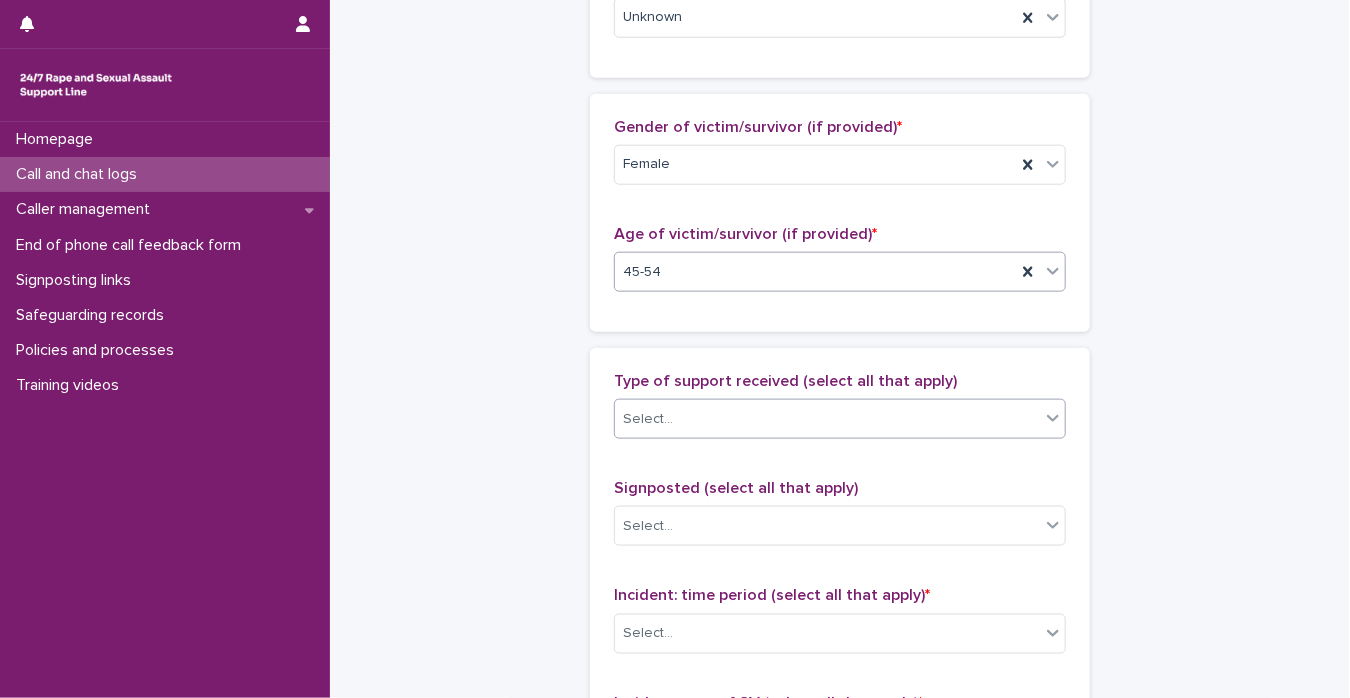 click 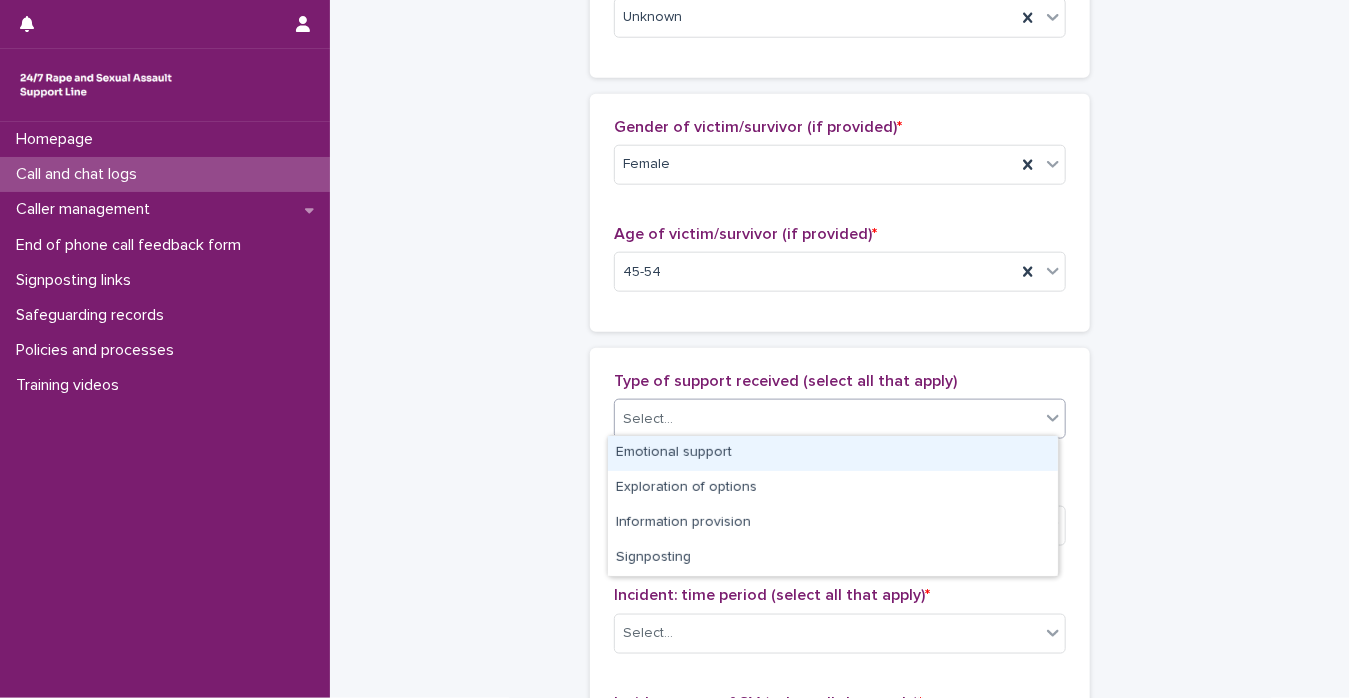 click on "Emotional support" at bounding box center (833, 453) 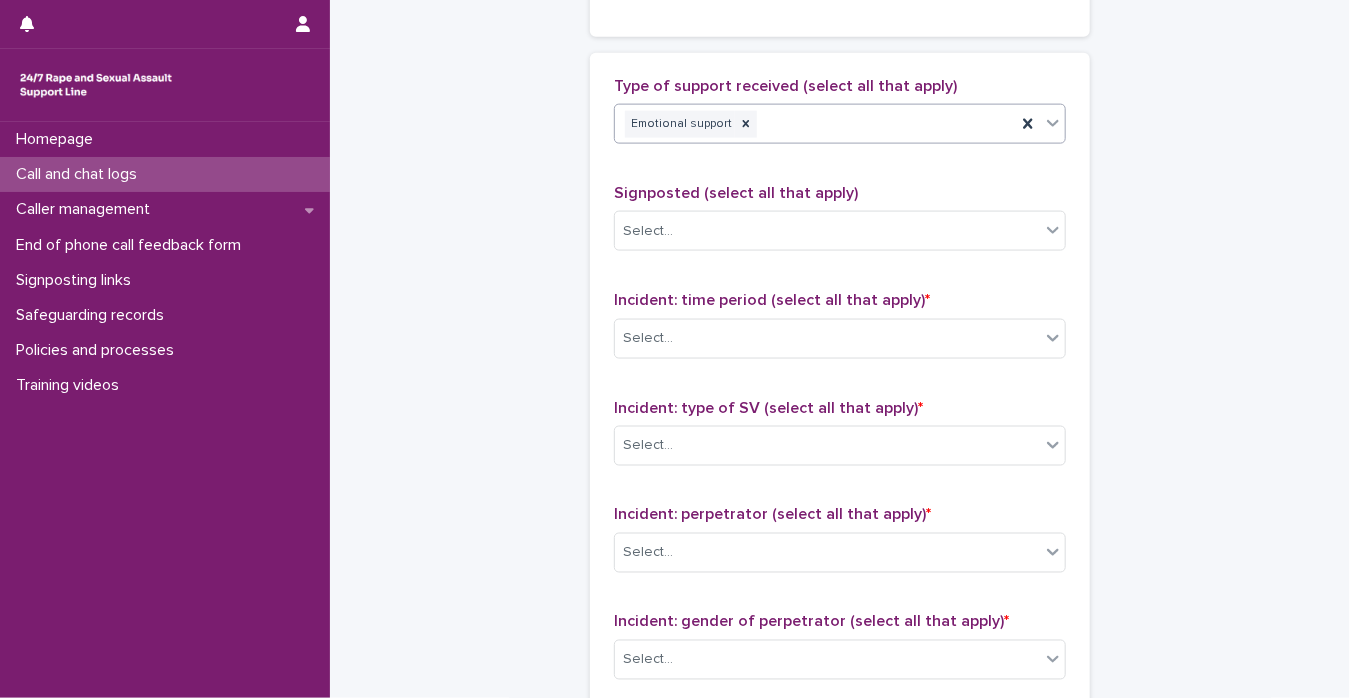 scroll, scrollTop: 1272, scrollLeft: 0, axis: vertical 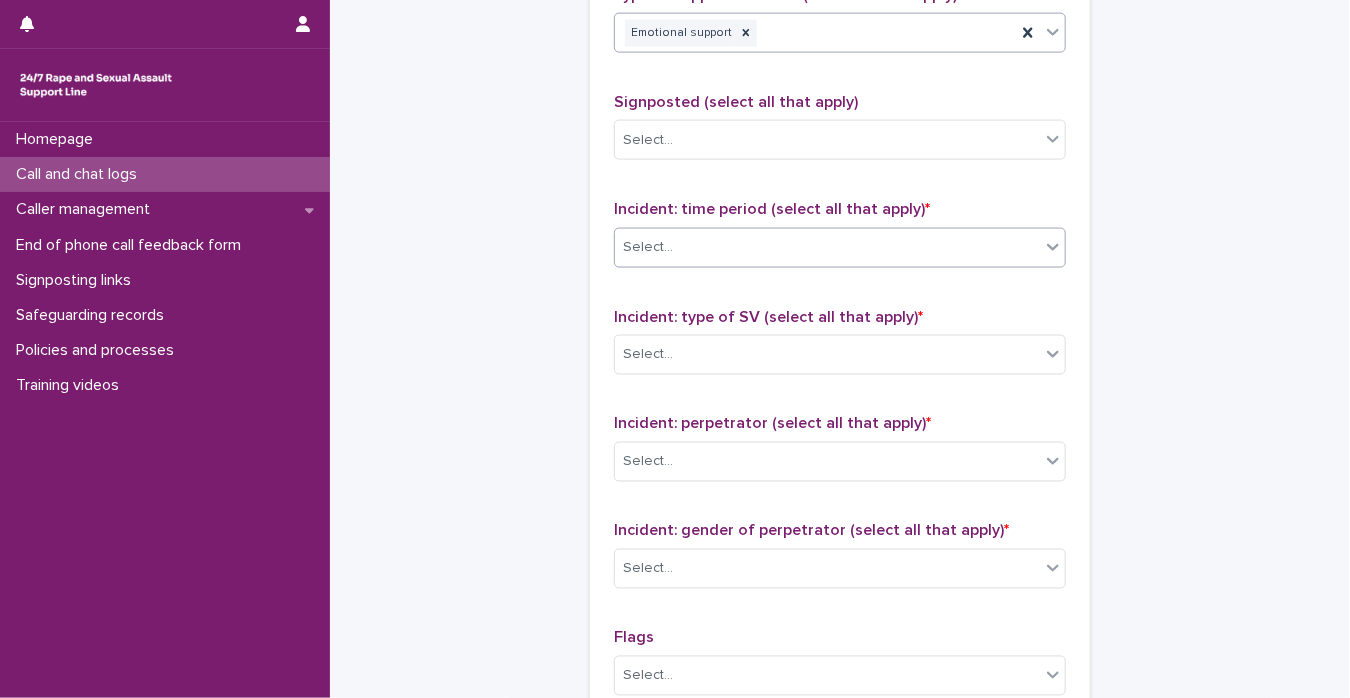 click 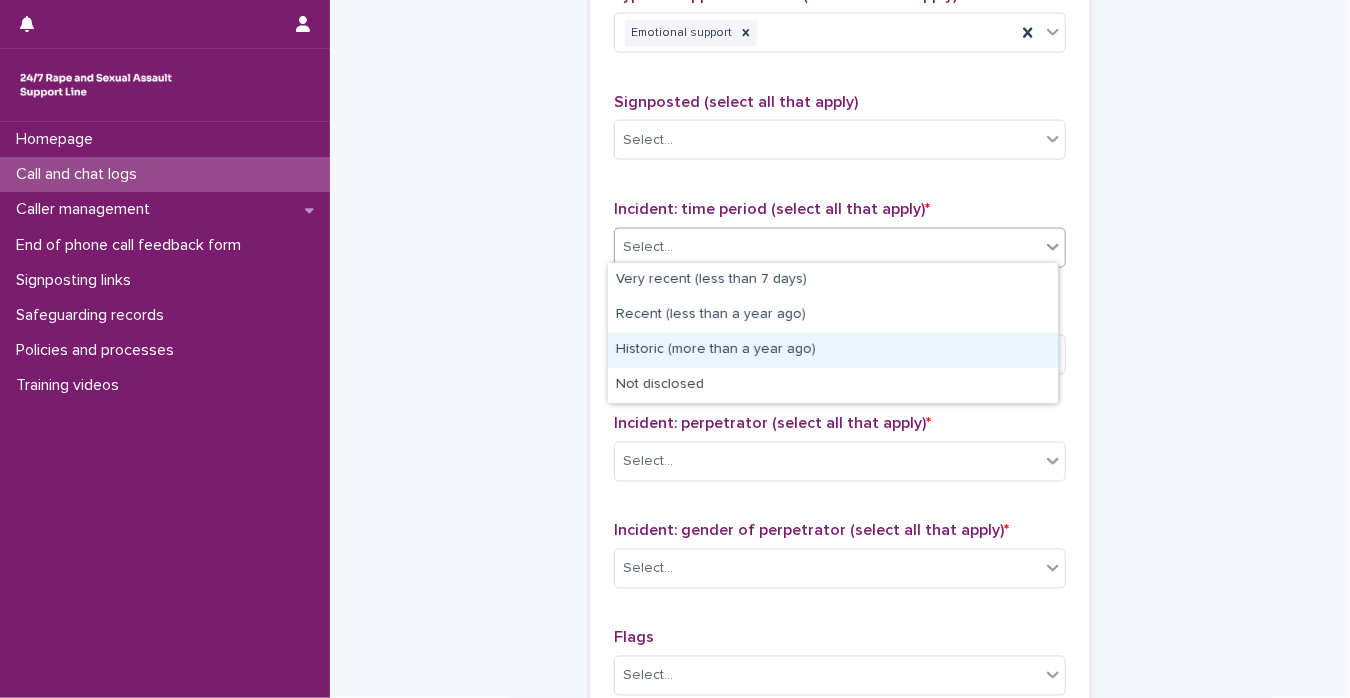 click on "Historic (more than a year ago)" at bounding box center [833, 350] 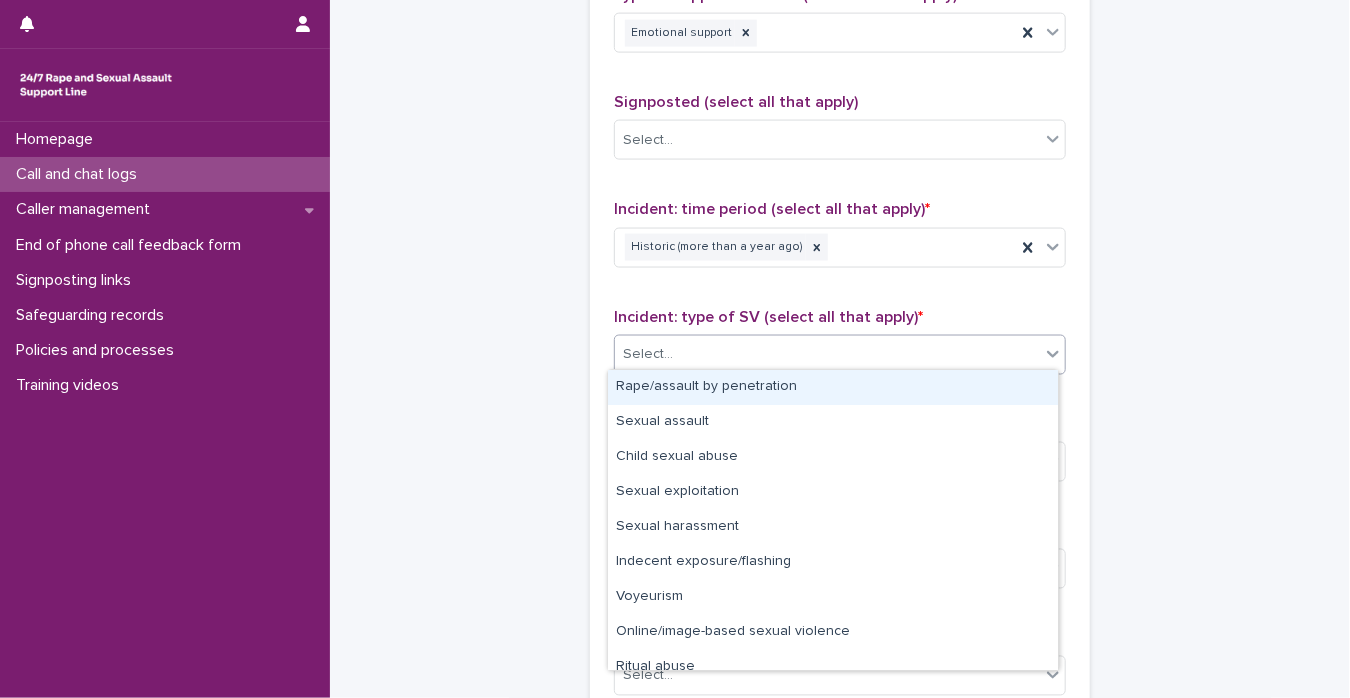 click 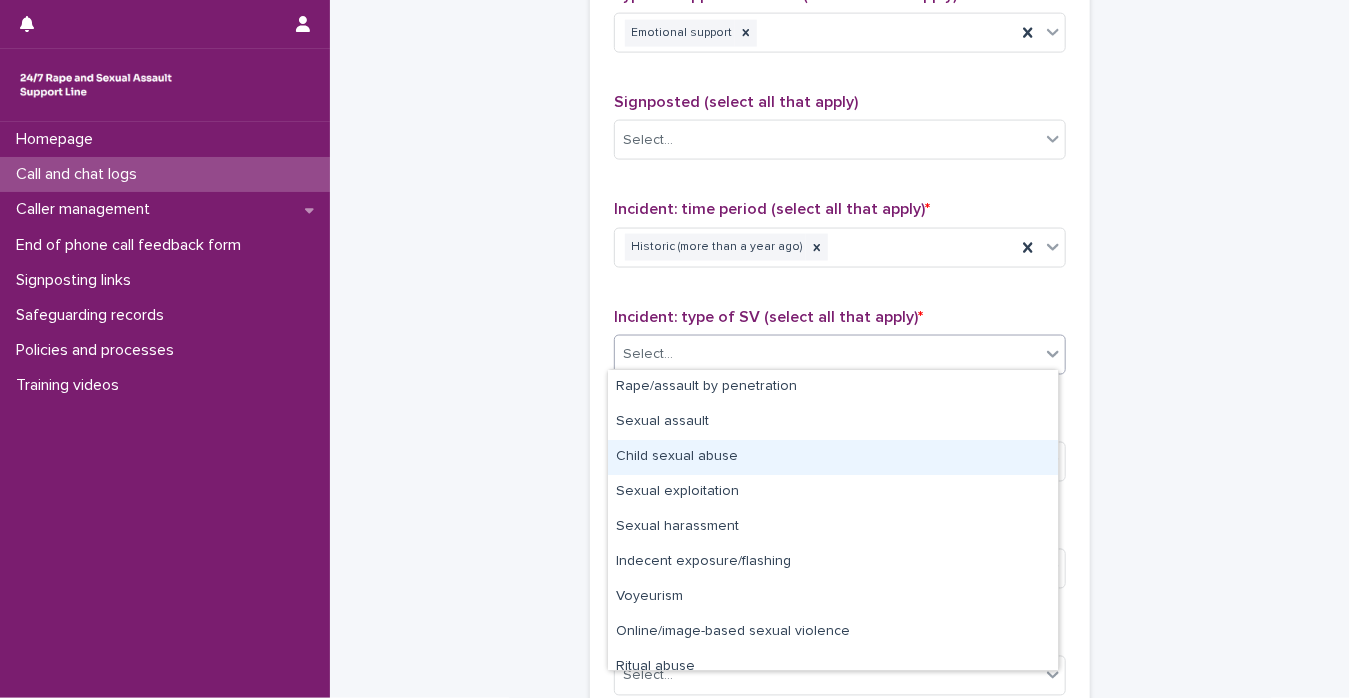 click on "Child sexual abuse" at bounding box center [833, 457] 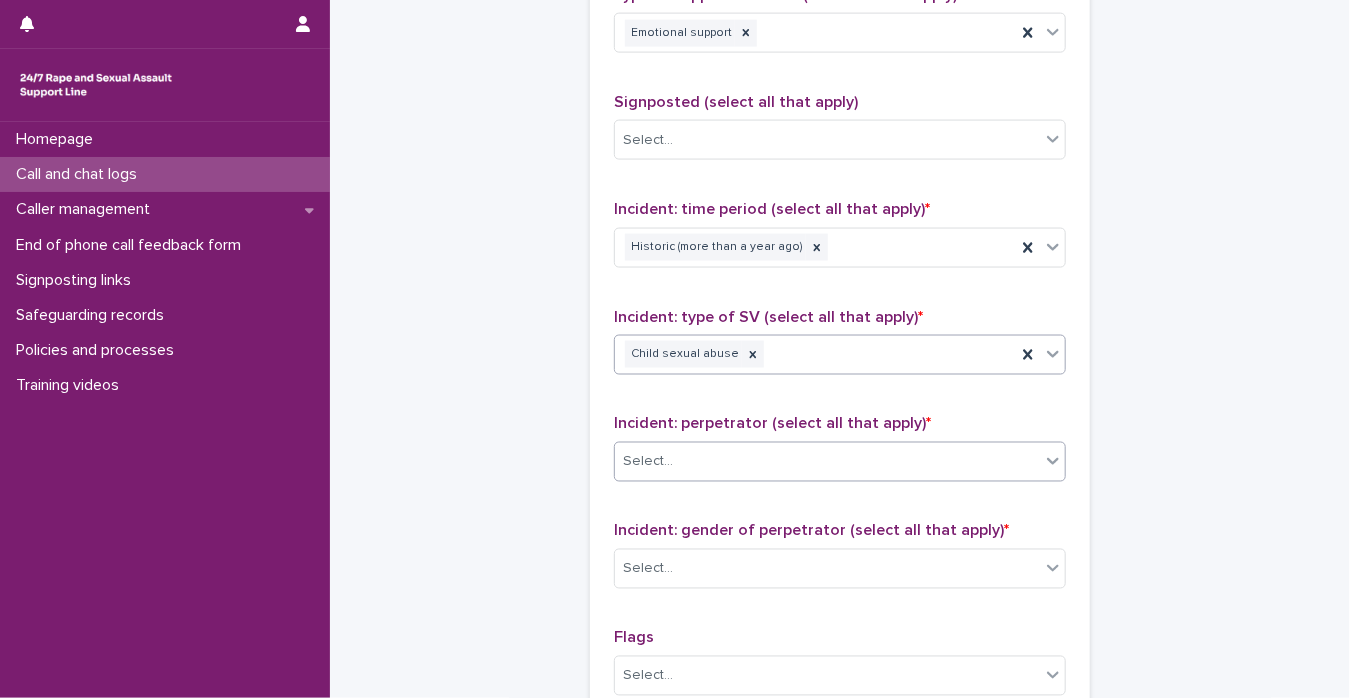 click at bounding box center [1053, 461] 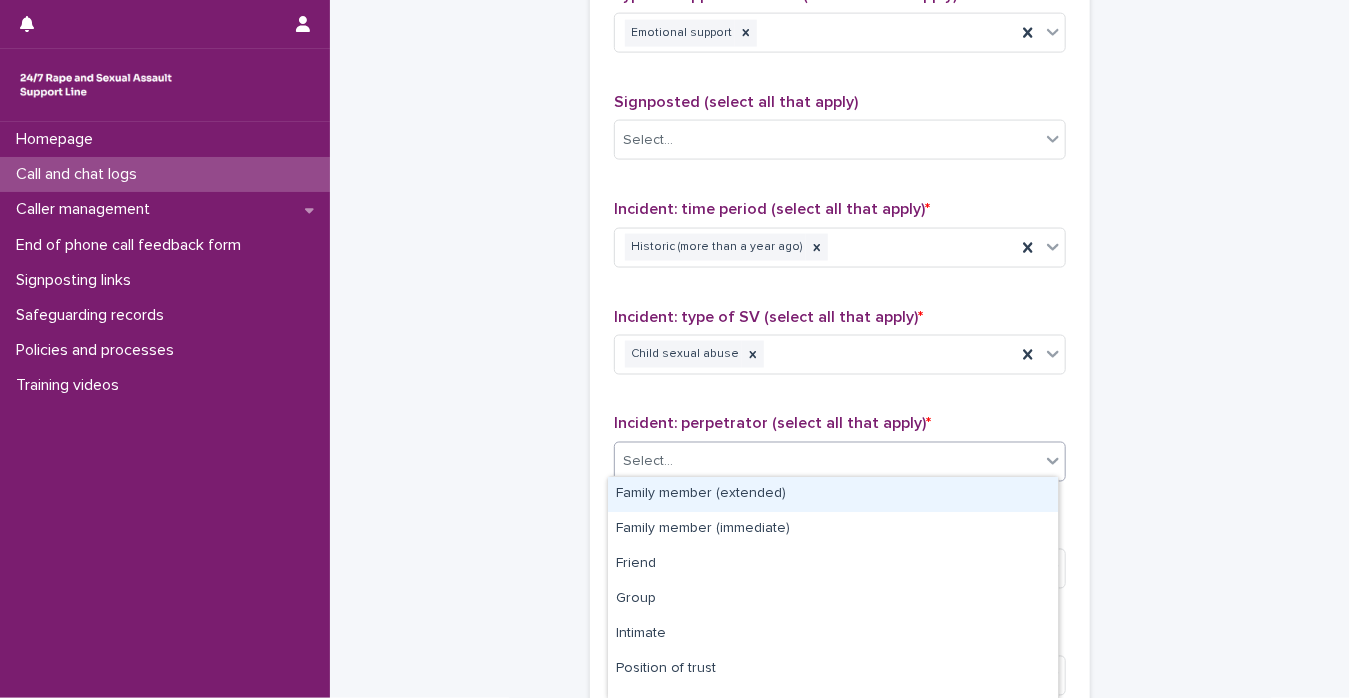 scroll, scrollTop: 163, scrollLeft: 0, axis: vertical 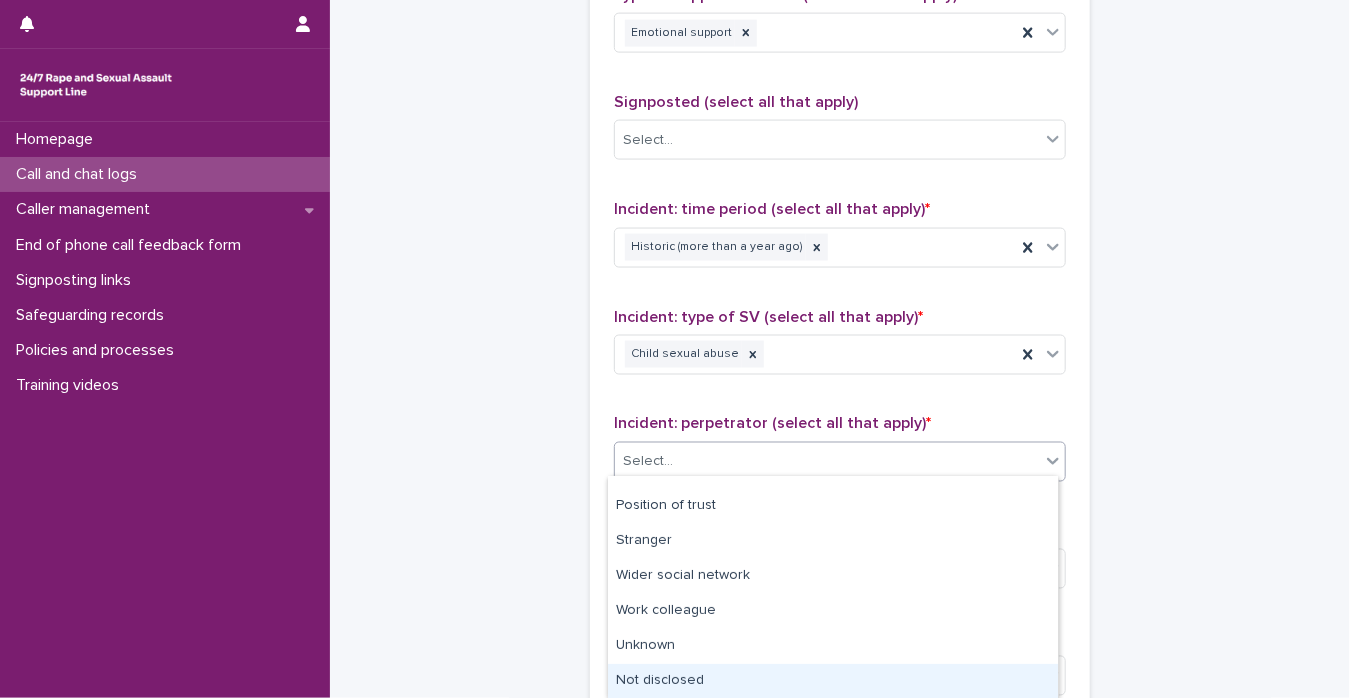 click on "Not disclosed" at bounding box center [833, 681] 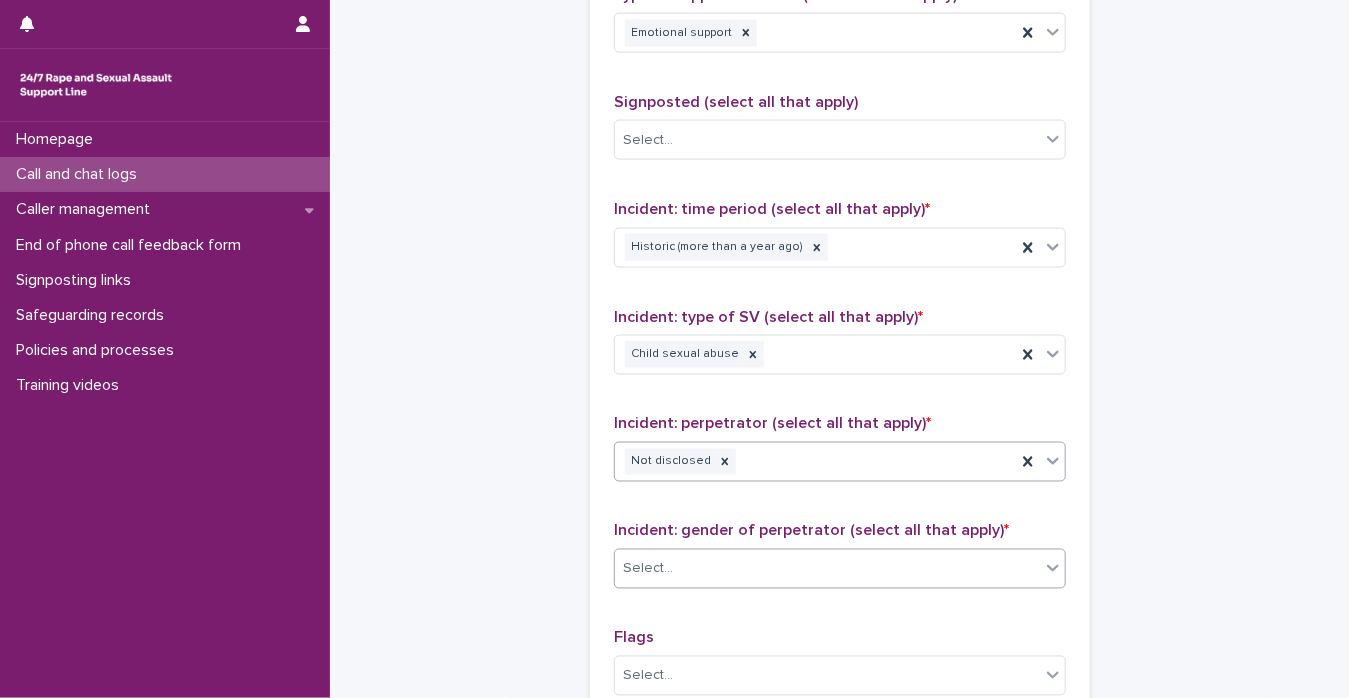 click 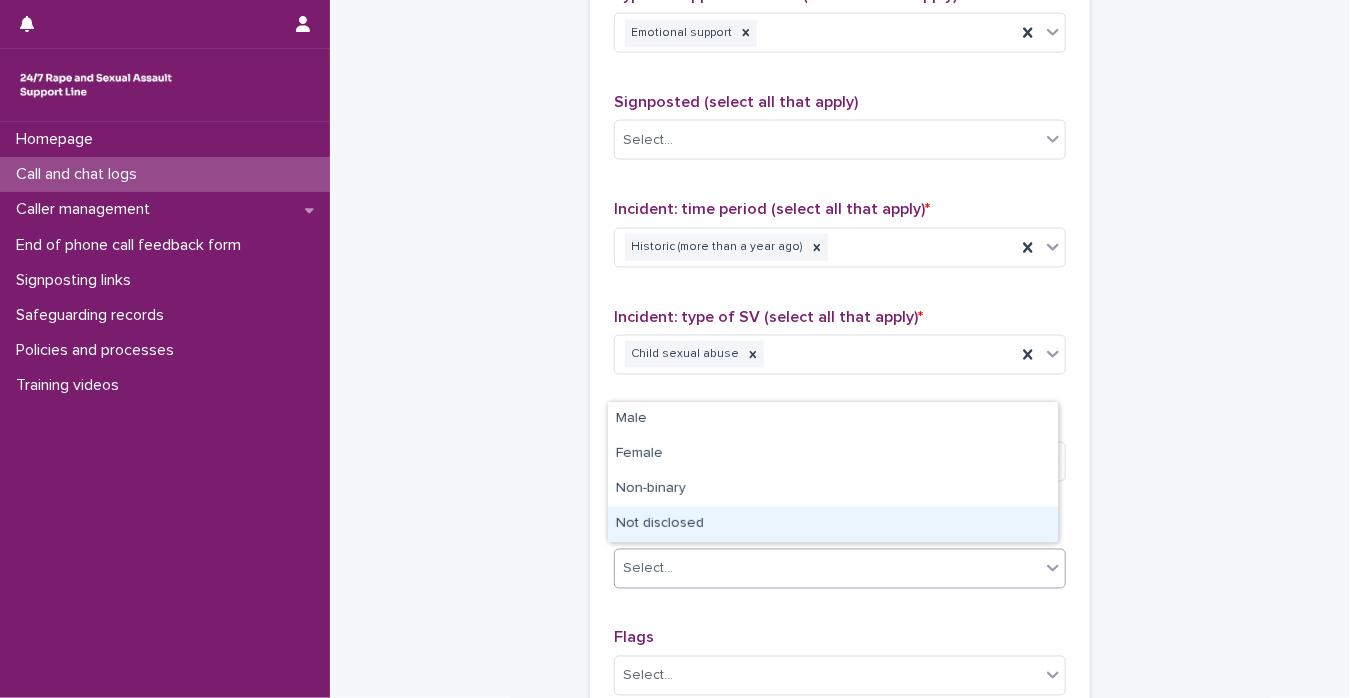 click on "Not disclosed" at bounding box center [833, 524] 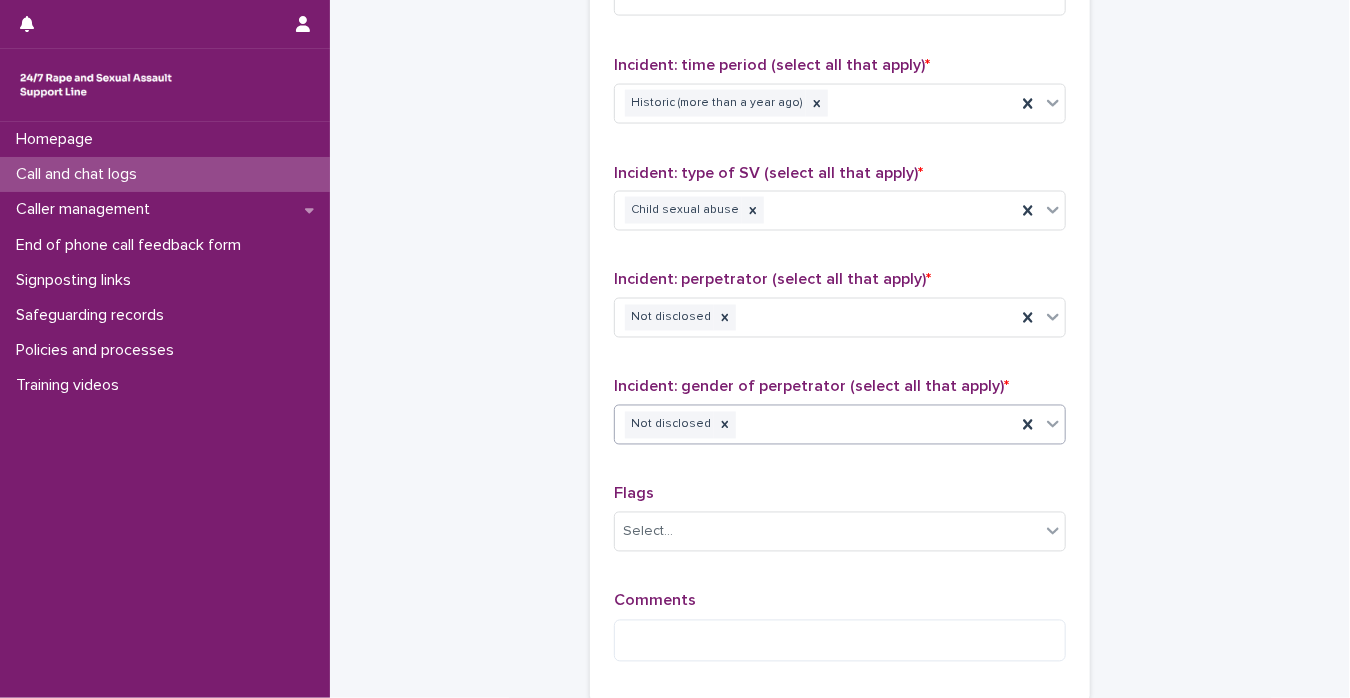 scroll, scrollTop: 1584, scrollLeft: 0, axis: vertical 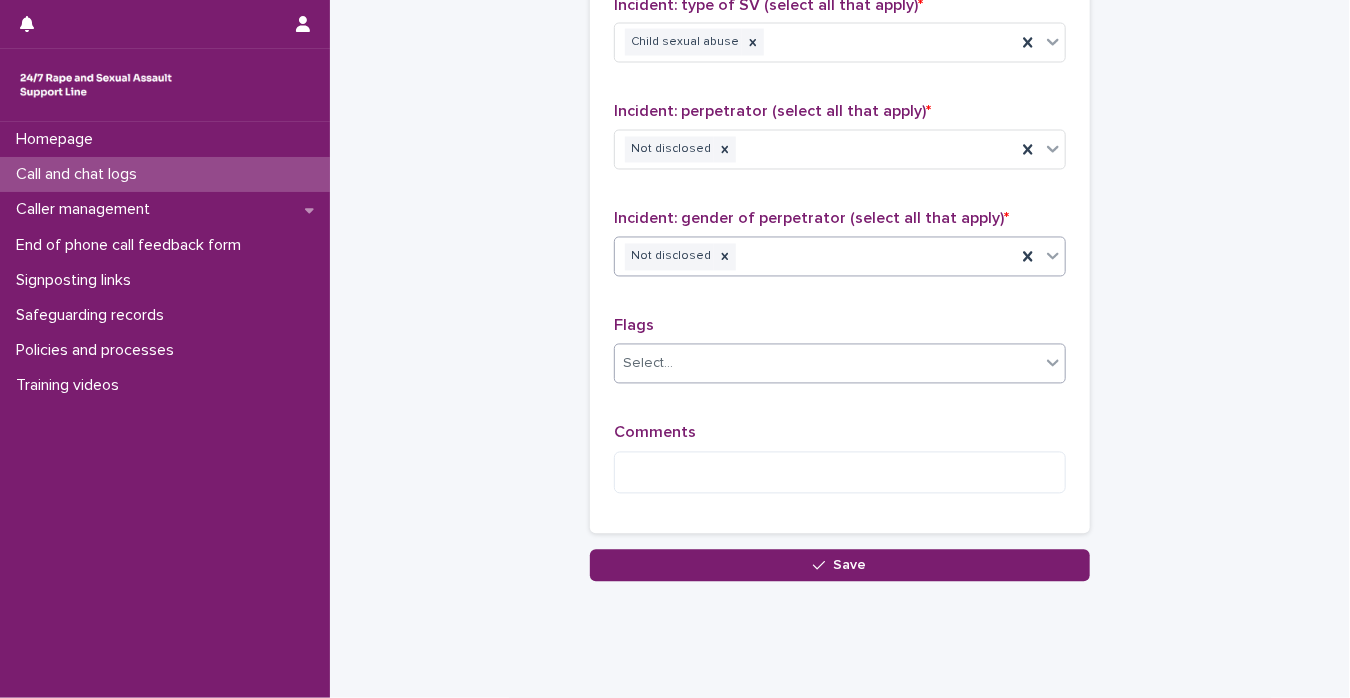 click at bounding box center (1053, 363) 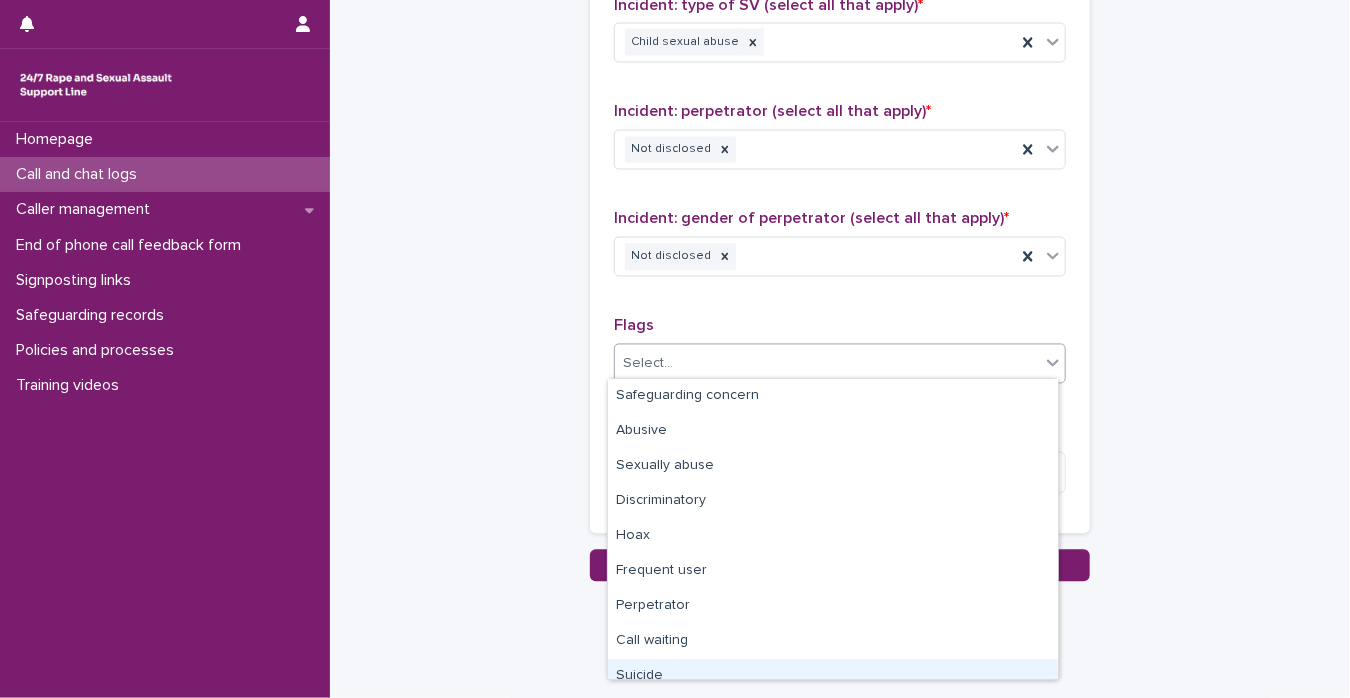 click on "Suicide" at bounding box center (833, 676) 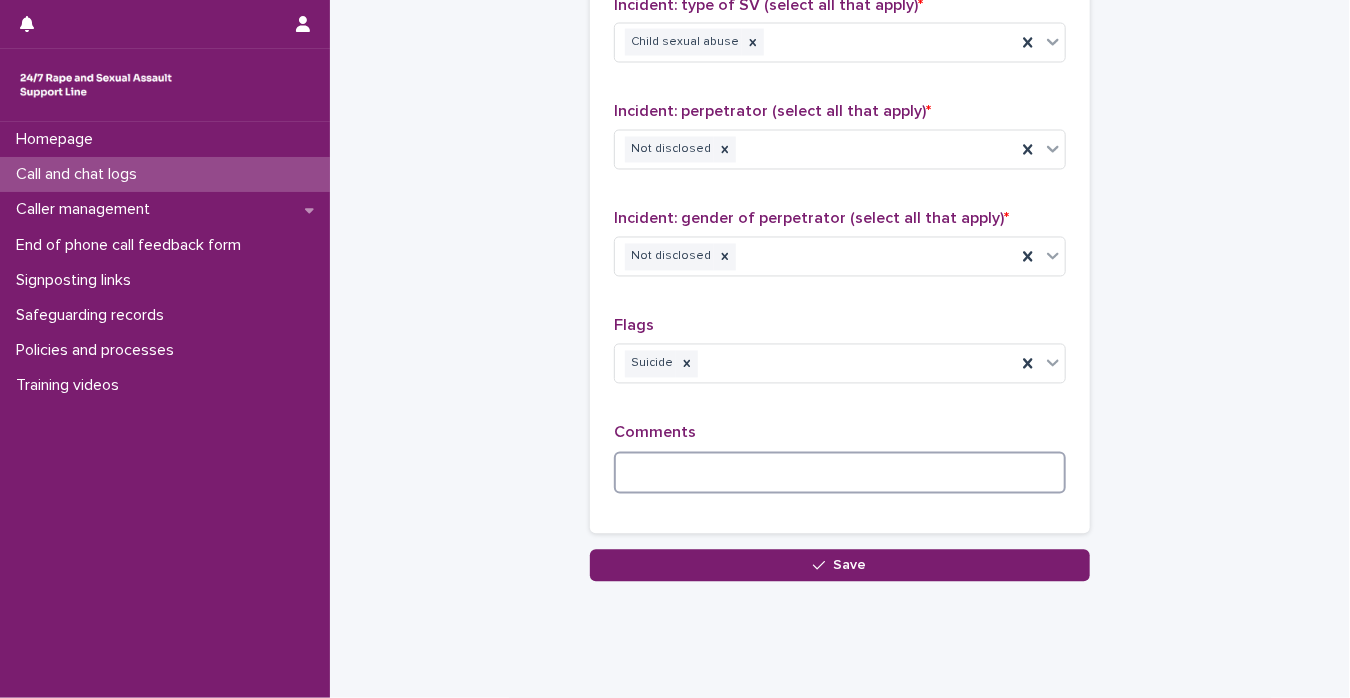 click at bounding box center [840, 473] 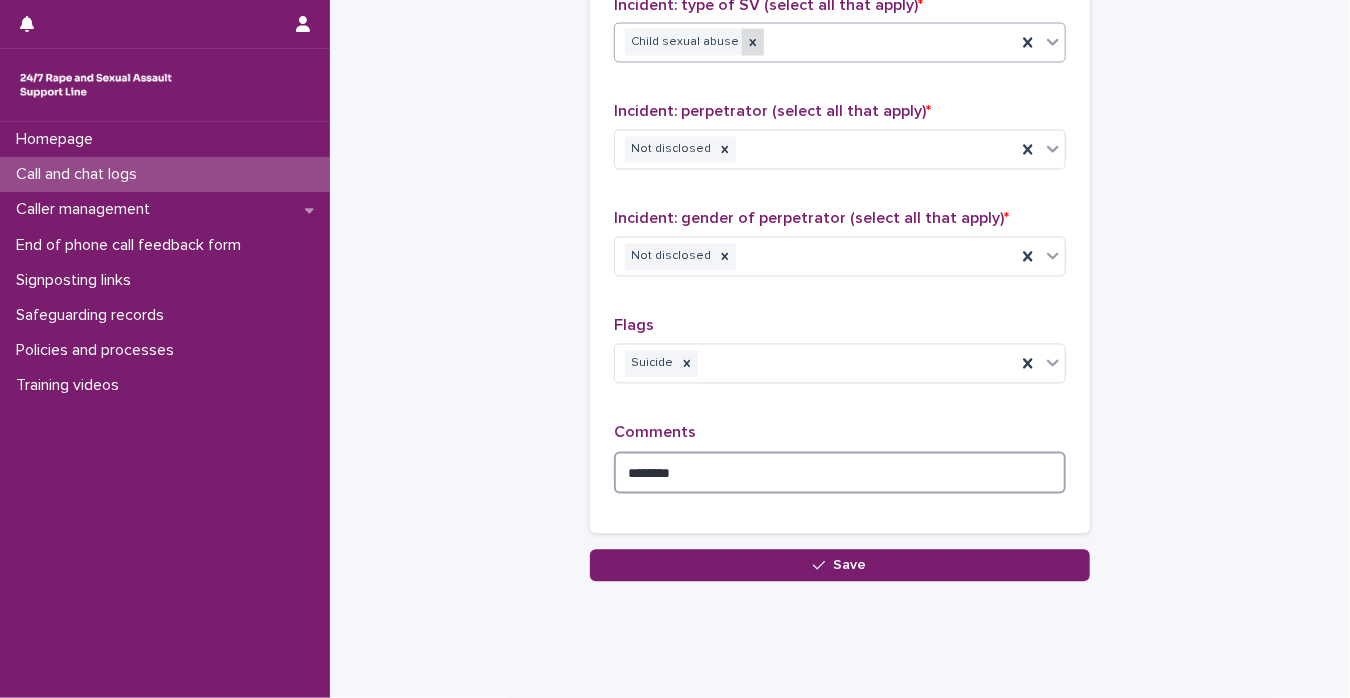 click 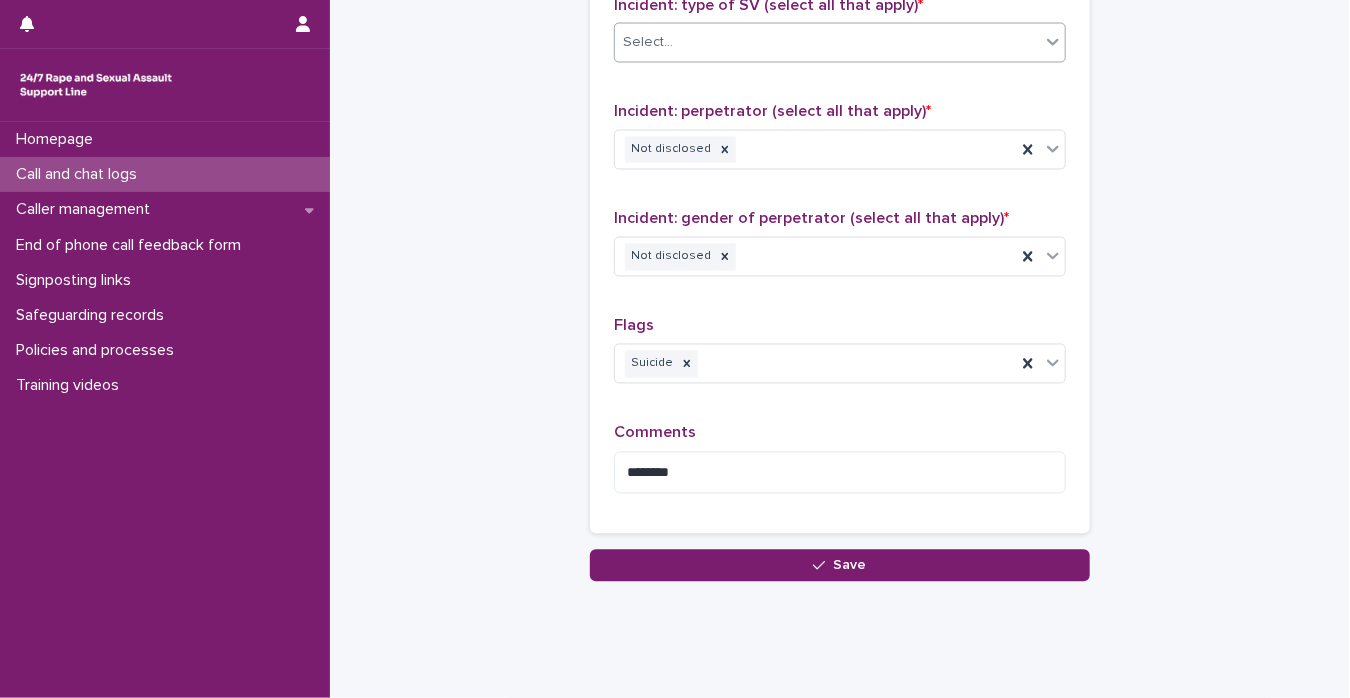 click 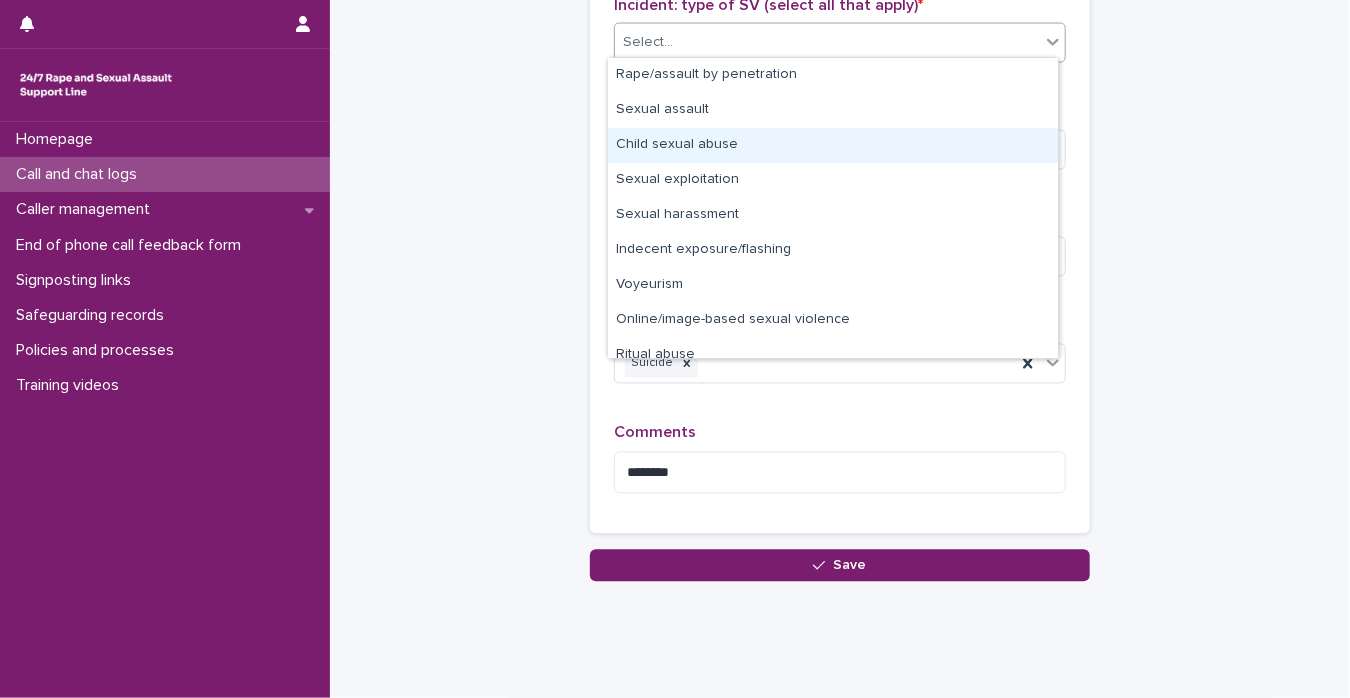 scroll, scrollTop: 50, scrollLeft: 0, axis: vertical 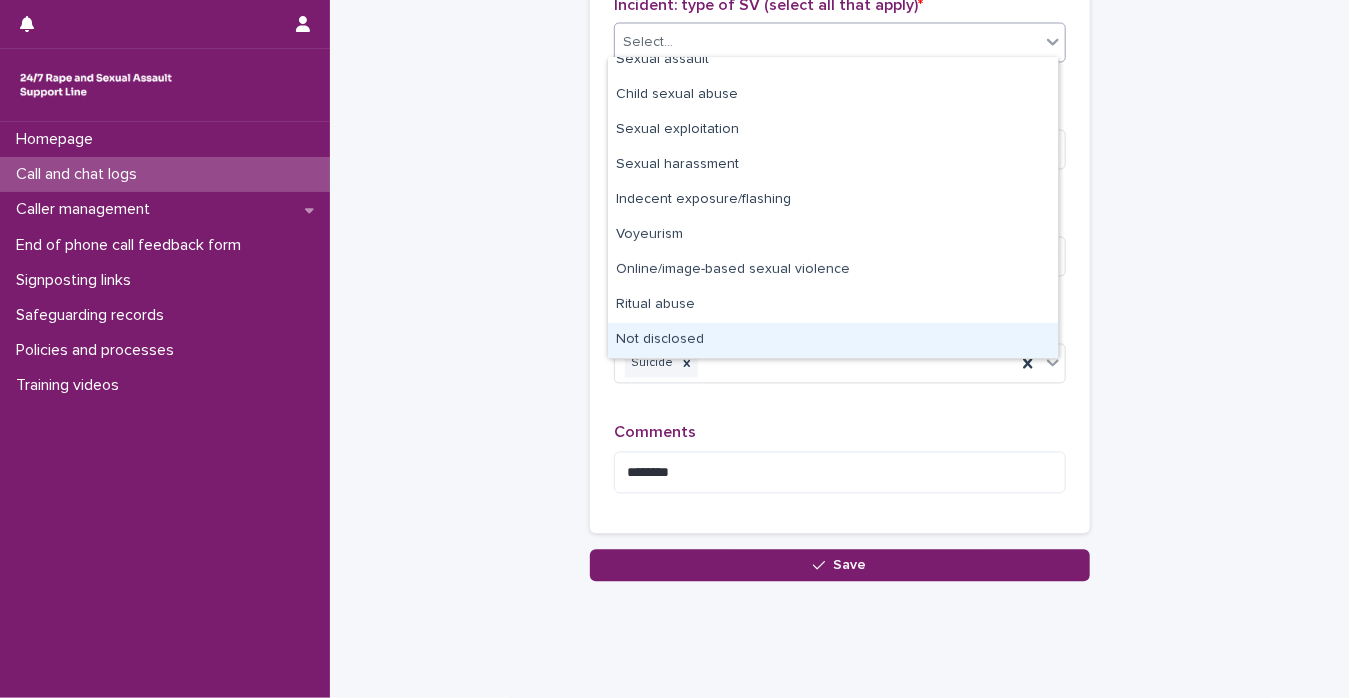 click on "Not disclosed" at bounding box center [833, 340] 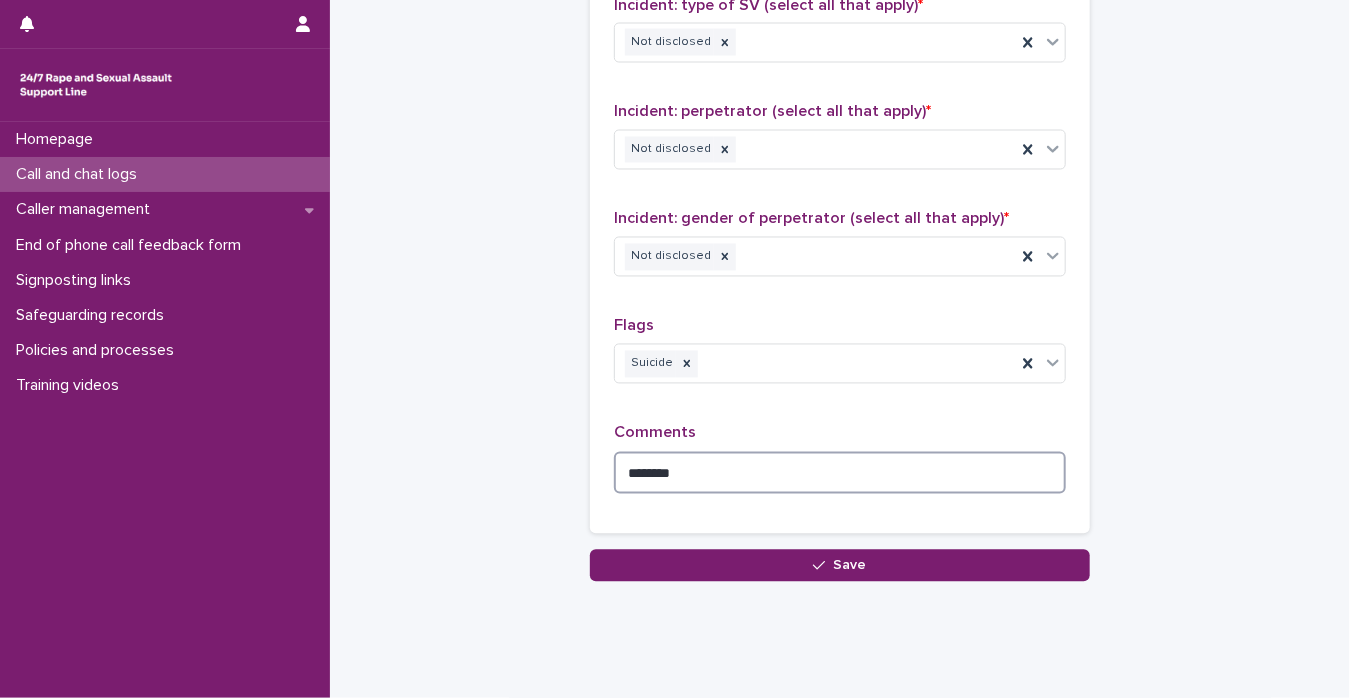 click on "*******" at bounding box center [840, 473] 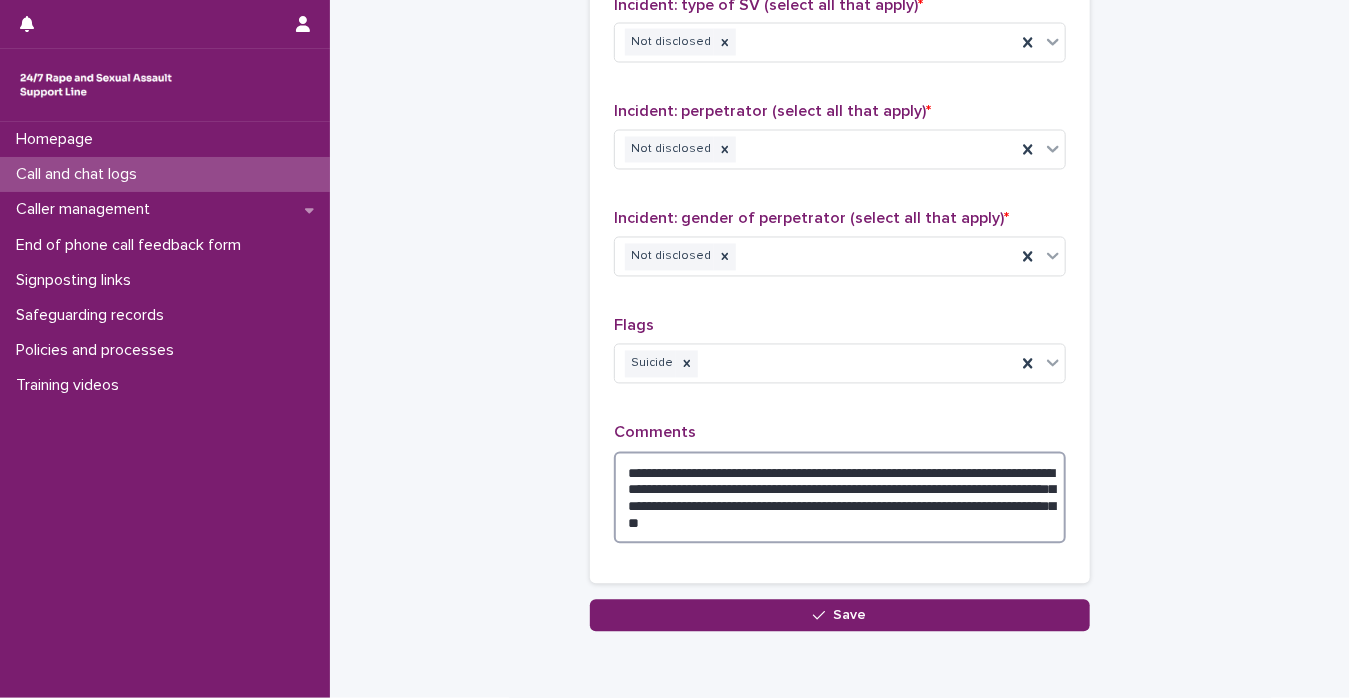 click on "**********" at bounding box center (840, 498) 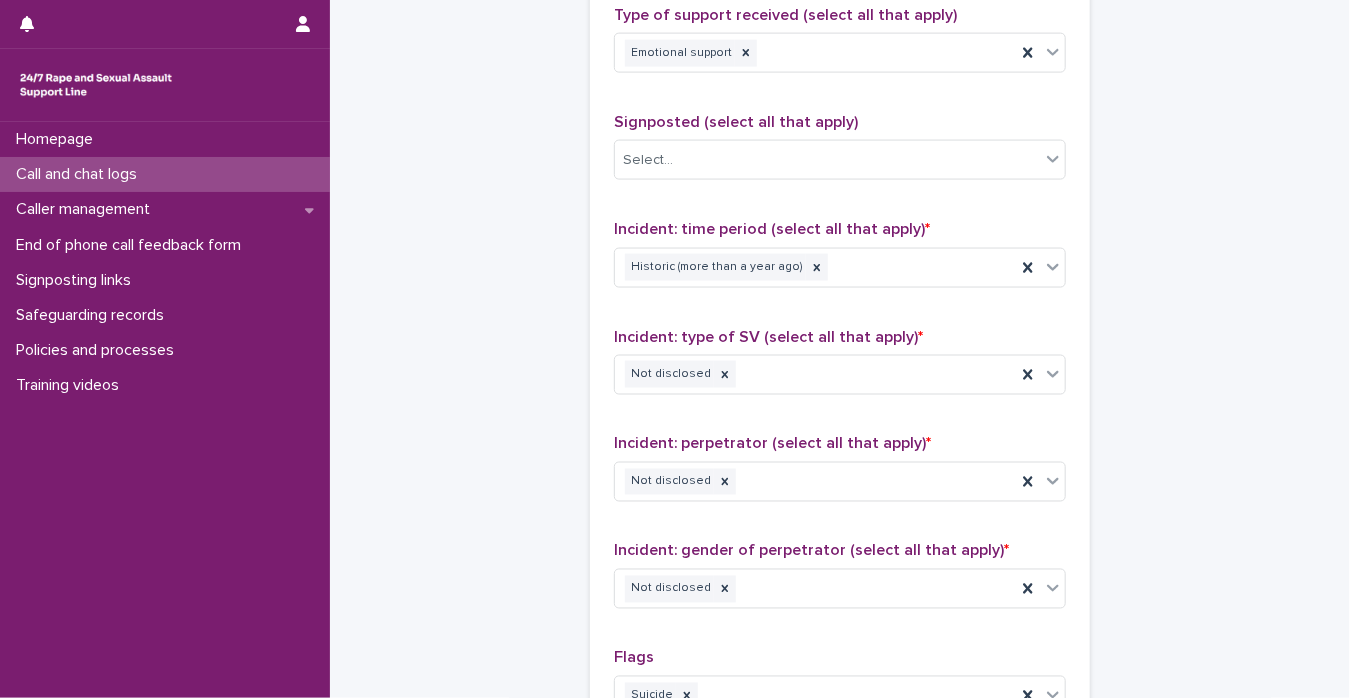 scroll, scrollTop: 1284, scrollLeft: 0, axis: vertical 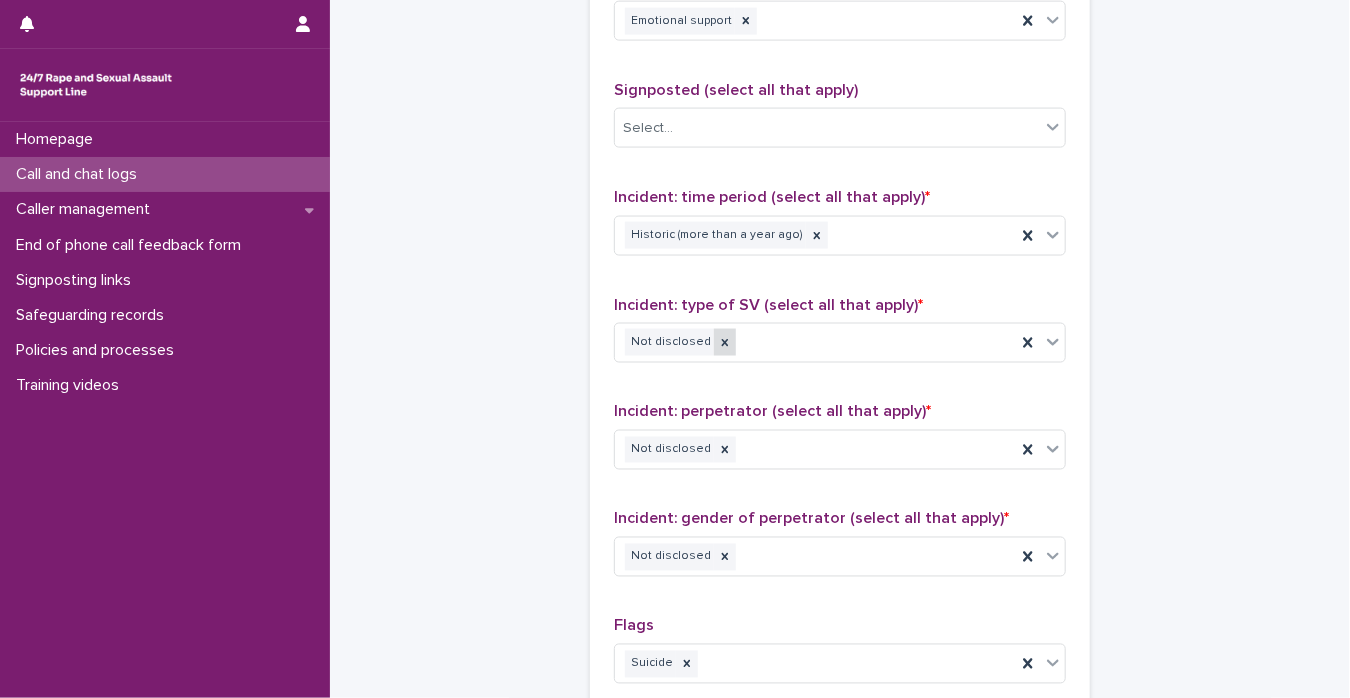 click 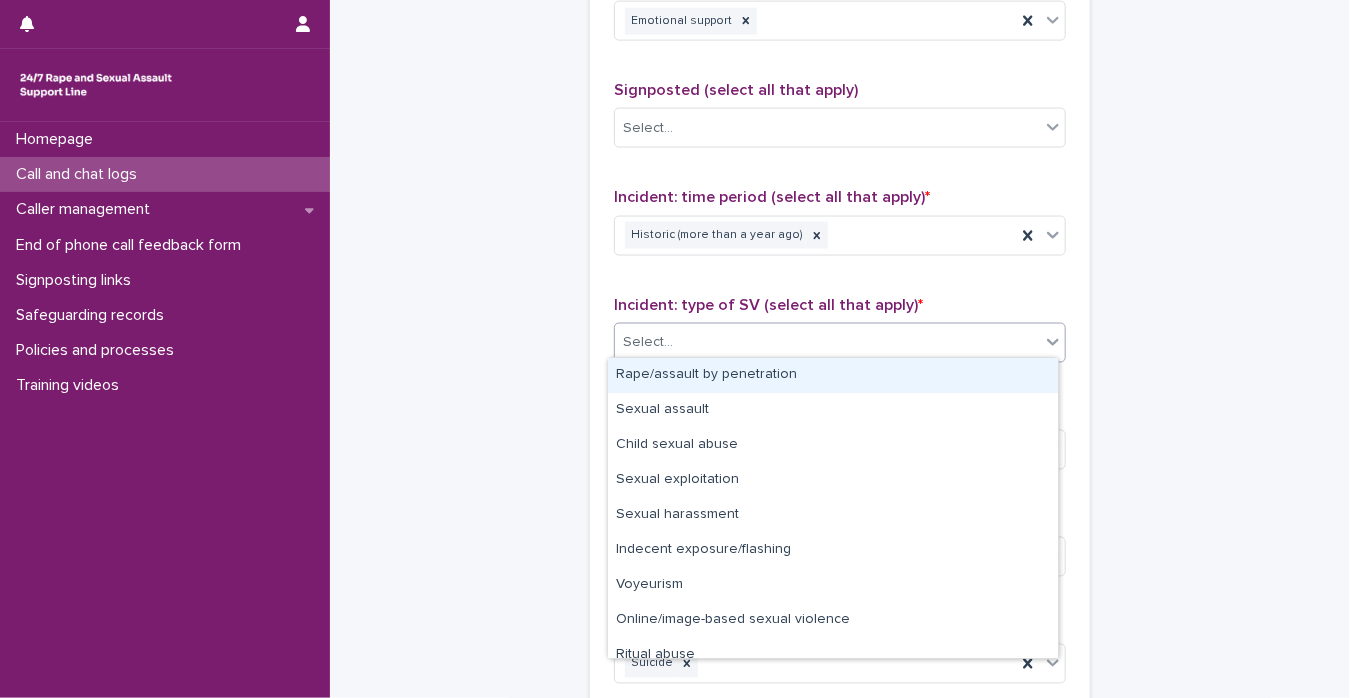 click 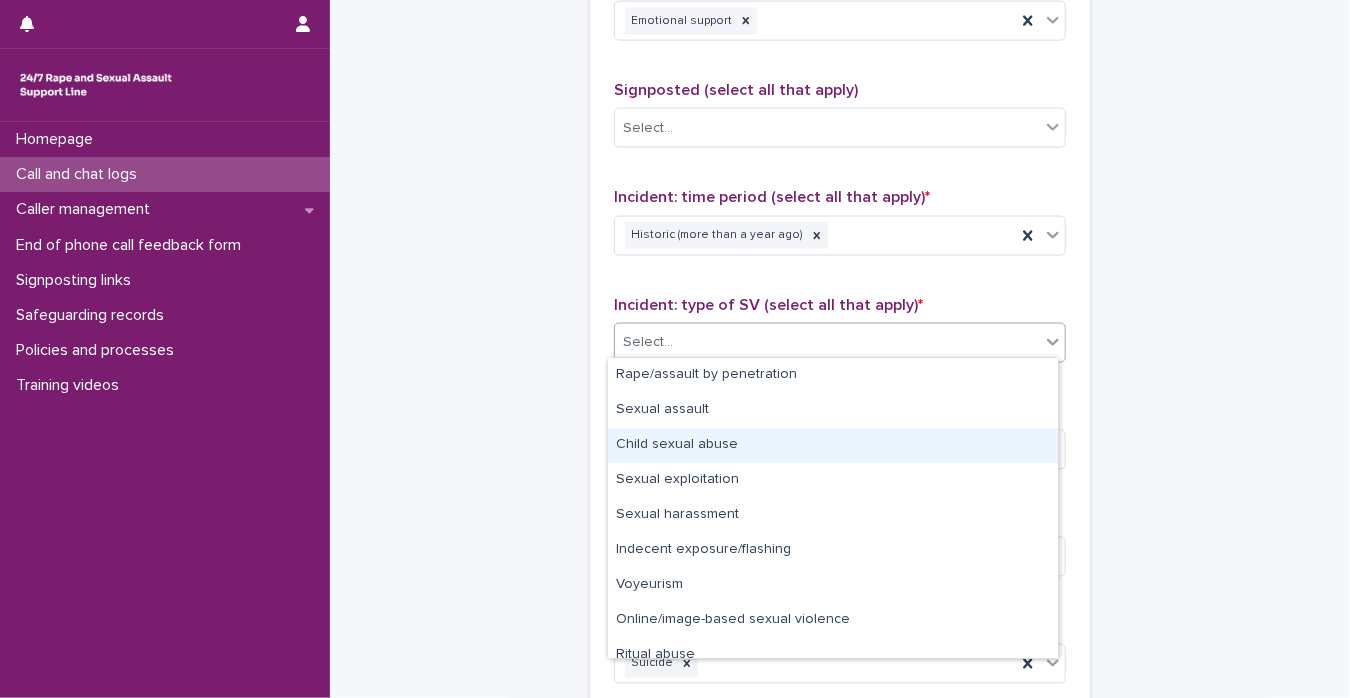 click on "Child sexual abuse" at bounding box center [833, 445] 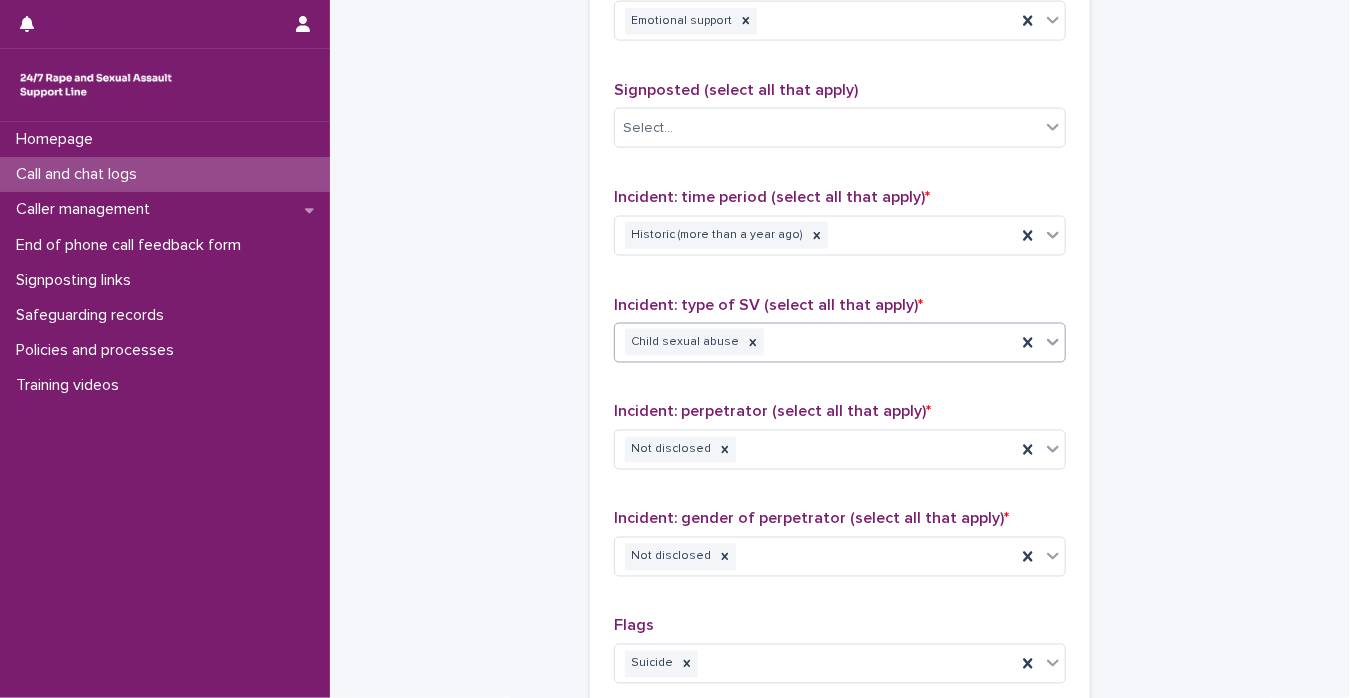 scroll, scrollTop: 1669, scrollLeft: 0, axis: vertical 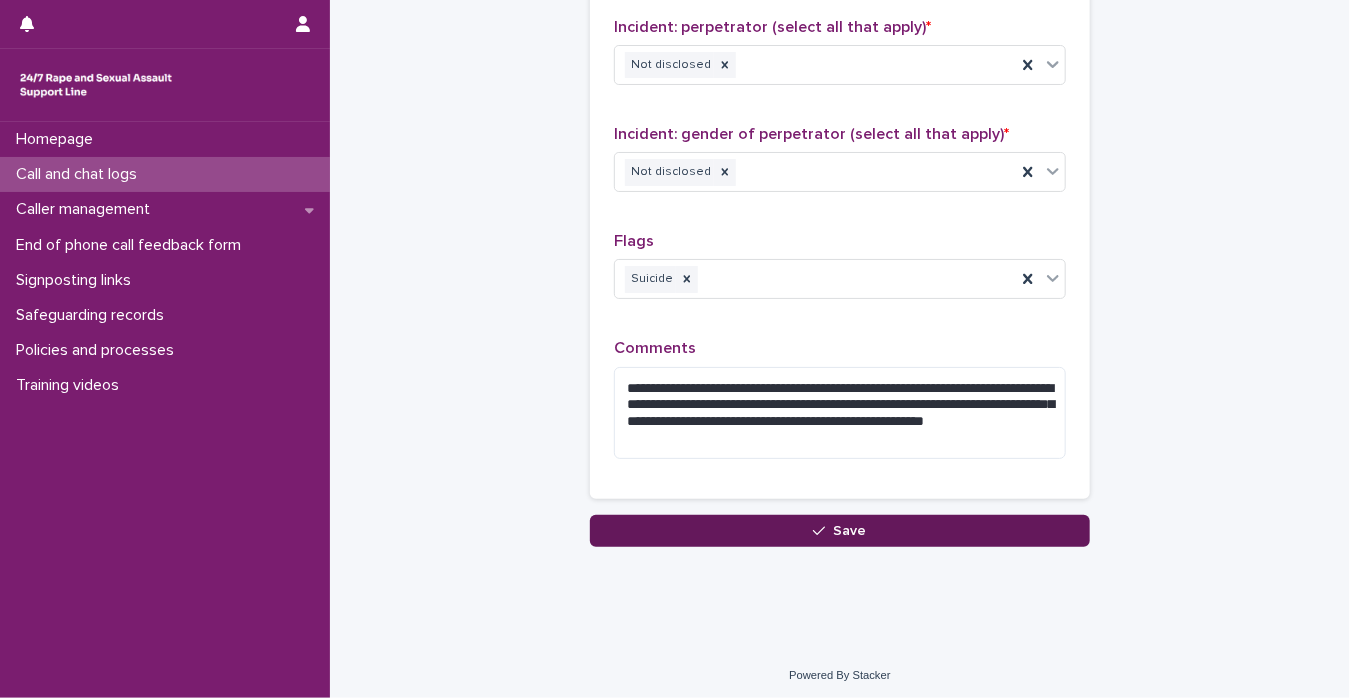 click on "Save" at bounding box center [840, 531] 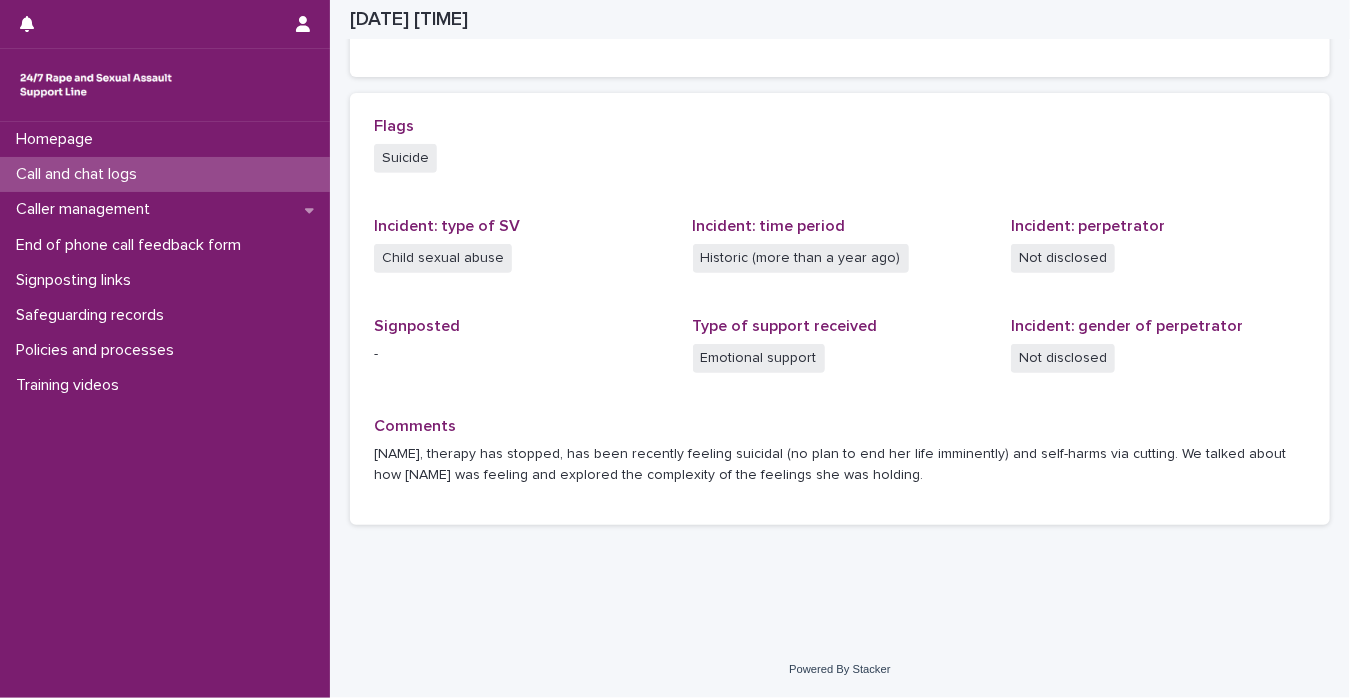 scroll, scrollTop: 397, scrollLeft: 0, axis: vertical 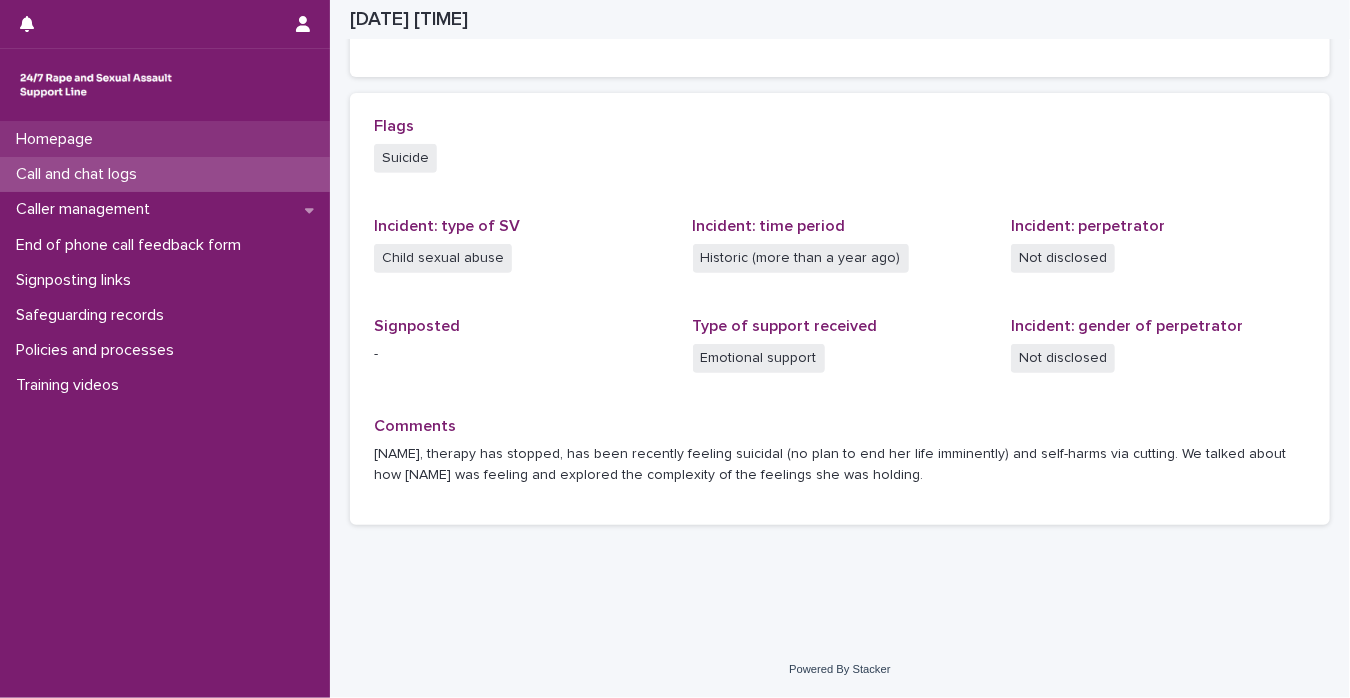 click on "Homepage" at bounding box center [58, 139] 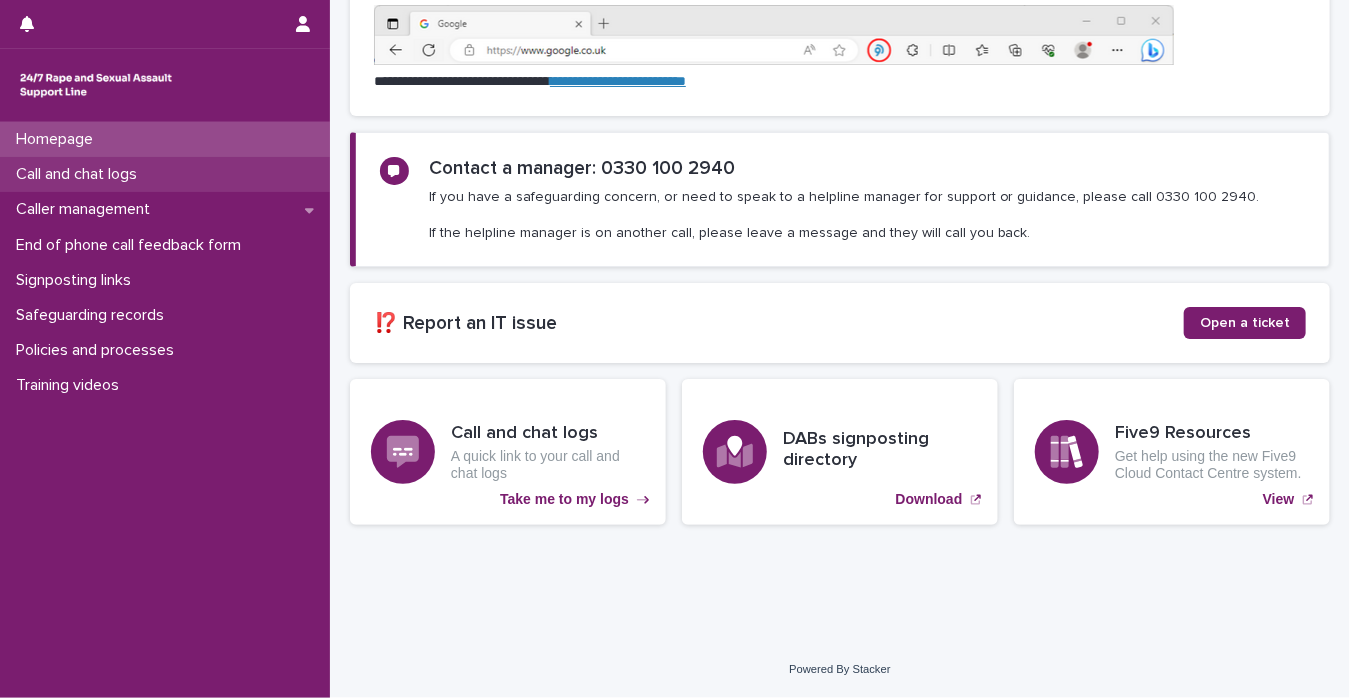 scroll, scrollTop: 0, scrollLeft: 0, axis: both 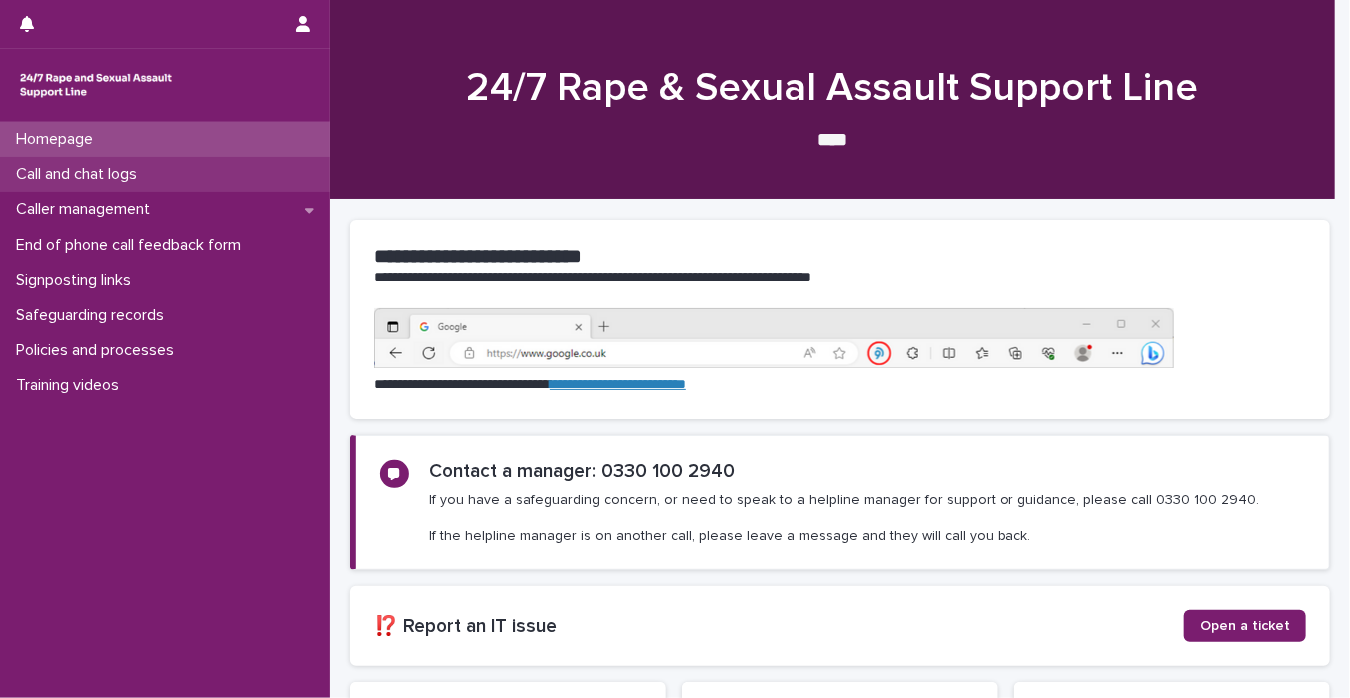 click on "Call and chat logs" at bounding box center (80, 174) 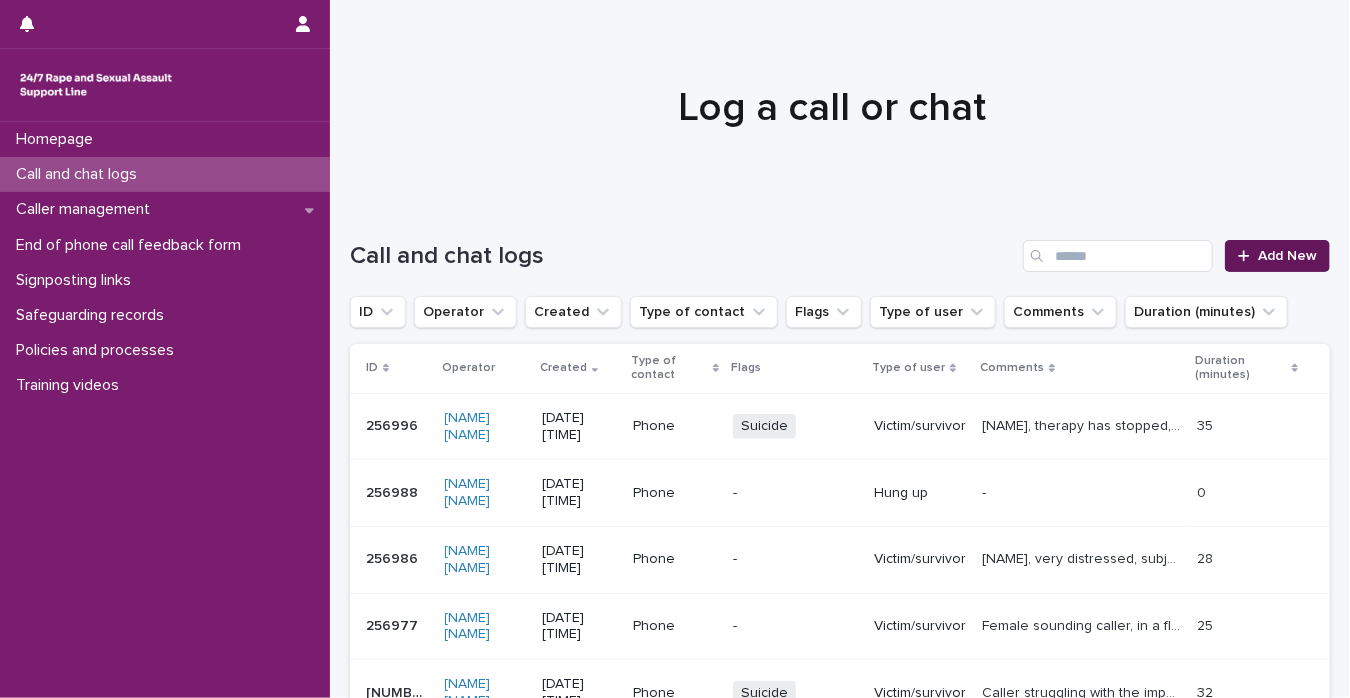 click on "Add New" at bounding box center [1287, 256] 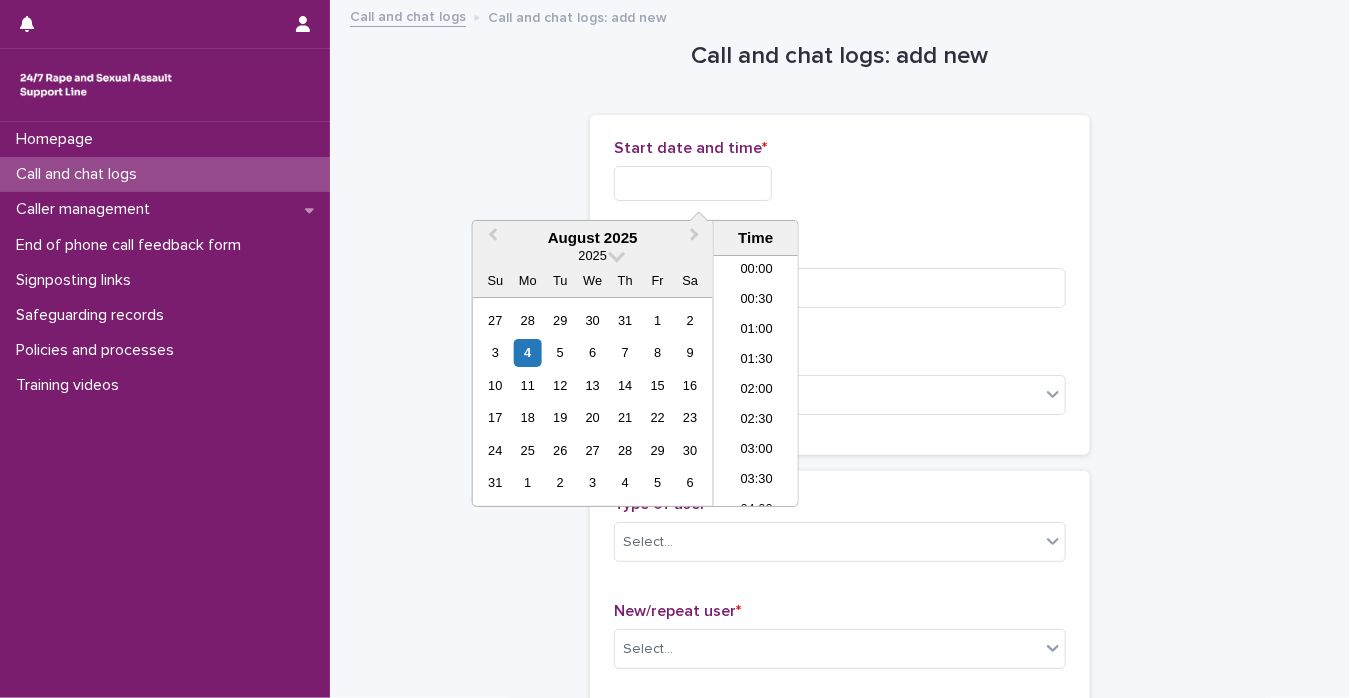 click at bounding box center [693, 183] 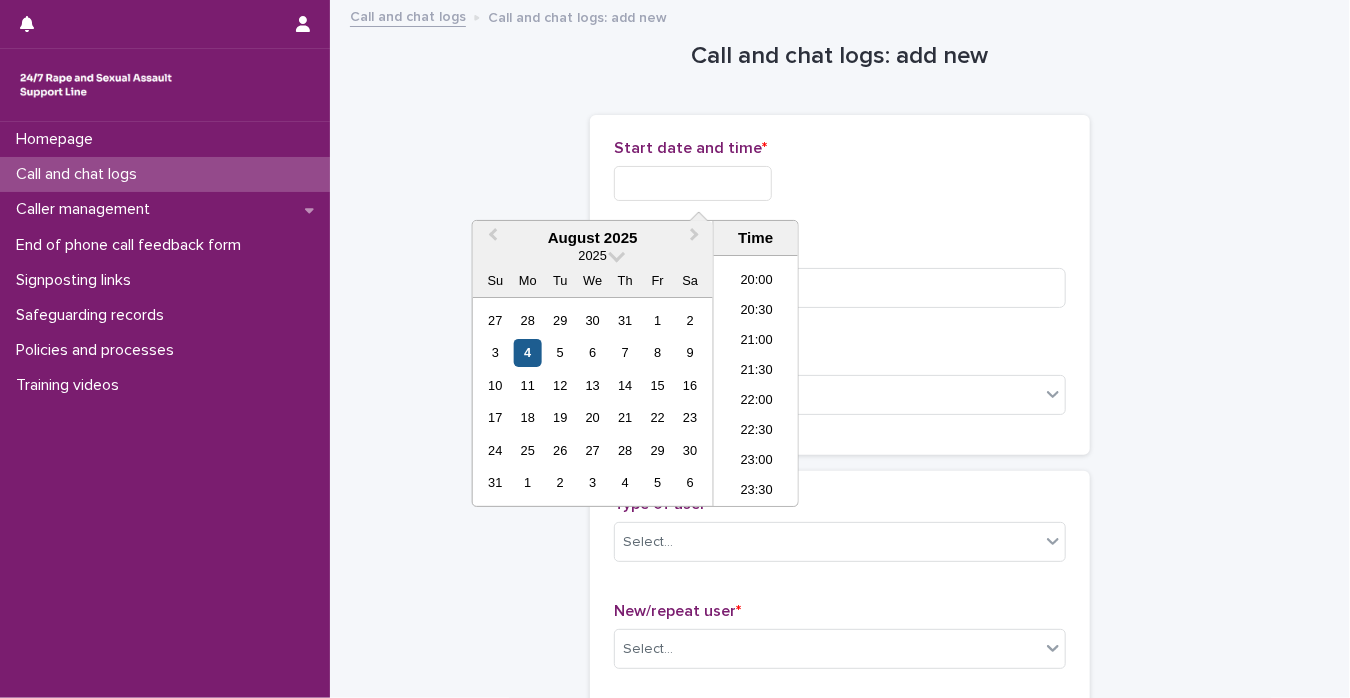 click on "4" at bounding box center [527, 352] 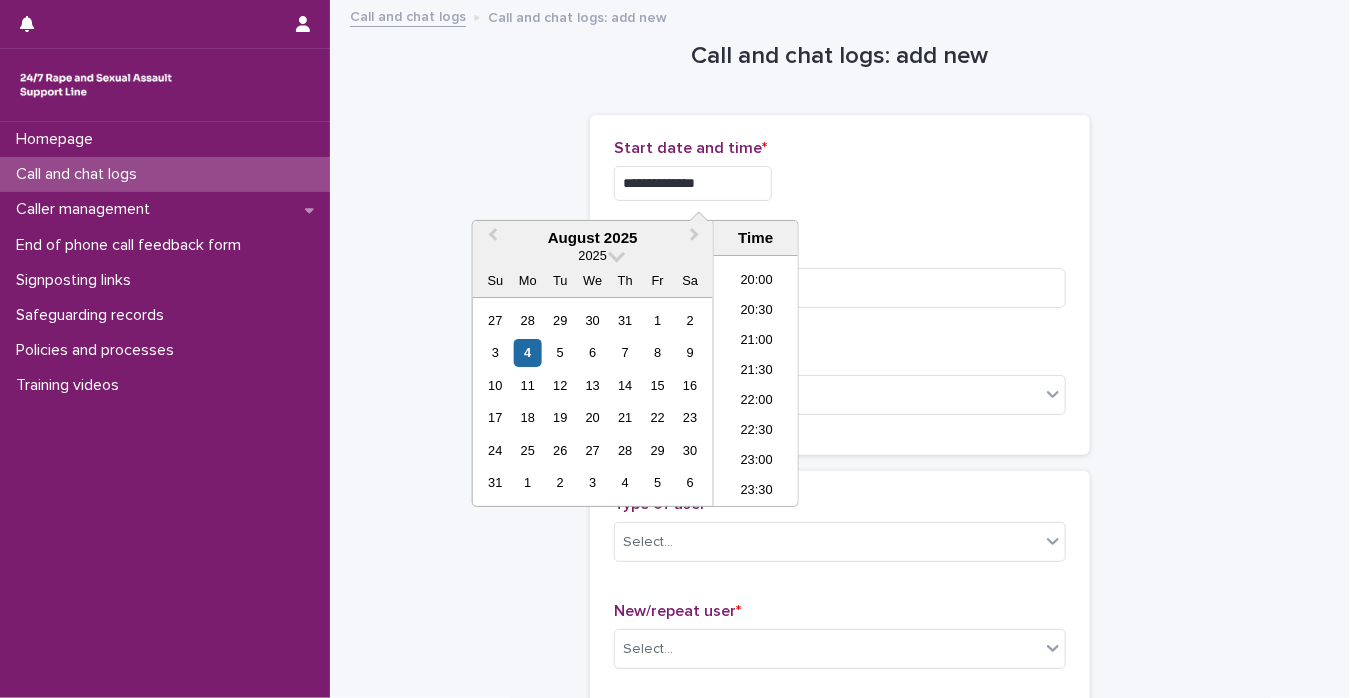 drag, startPoint x: 675, startPoint y: 178, endPoint x: 996, endPoint y: 170, distance: 321.09967 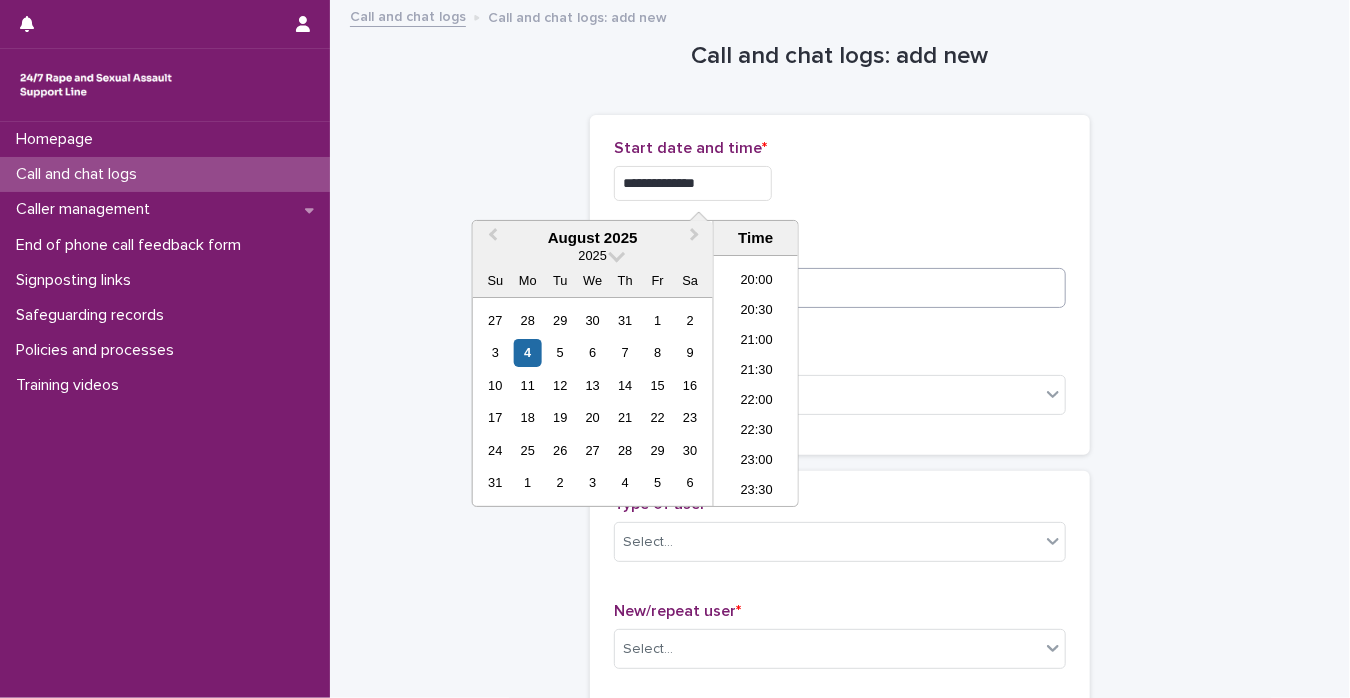 type on "**********" 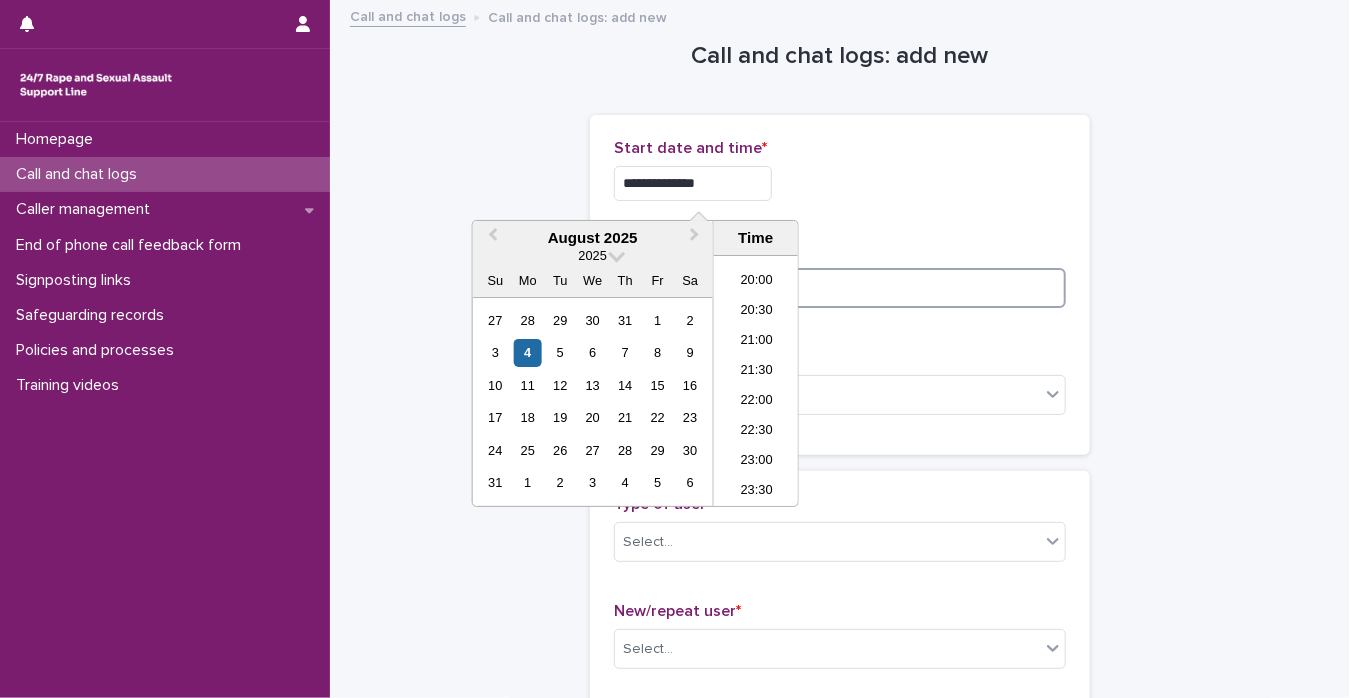 click at bounding box center (840, 288) 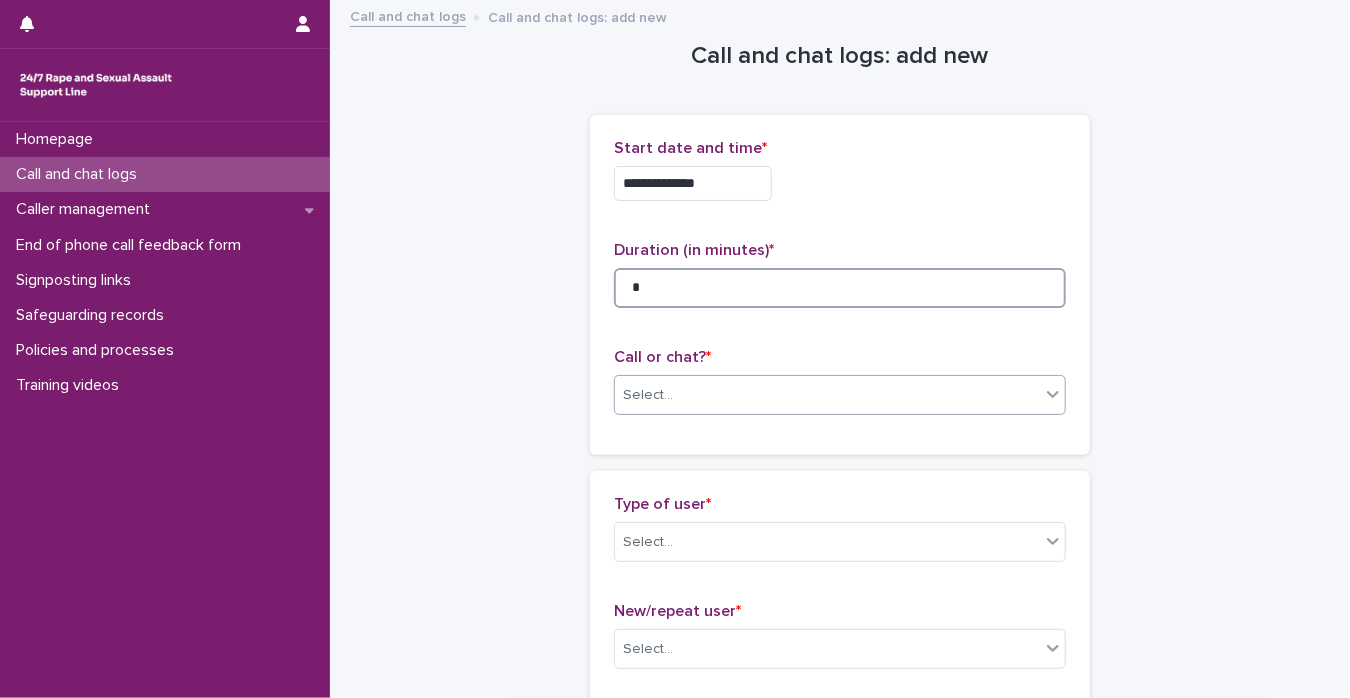 type on "*" 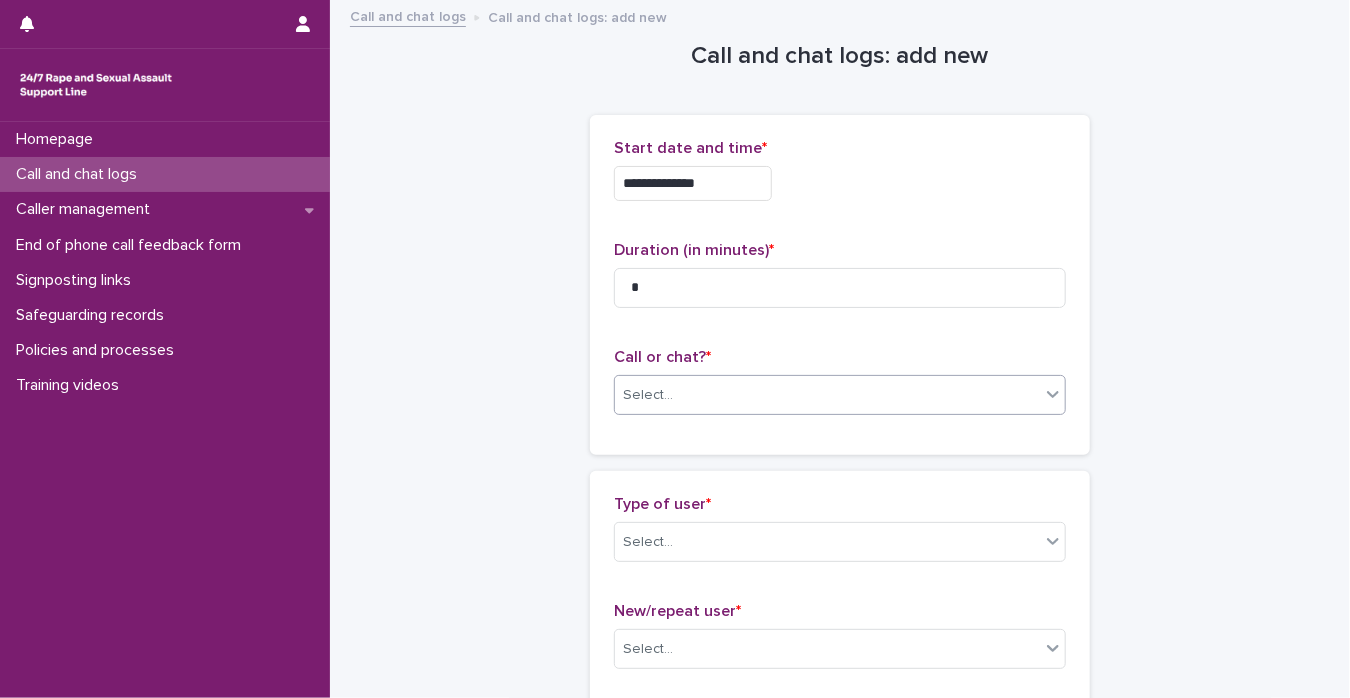 click at bounding box center [1040, 395] 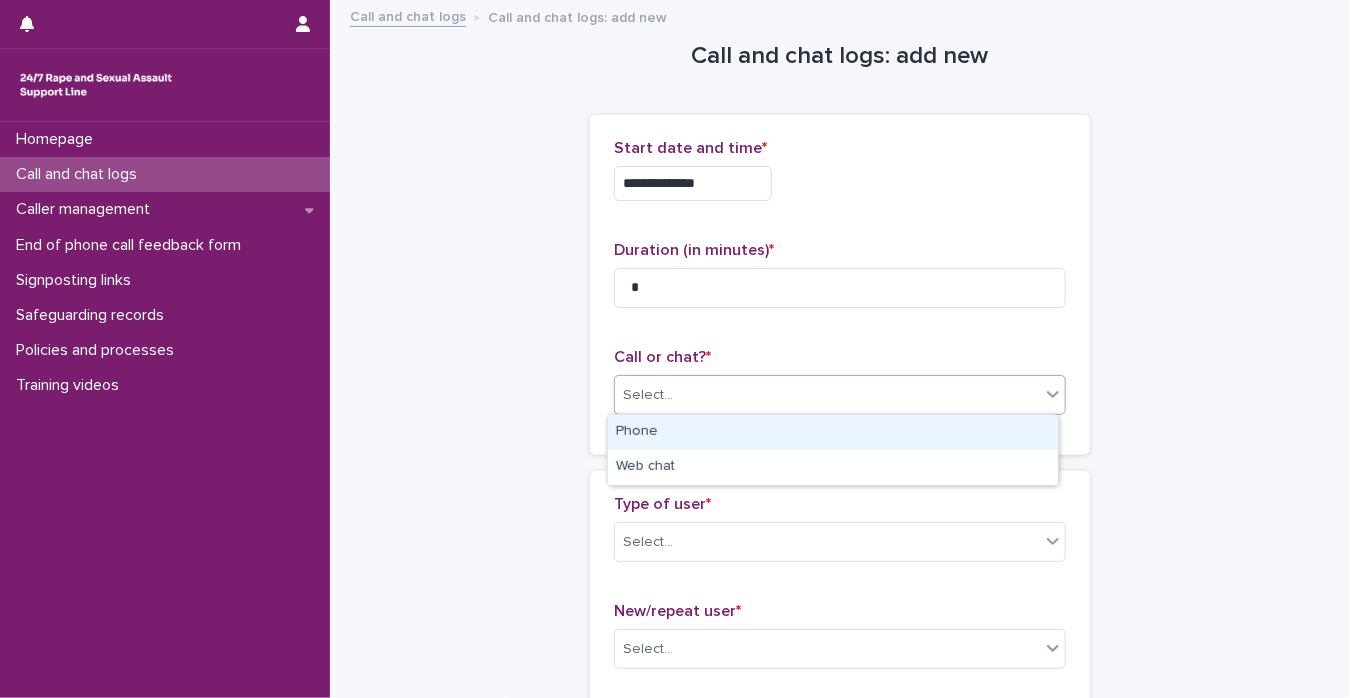 click on "Phone" at bounding box center (833, 432) 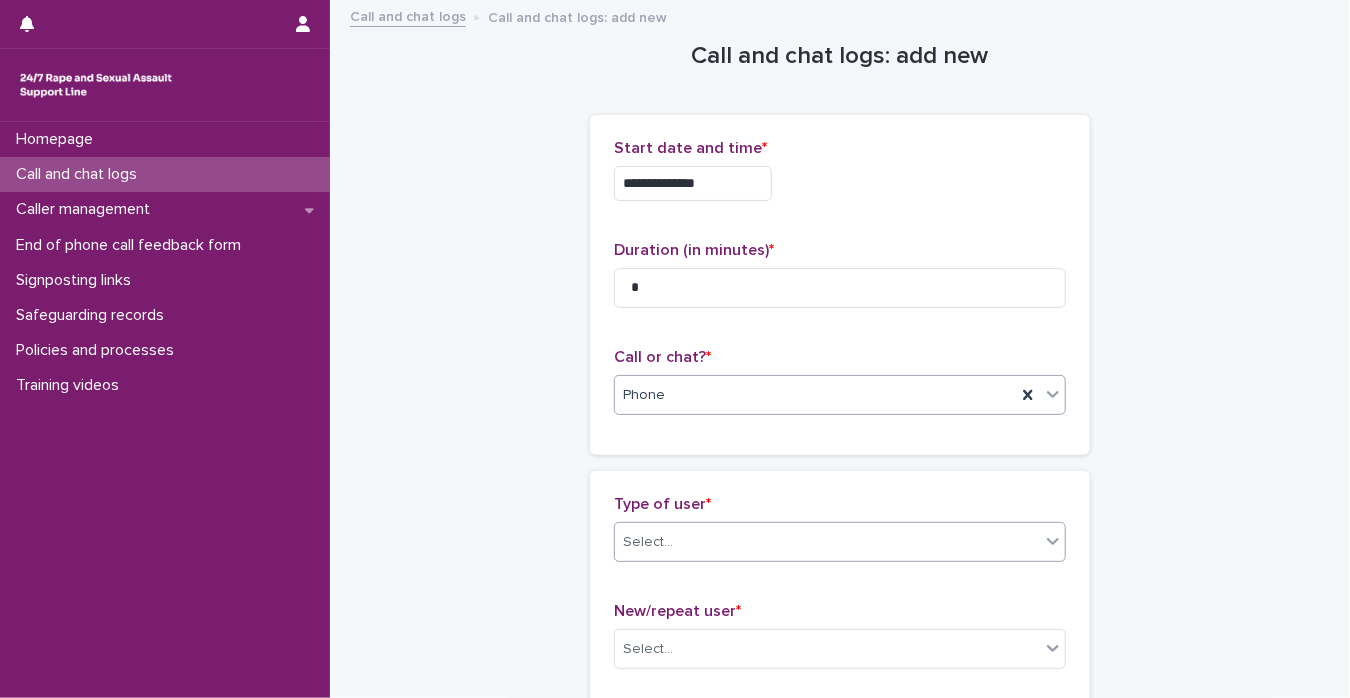 click at bounding box center [1053, 541] 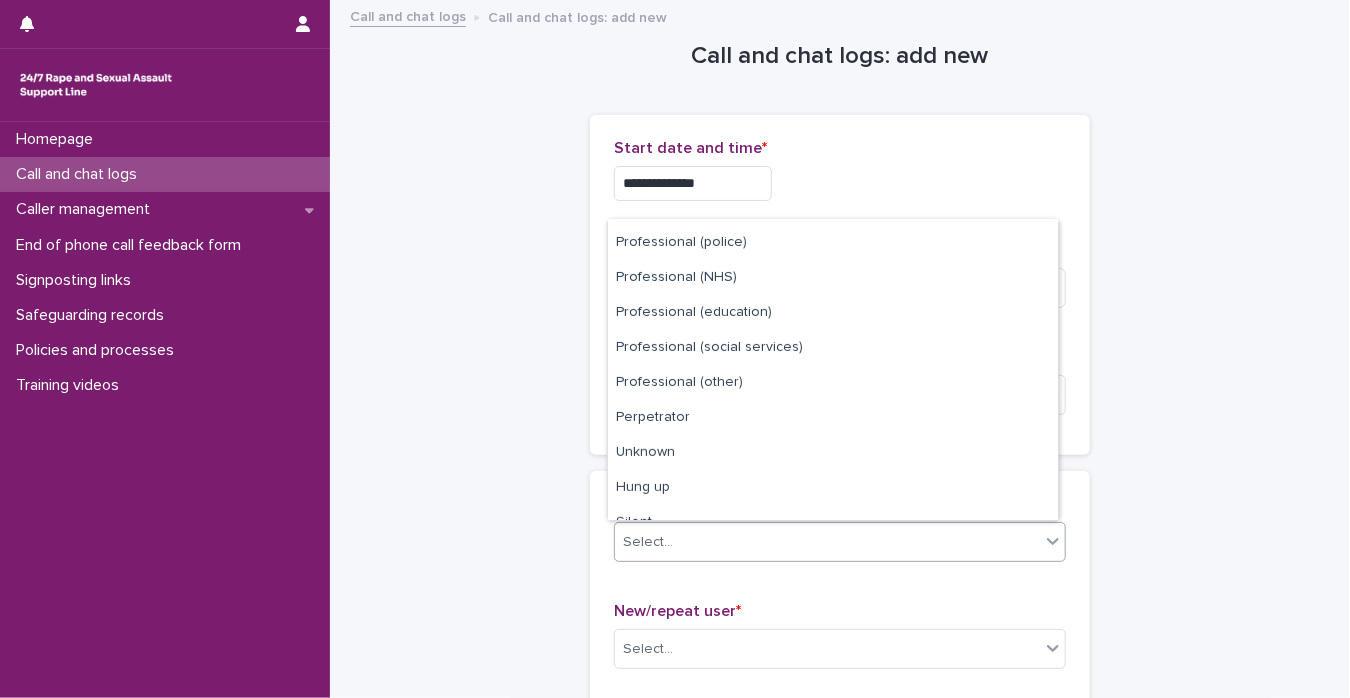 scroll, scrollTop: 224, scrollLeft: 0, axis: vertical 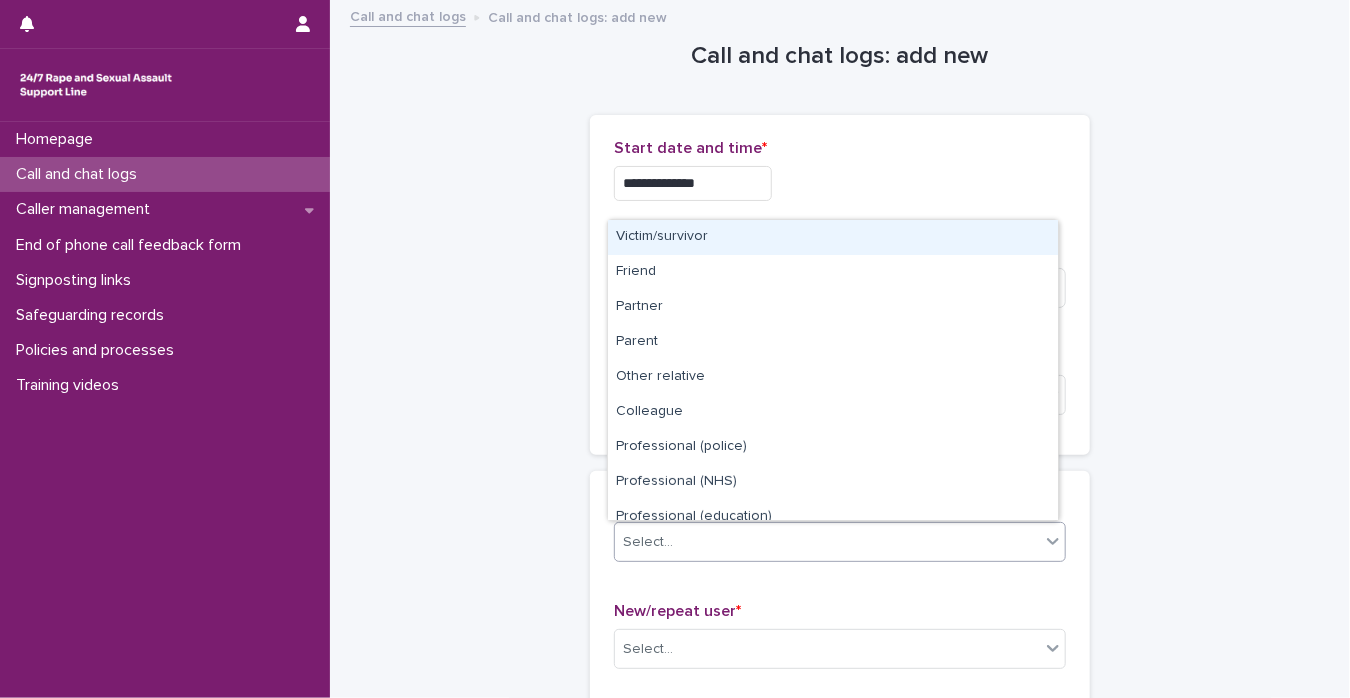 click on "Victim/survivor" at bounding box center [833, 237] 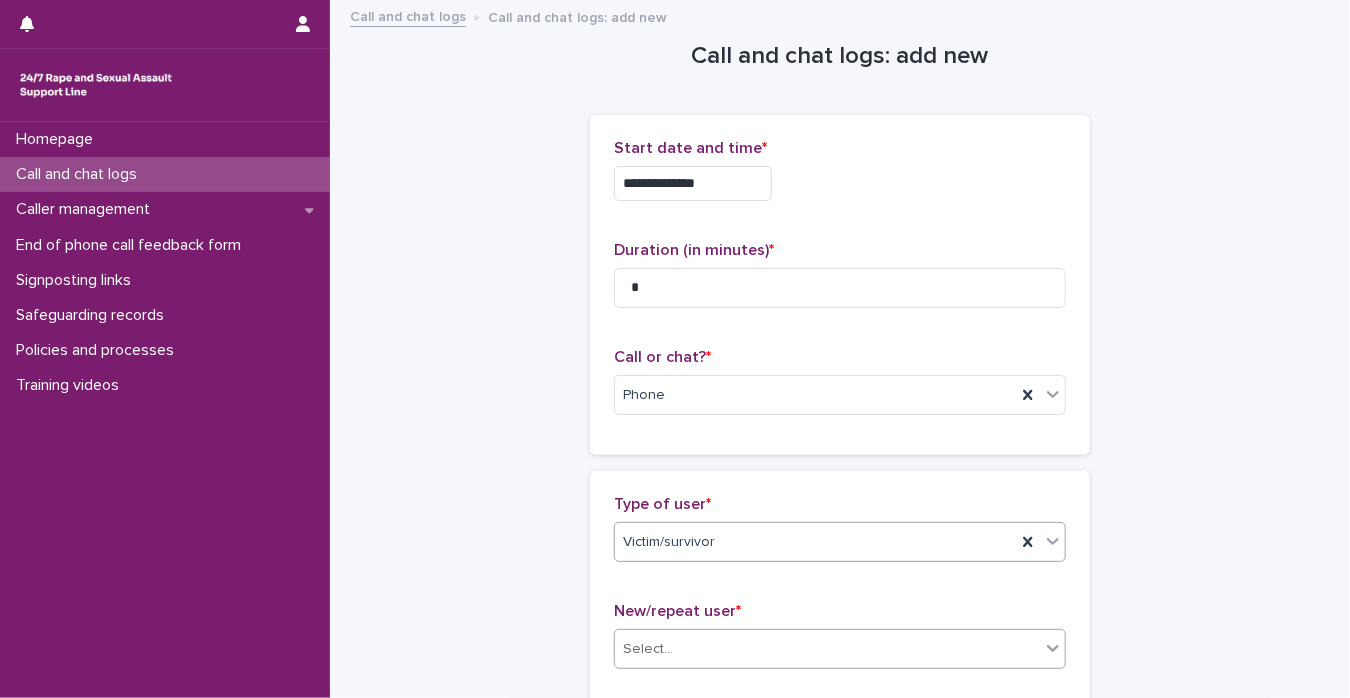 click 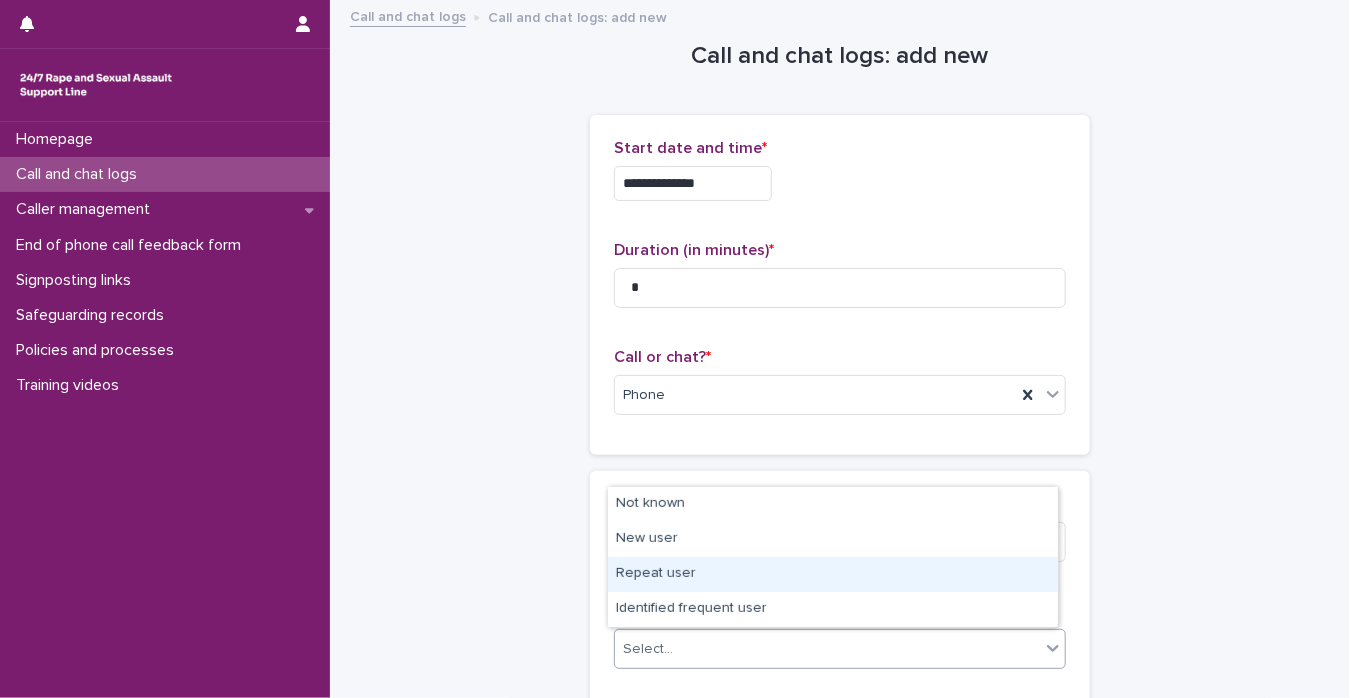 click on "Repeat user" at bounding box center (833, 574) 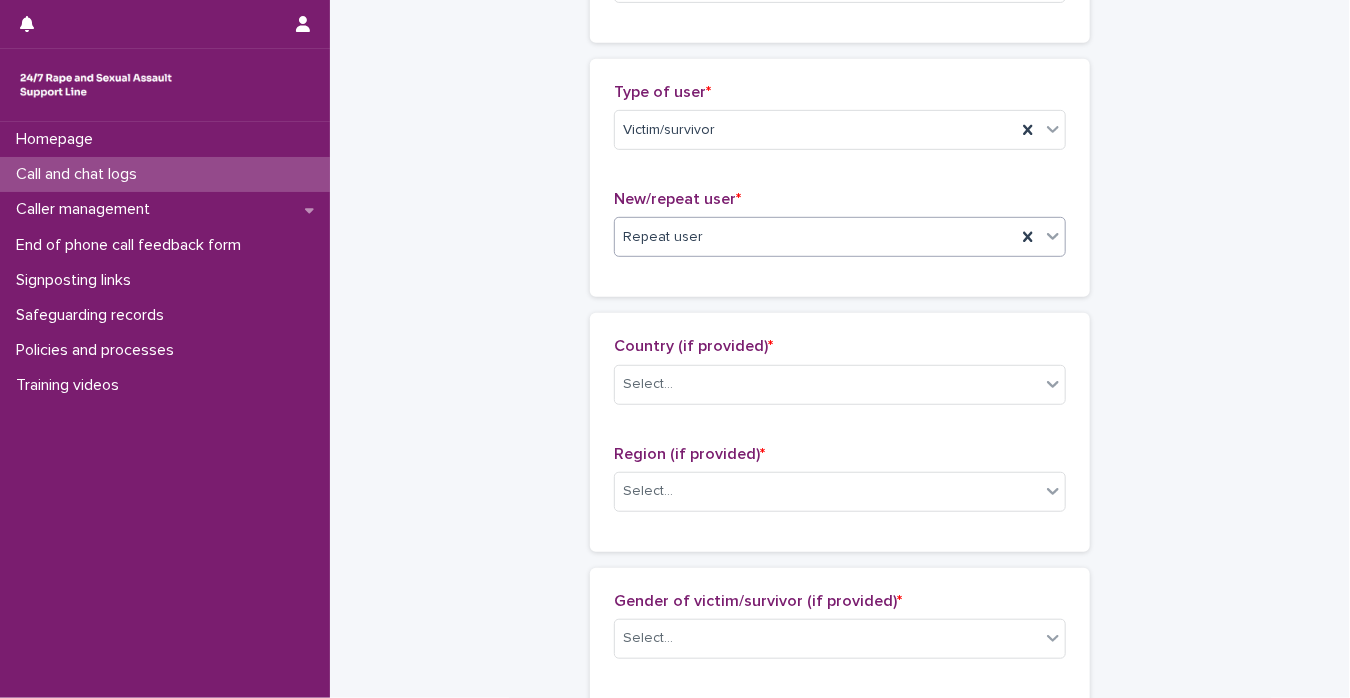 scroll, scrollTop: 651, scrollLeft: 0, axis: vertical 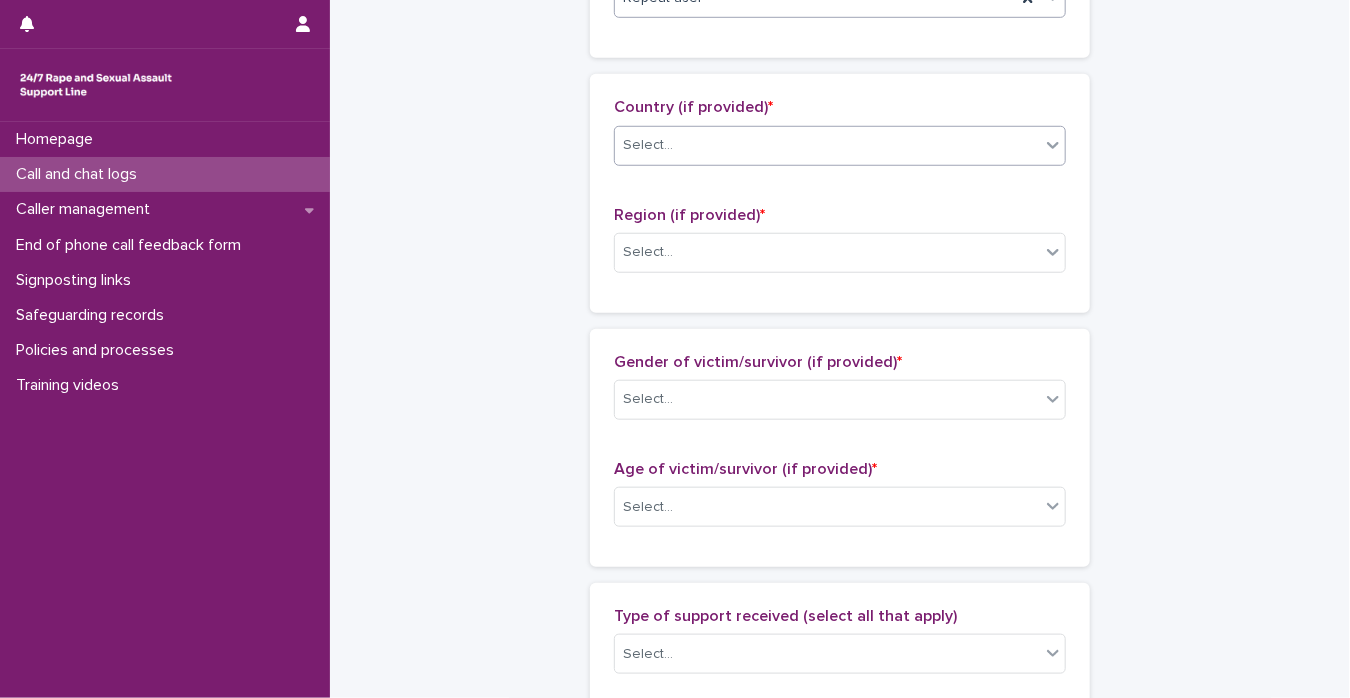click at bounding box center (1053, 145) 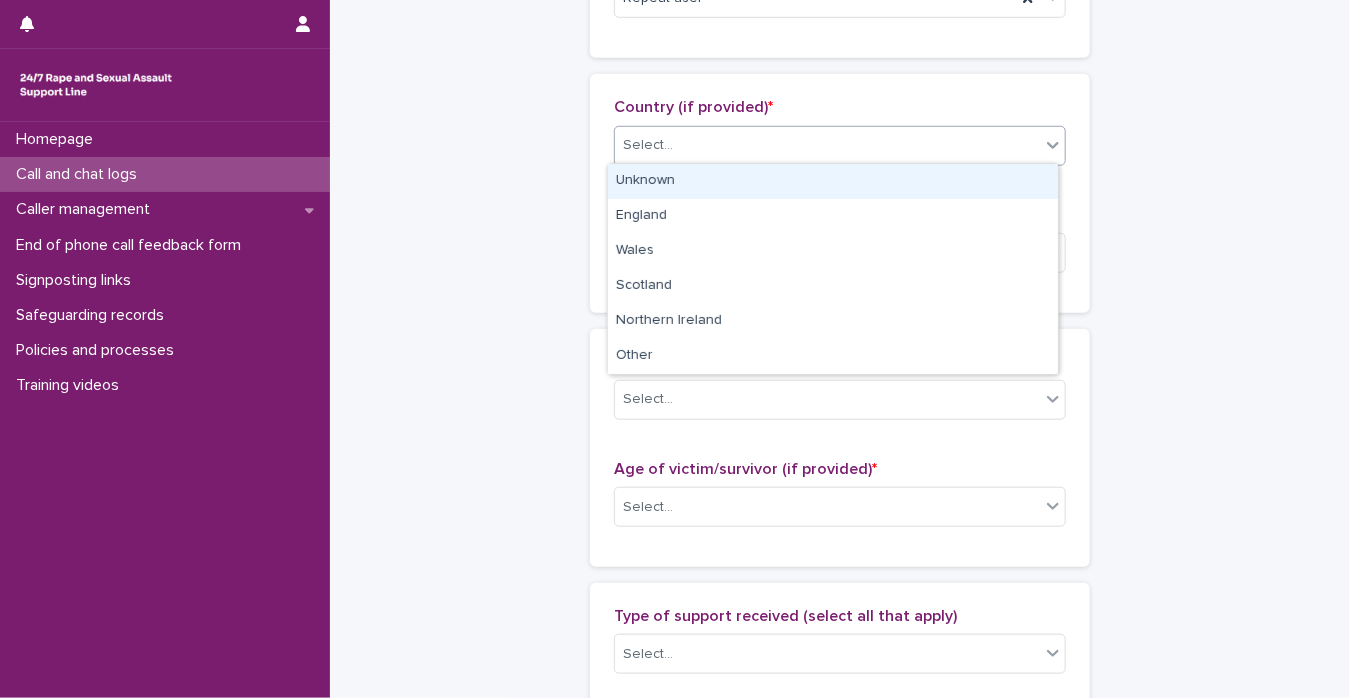click on "Unknown" at bounding box center (833, 181) 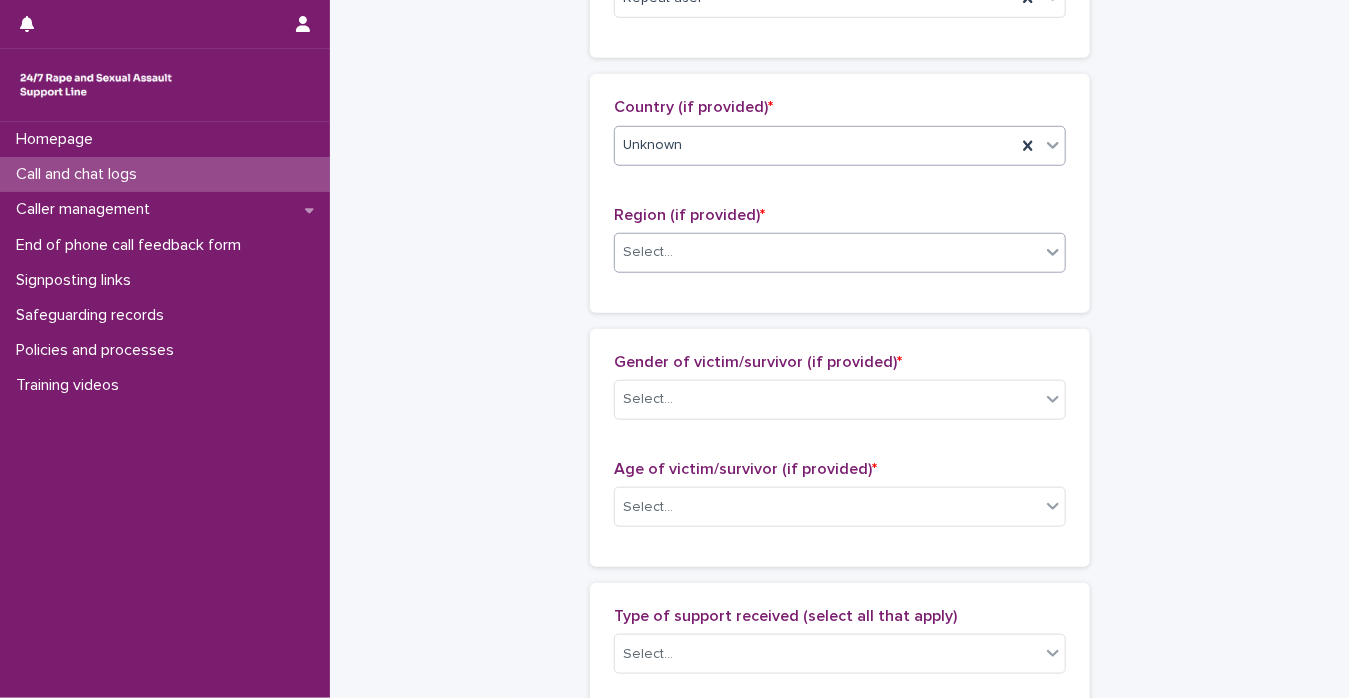 click at bounding box center (1053, 252) 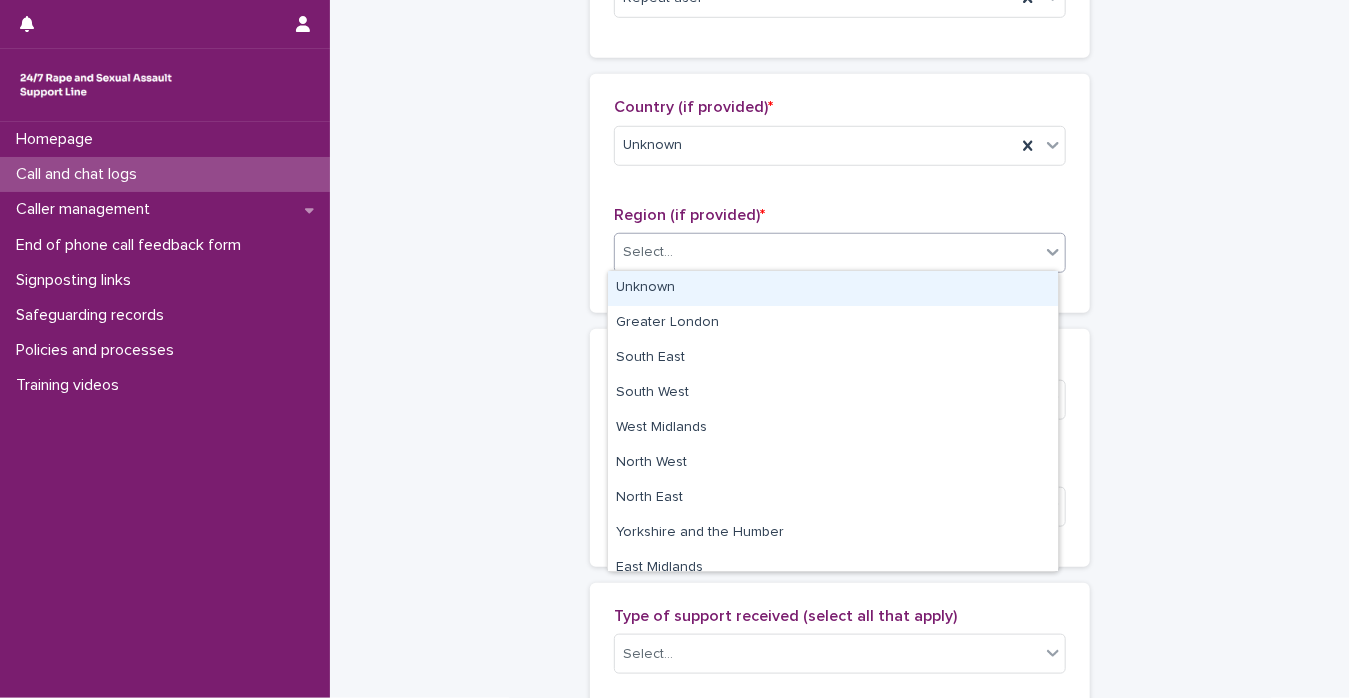 click on "Unknown" at bounding box center [833, 288] 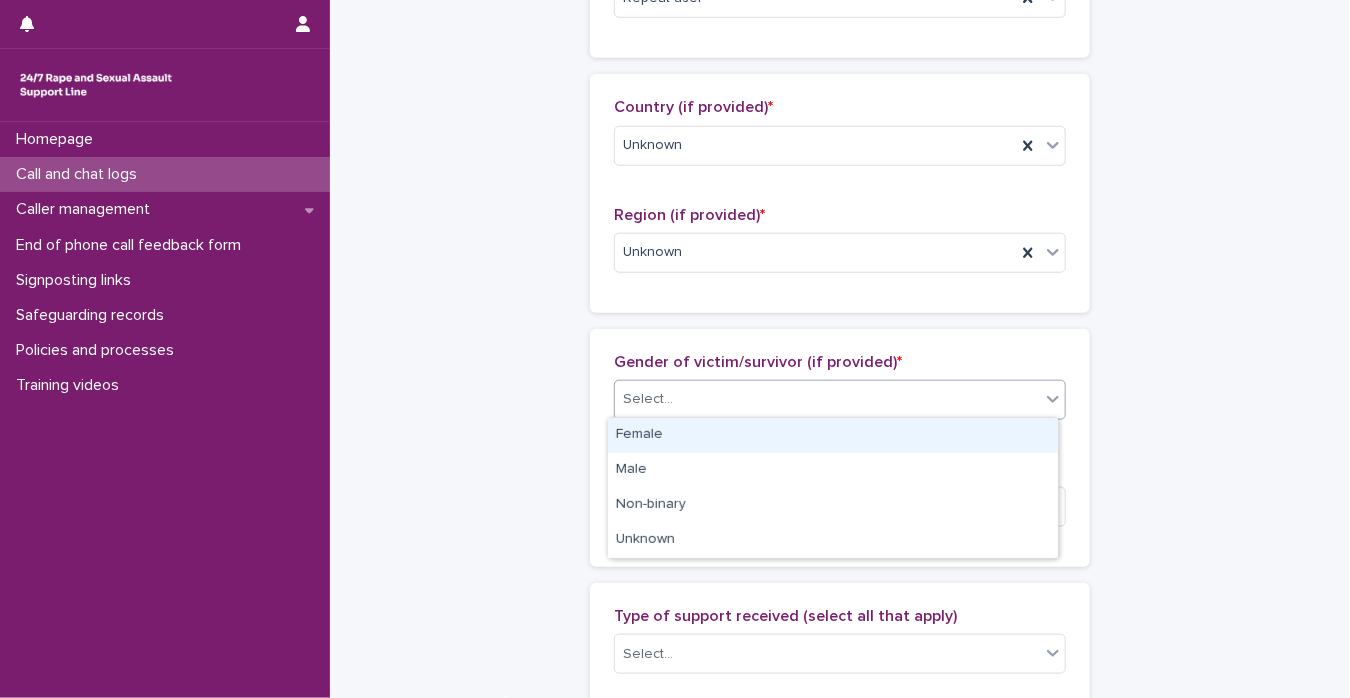 click on "Select..." at bounding box center [827, 399] 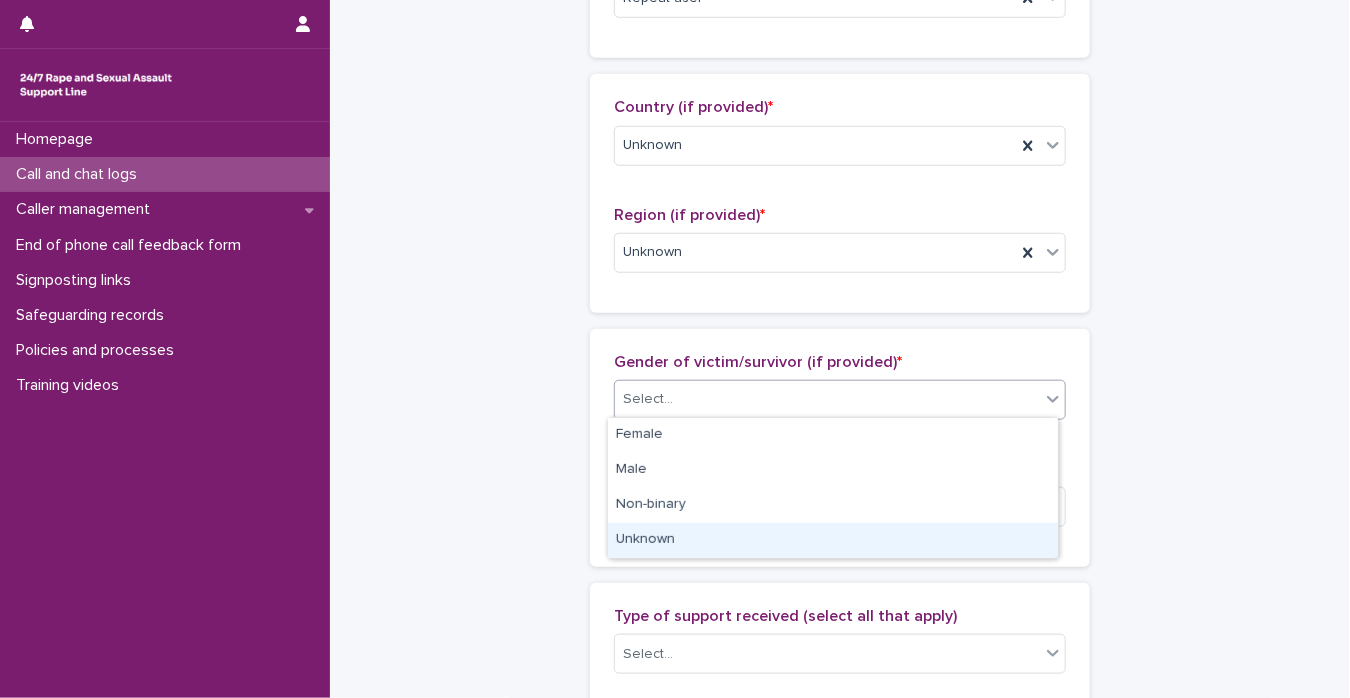 click on "Unknown" at bounding box center (833, 540) 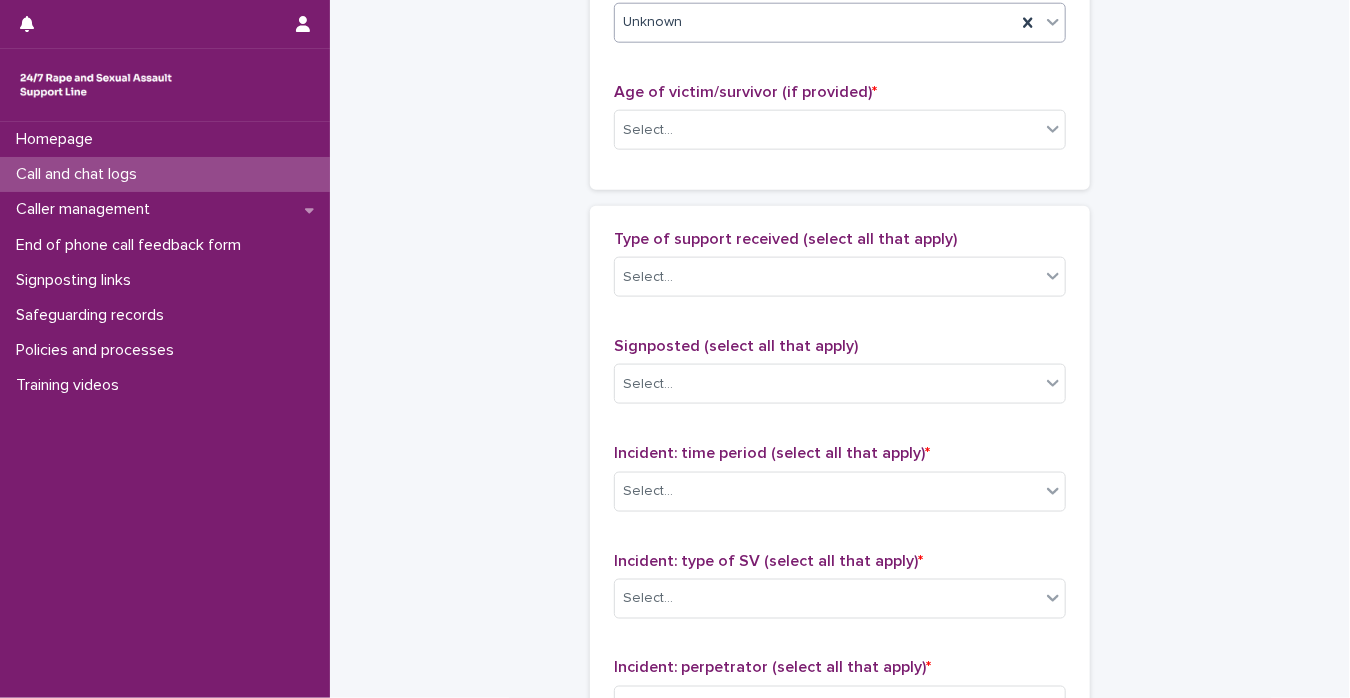 scroll, scrollTop: 1031, scrollLeft: 0, axis: vertical 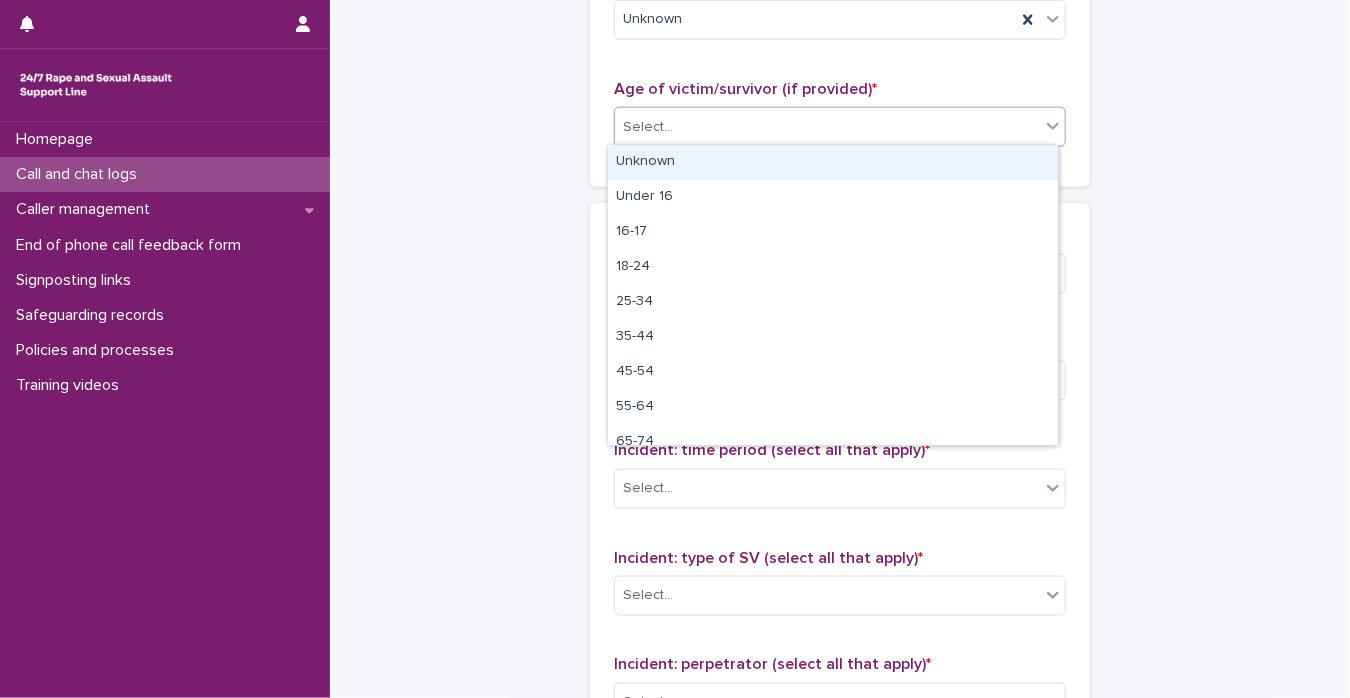 click 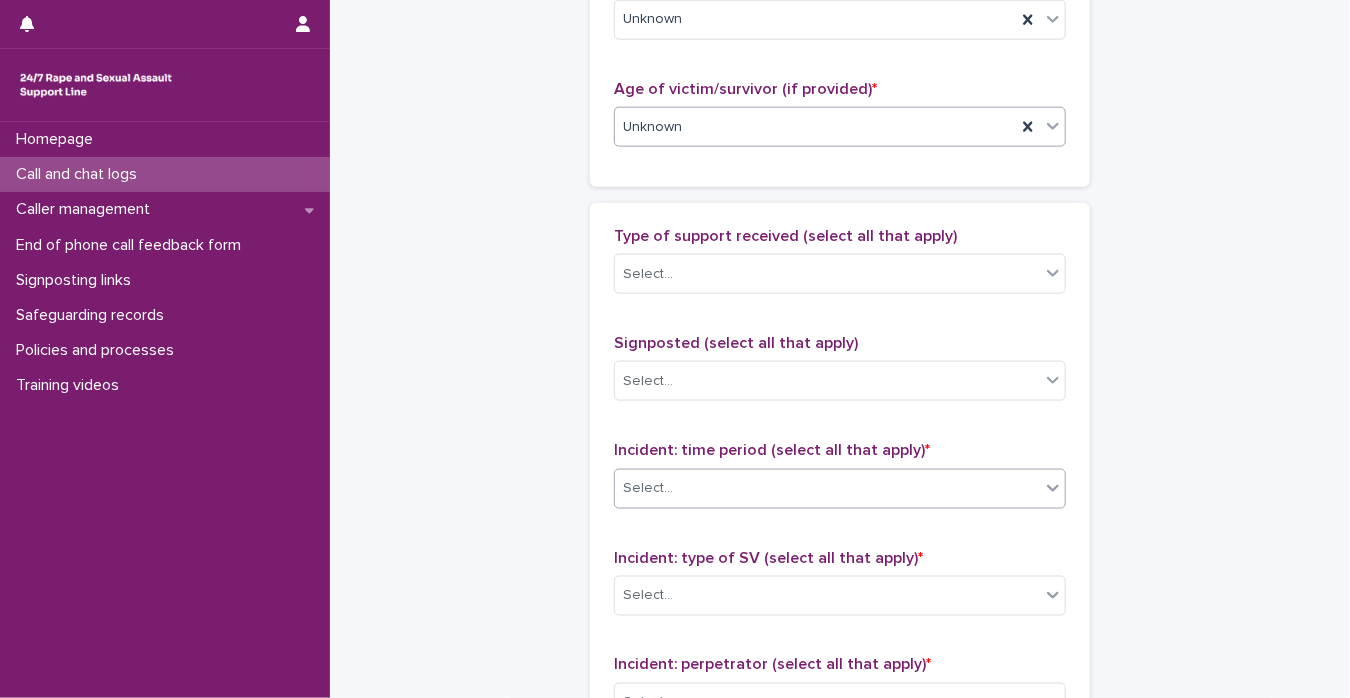 click 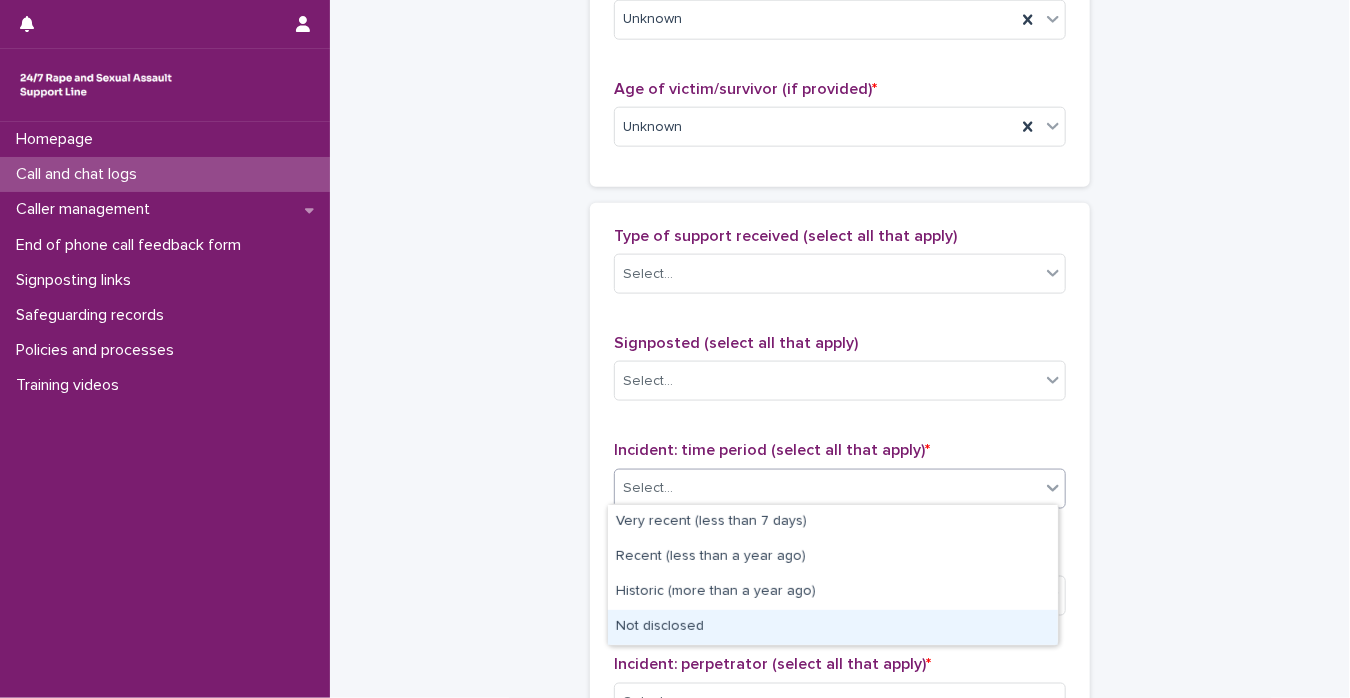 click on "Not disclosed" at bounding box center (833, 627) 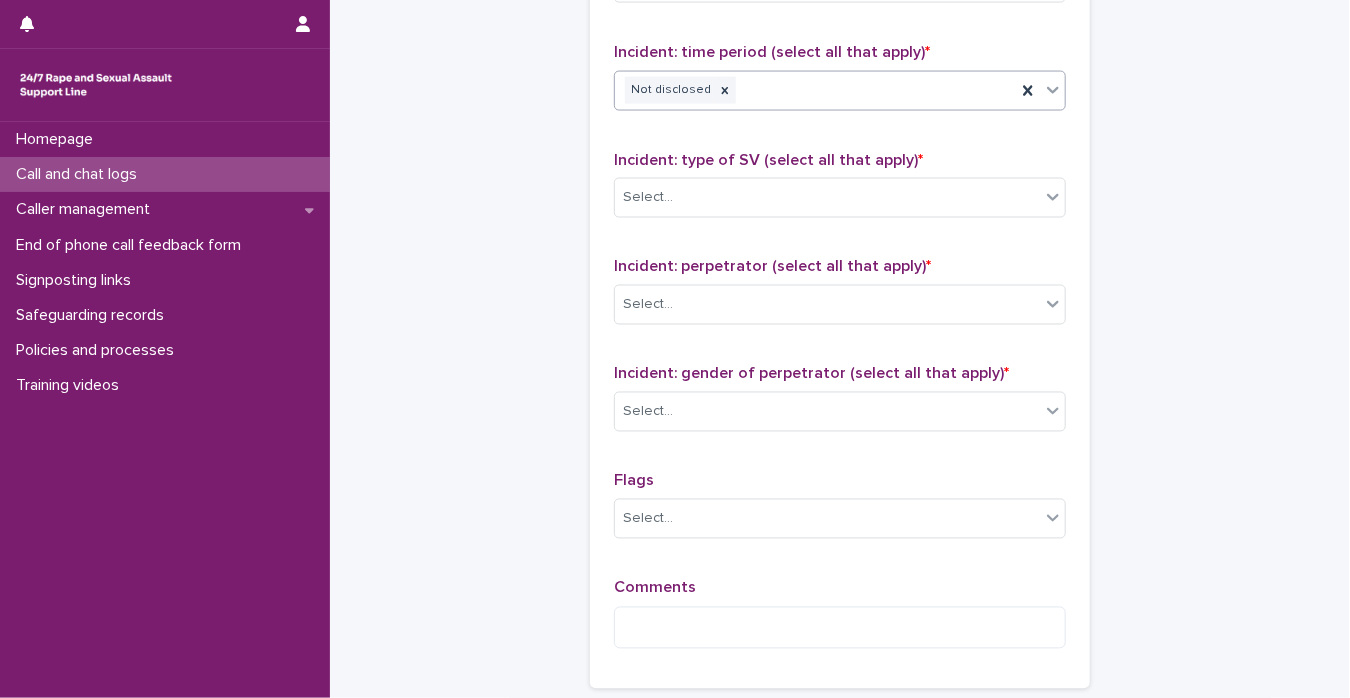 scroll, scrollTop: 1440, scrollLeft: 0, axis: vertical 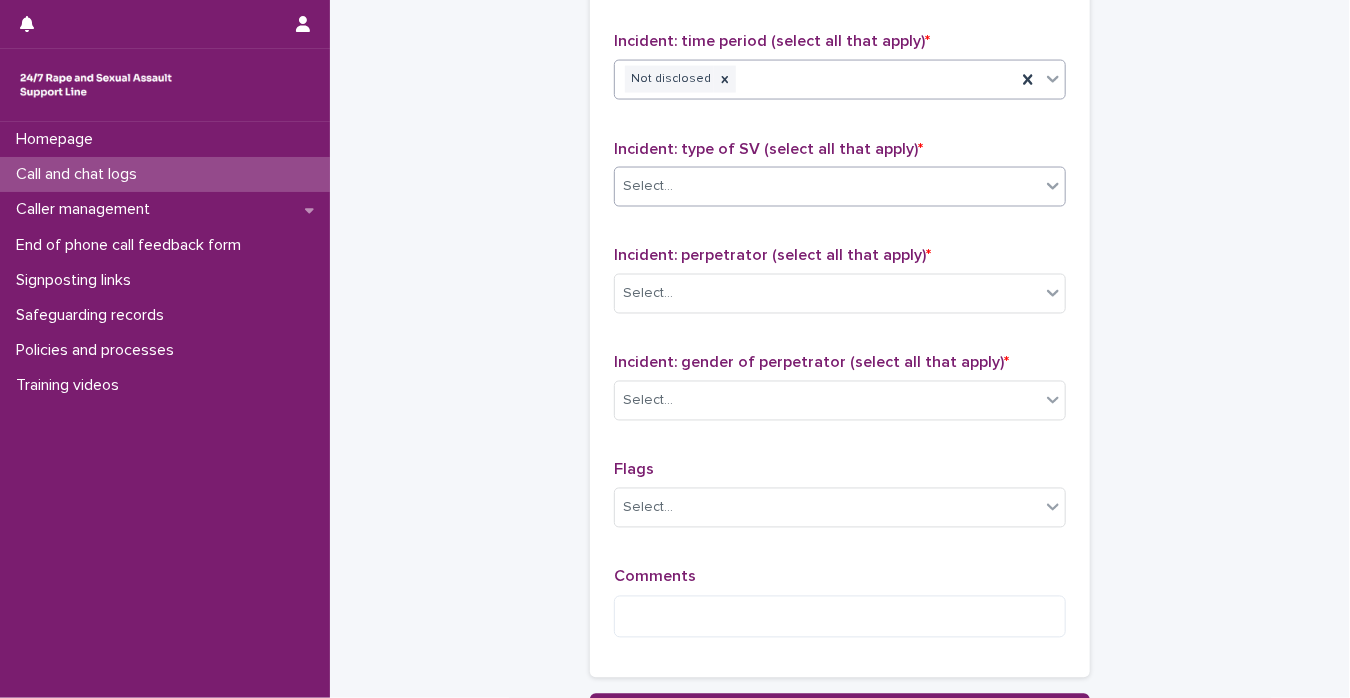 click at bounding box center (1053, 186) 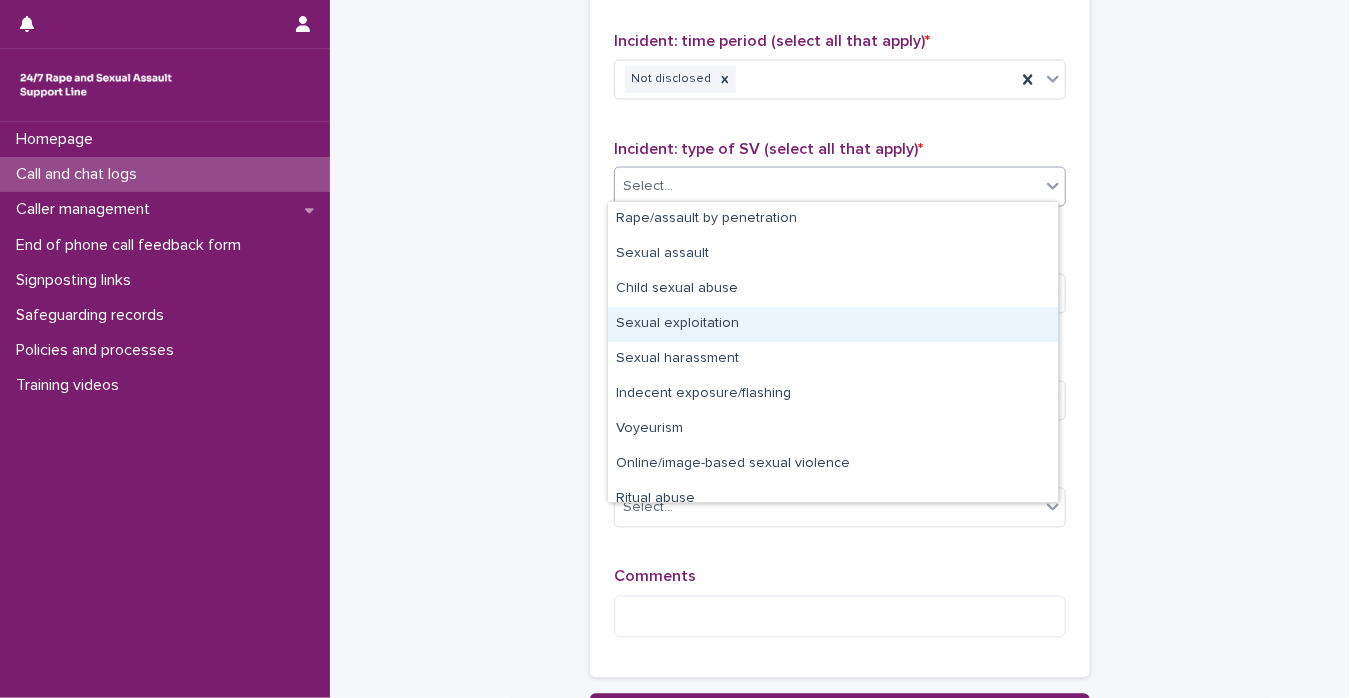 scroll, scrollTop: 50, scrollLeft: 0, axis: vertical 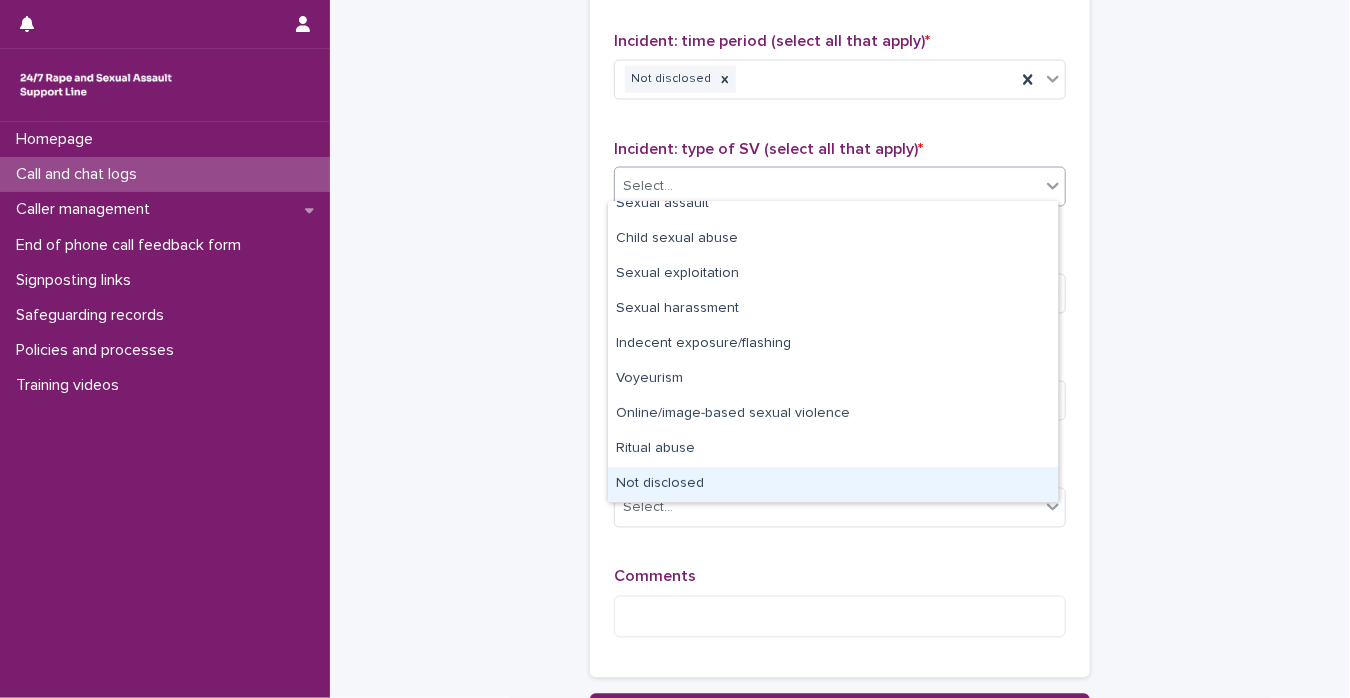 click on "Not disclosed" at bounding box center (833, 484) 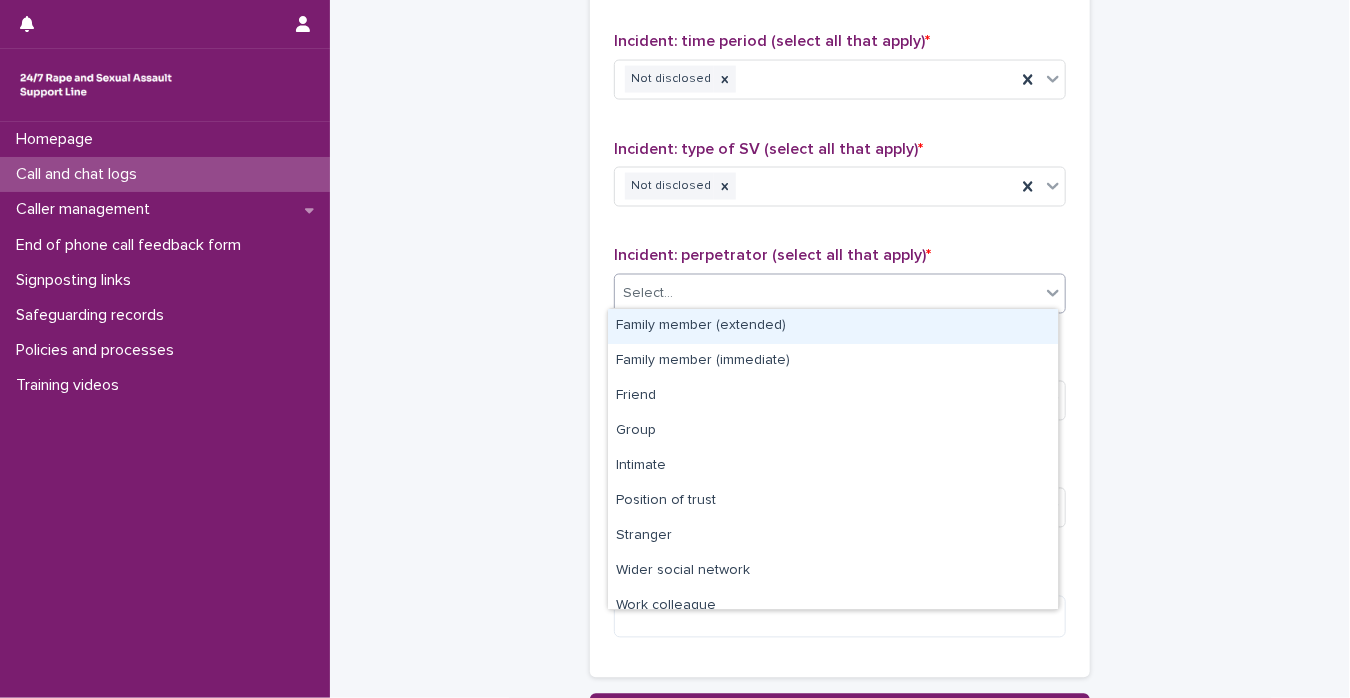 click at bounding box center [1053, 293] 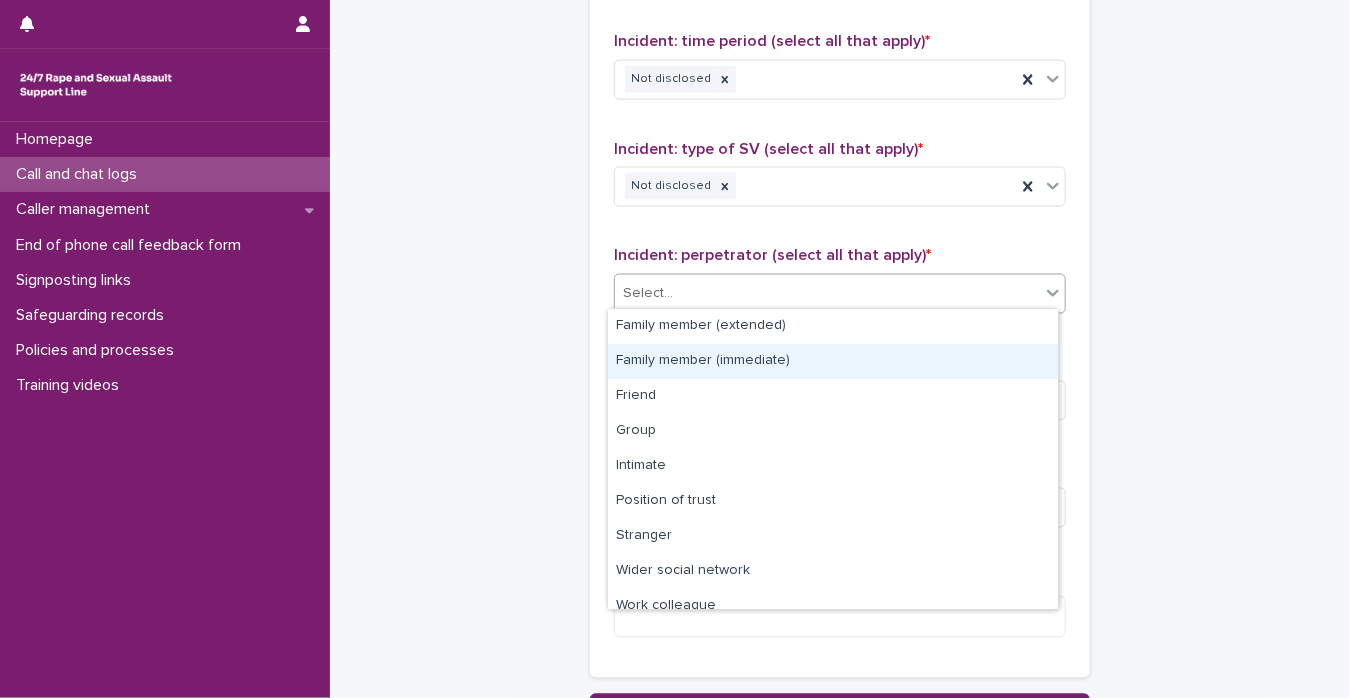 scroll, scrollTop: 84, scrollLeft: 0, axis: vertical 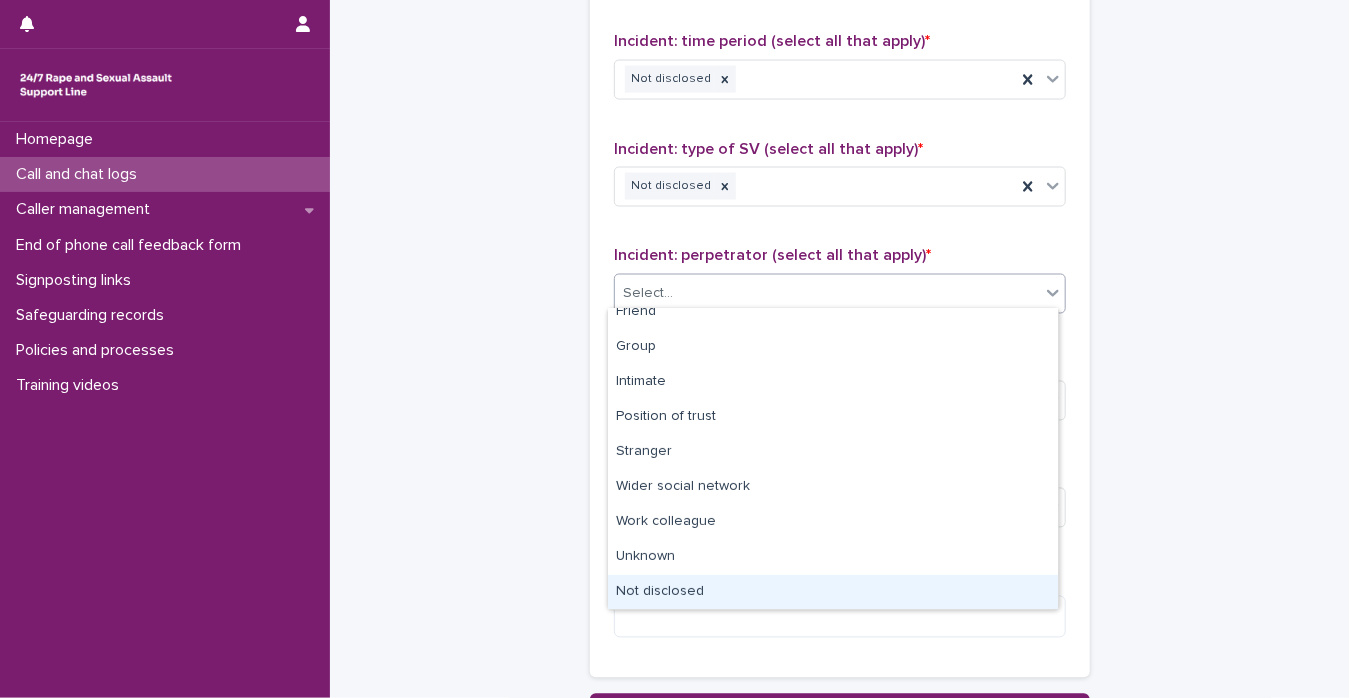 click on "Not disclosed" at bounding box center (833, 592) 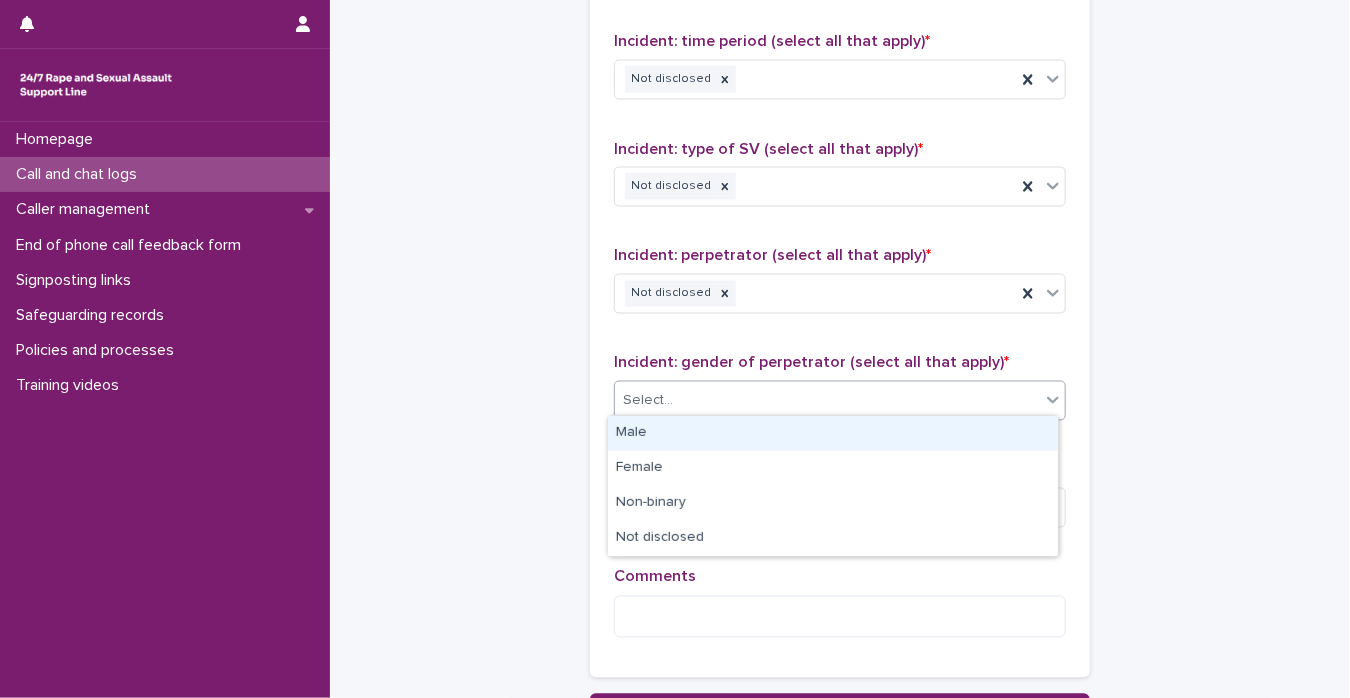 click 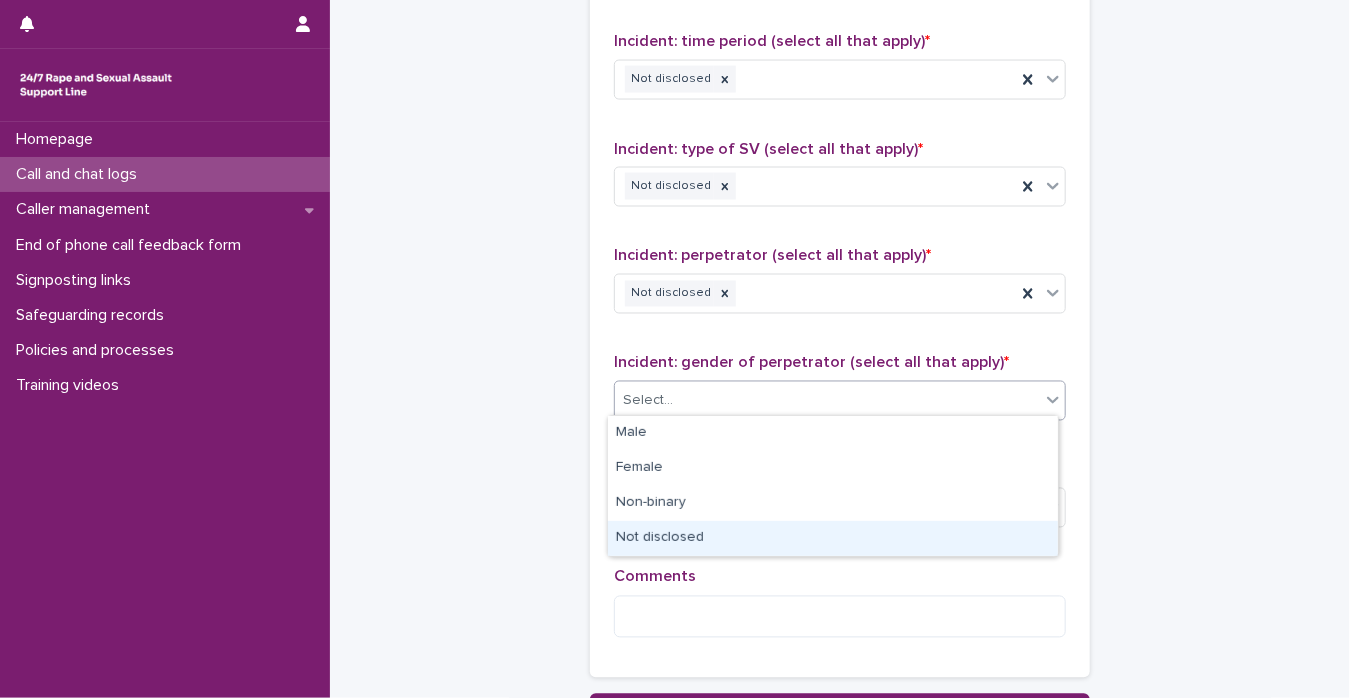 click on "Not disclosed" at bounding box center (833, 538) 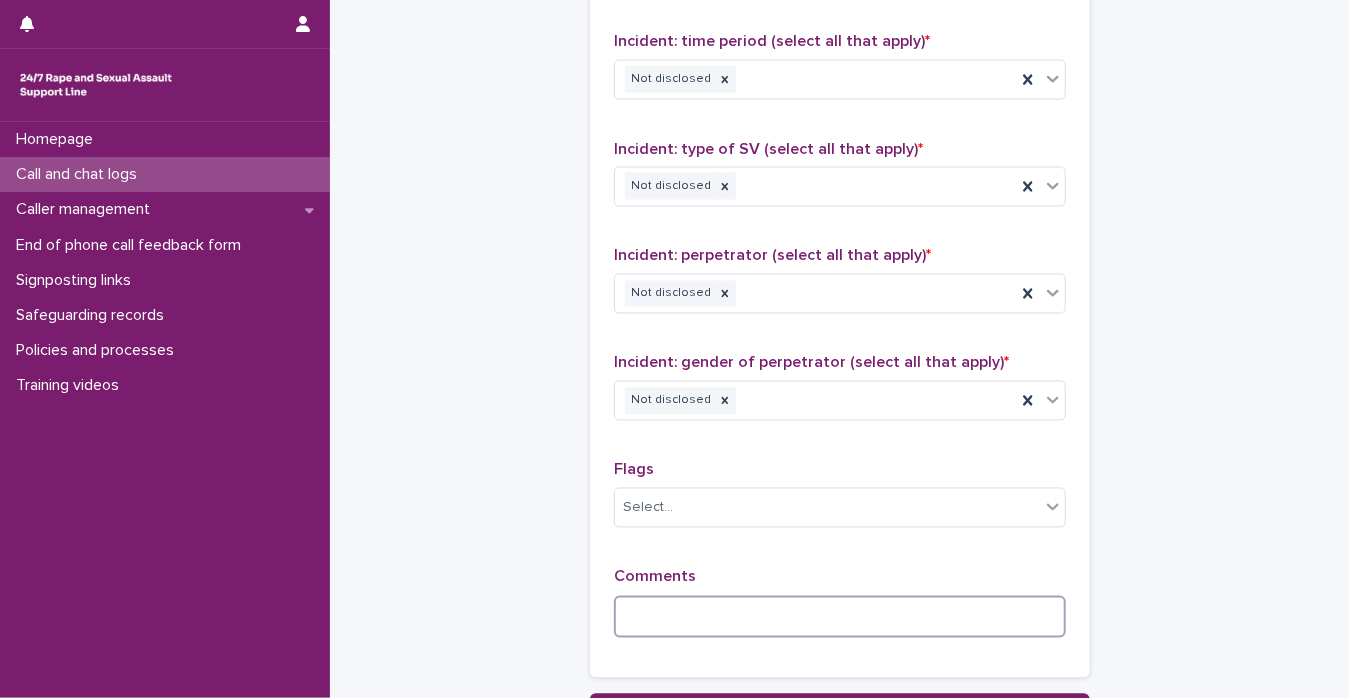 drag, startPoint x: 922, startPoint y: 621, endPoint x: 948, endPoint y: 589, distance: 41.231056 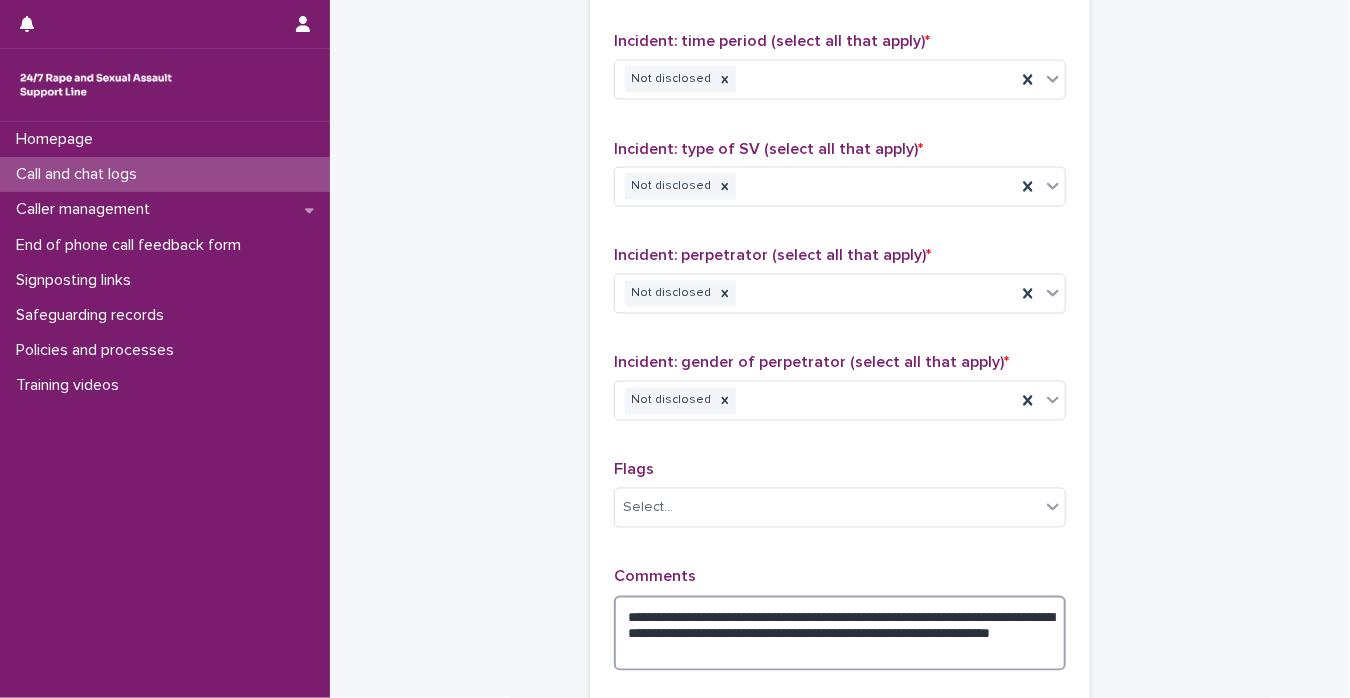 scroll, scrollTop: 1652, scrollLeft: 0, axis: vertical 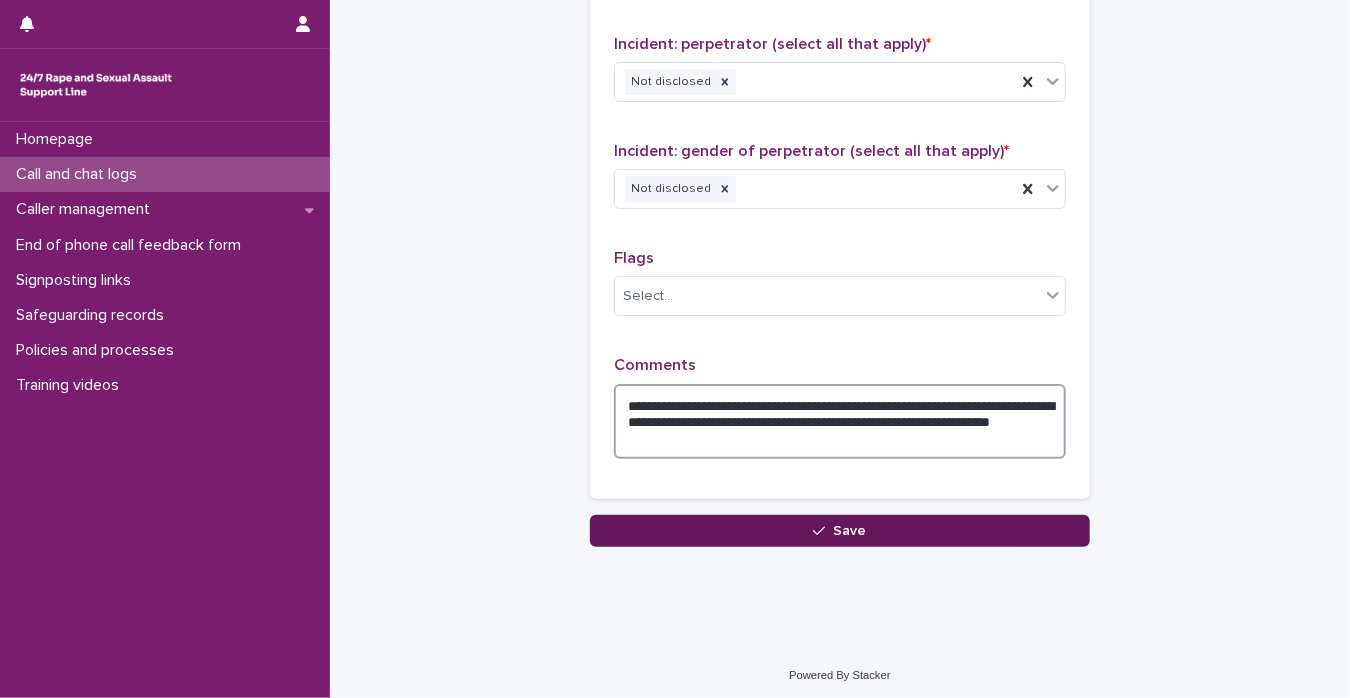 type on "**********" 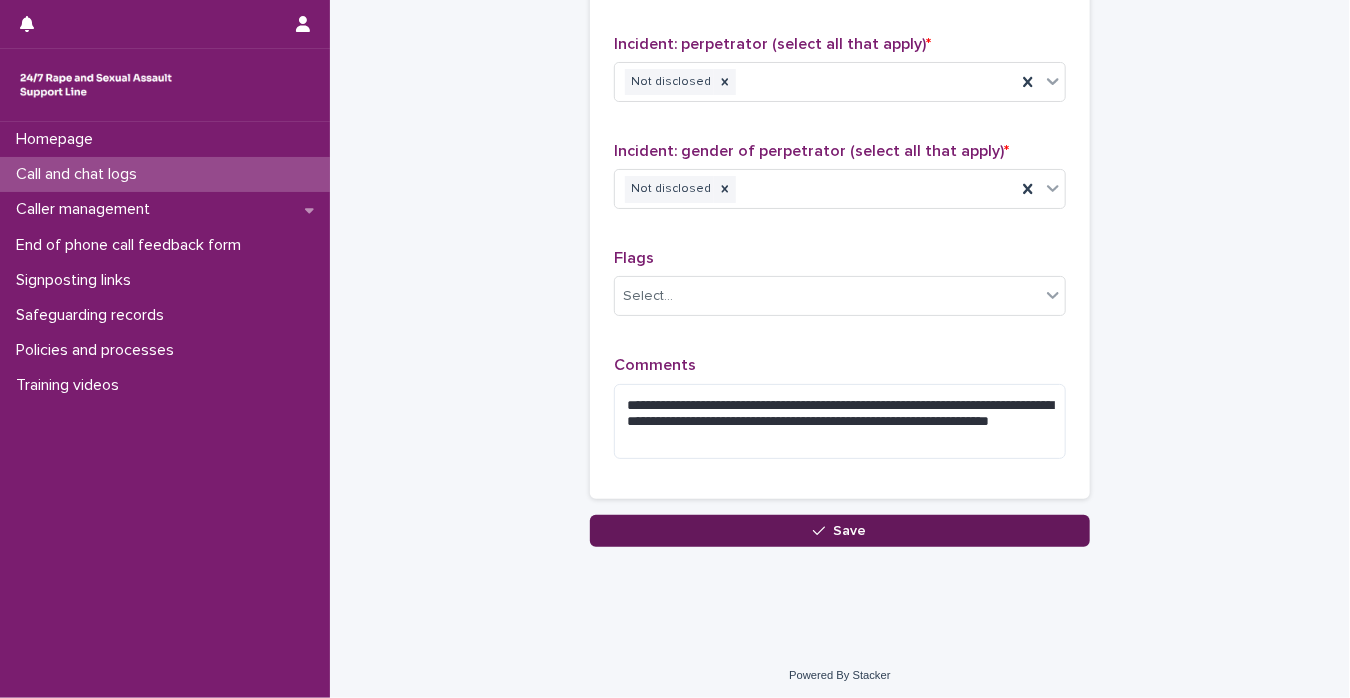click on "Save" at bounding box center [840, 531] 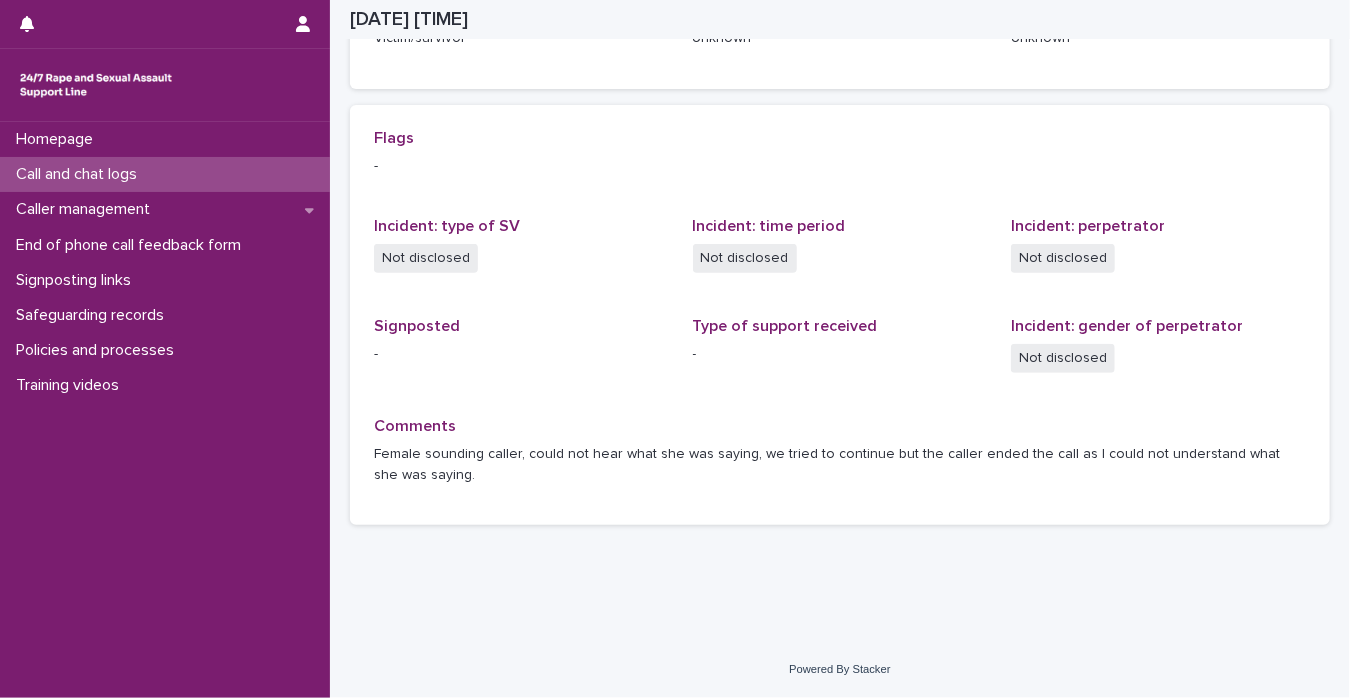 scroll, scrollTop: 385, scrollLeft: 0, axis: vertical 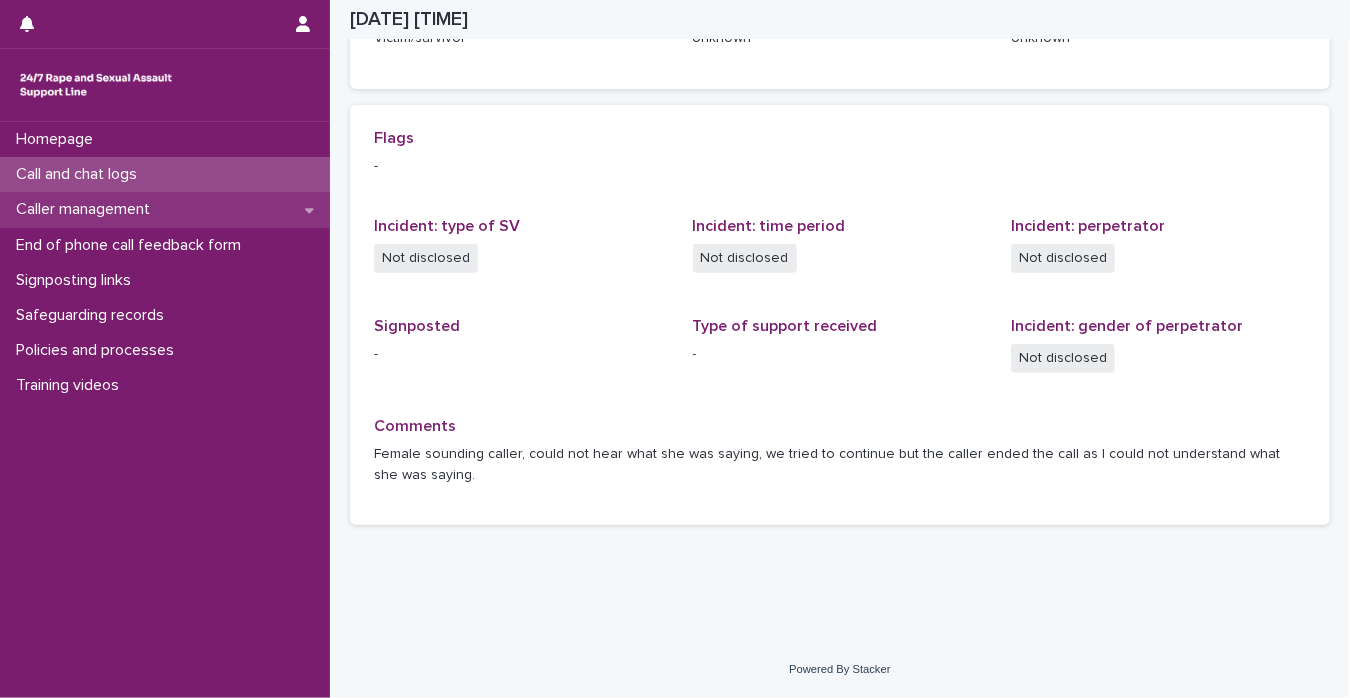 click on "Caller management" at bounding box center (87, 209) 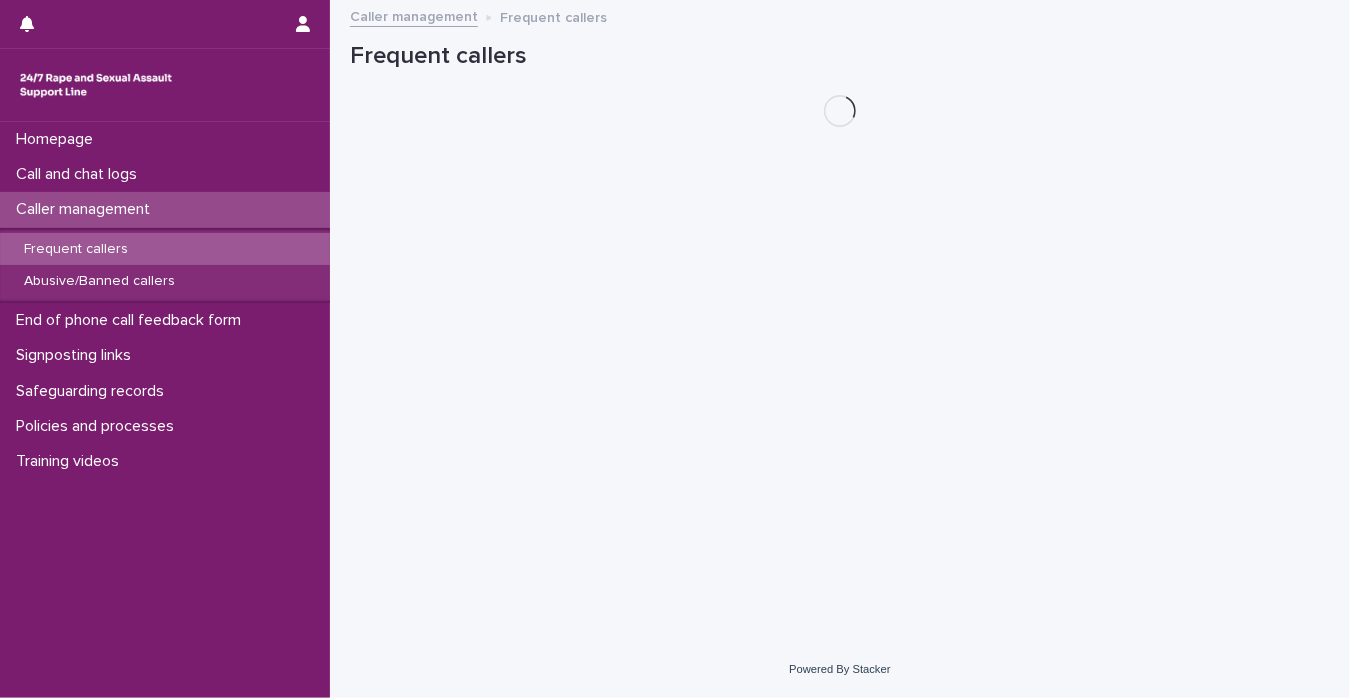 scroll, scrollTop: 0, scrollLeft: 0, axis: both 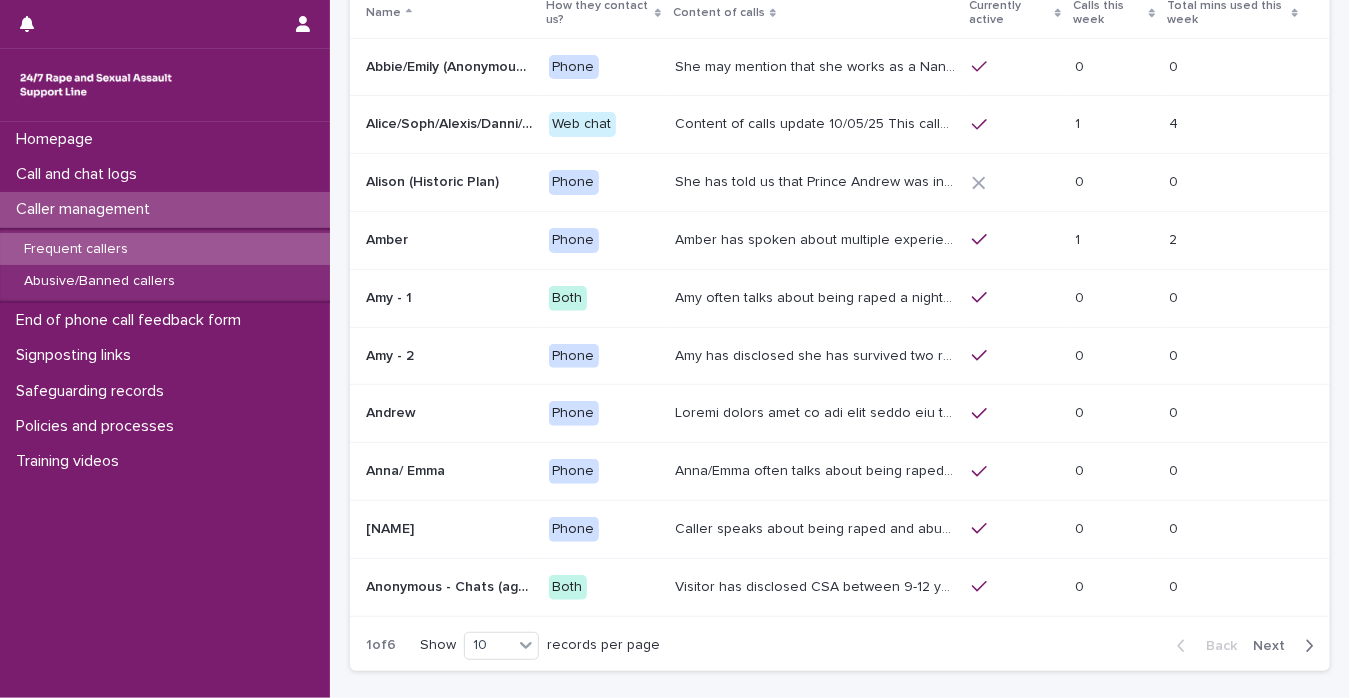 click on "Next" at bounding box center (1275, 646) 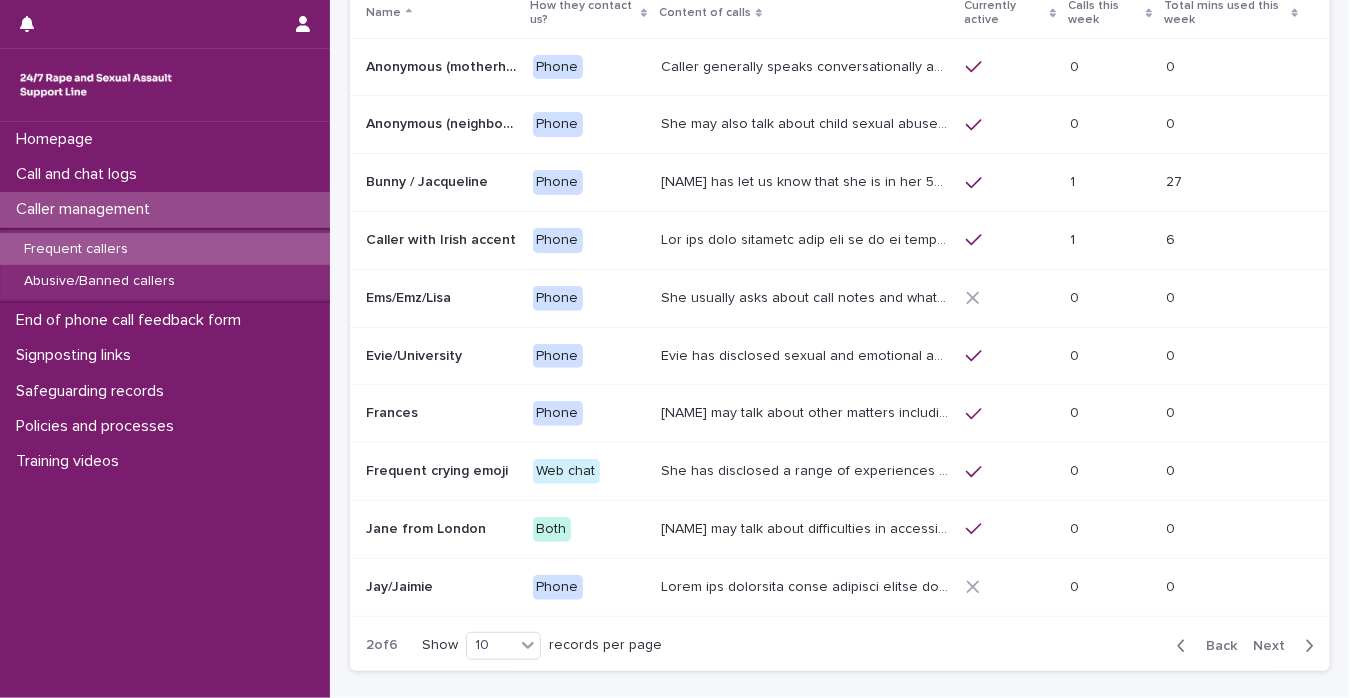 click on "Next" at bounding box center (1275, 646) 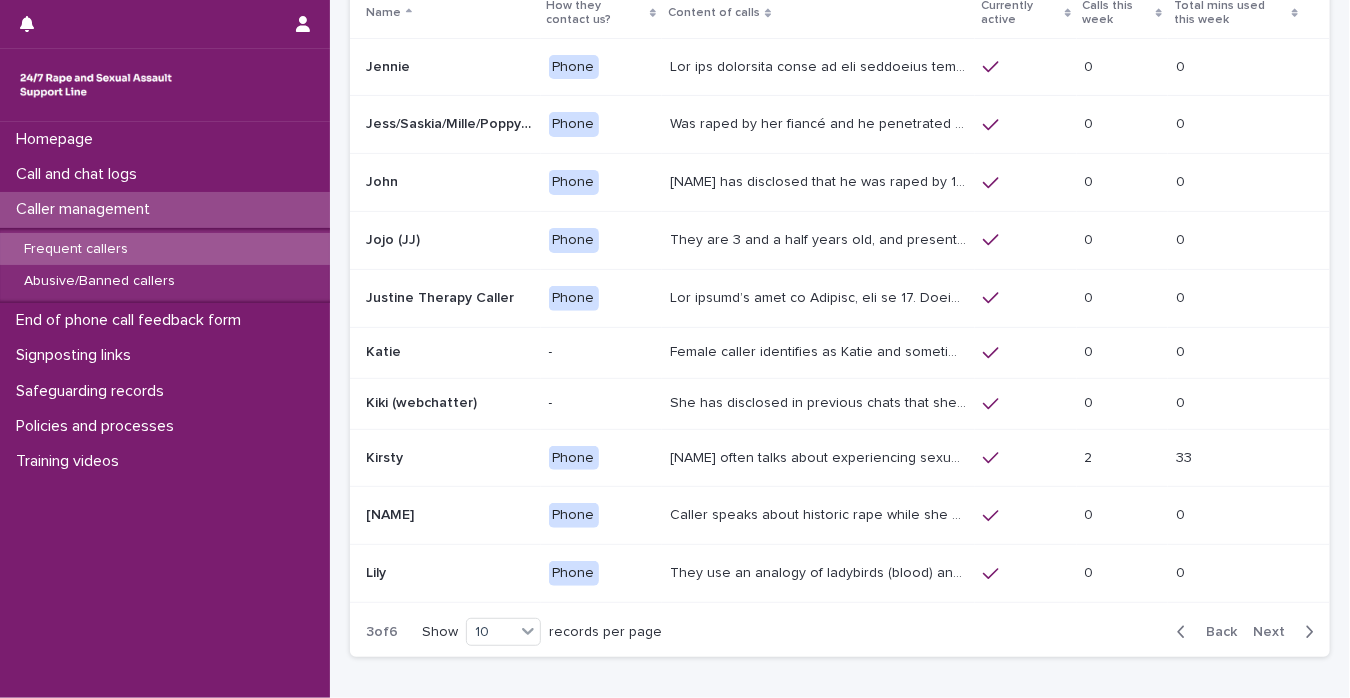 scroll, scrollTop: 151, scrollLeft: 0, axis: vertical 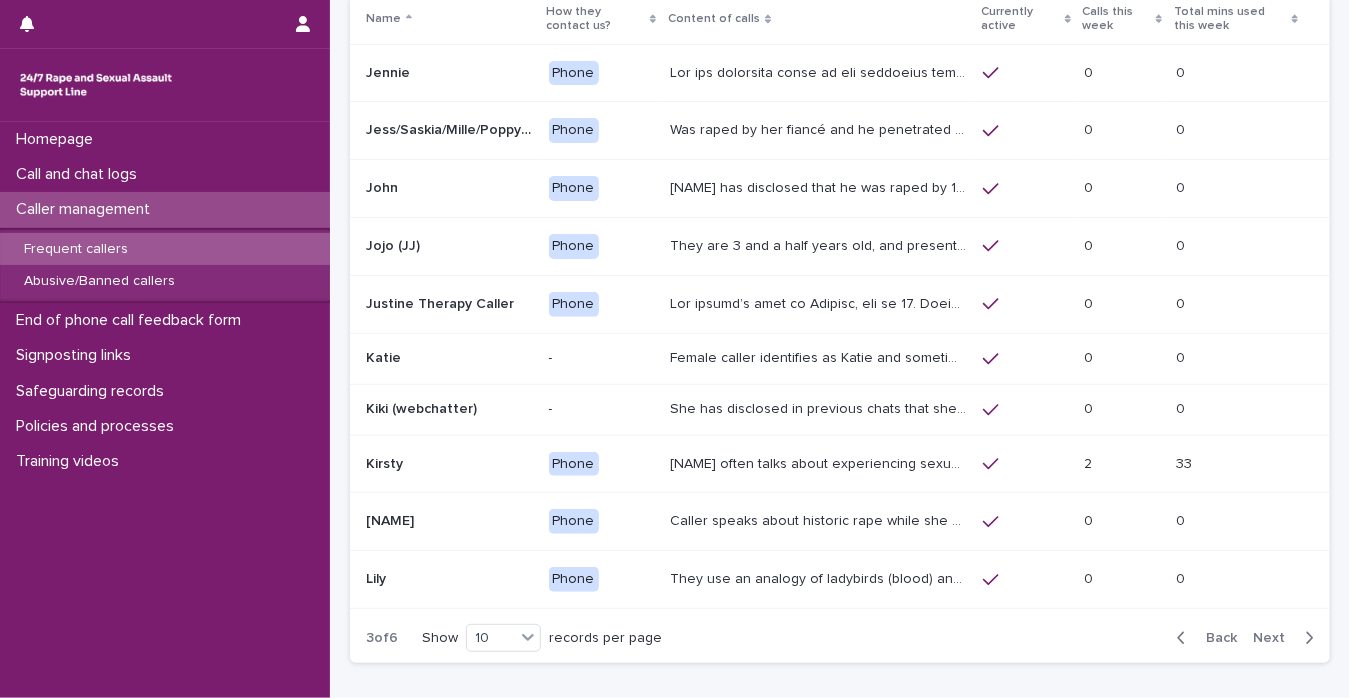 click on "[NAME] often talks about experiencing sexual violence by a family friend six years ago, and again by a friend while on holiday last year.
She talks about how difficult these traumatic experiences have affected her, that she has struggled with suicidal thoughts and attempts.
She has mentioned being dismissed and unsupported by medical professionals and emergency service.
She has complex PTSD (CPTSD)" at bounding box center (820, 462) 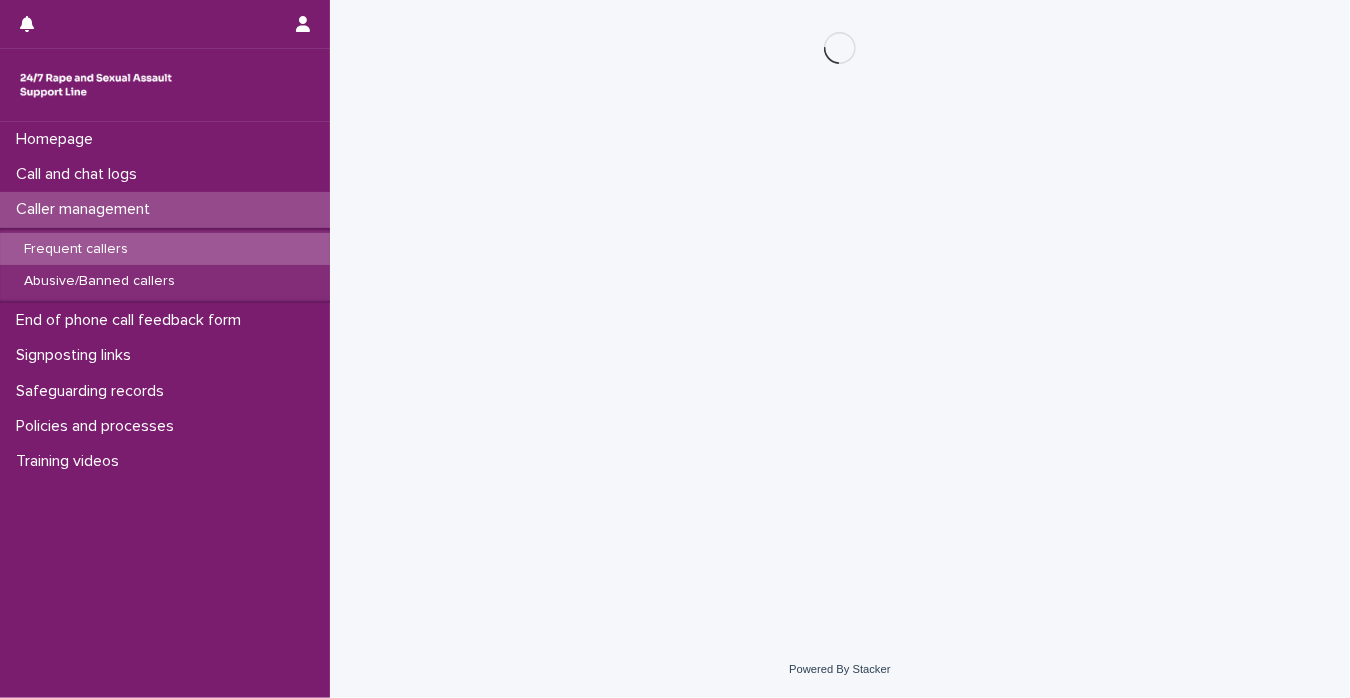 scroll, scrollTop: 0, scrollLeft: 0, axis: both 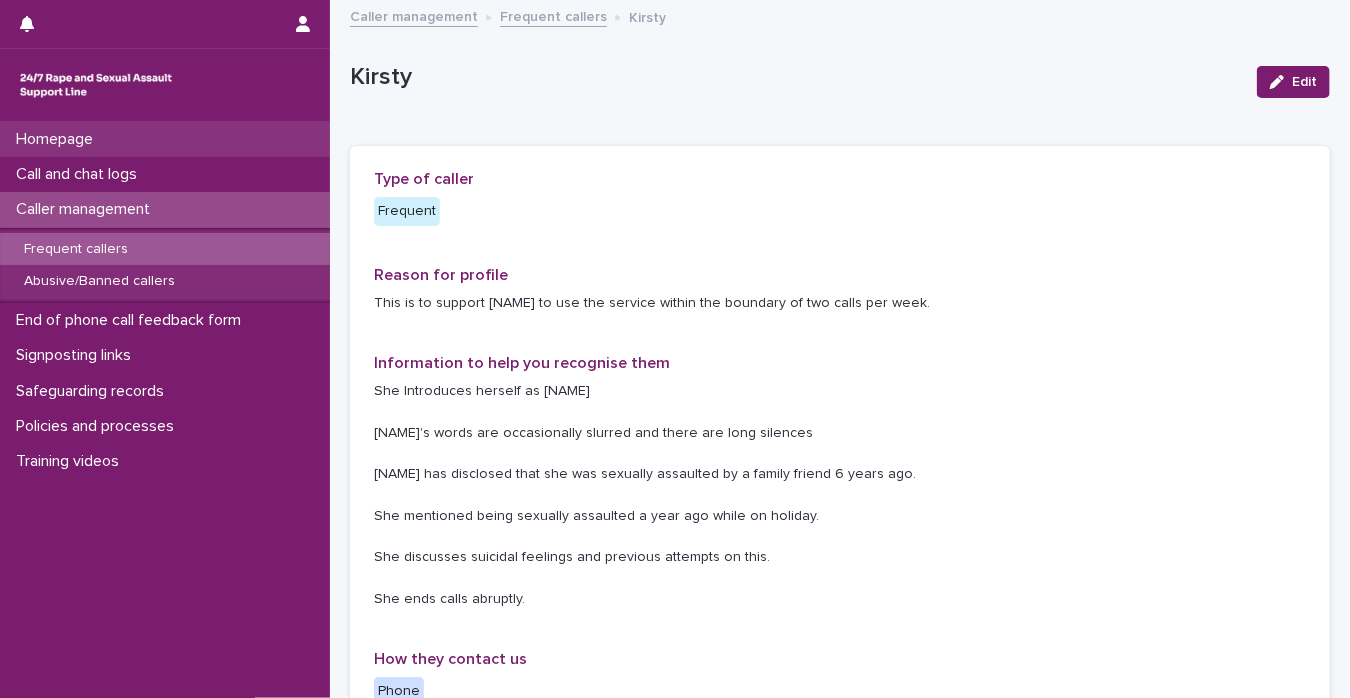 click on "Homepage" at bounding box center (165, 139) 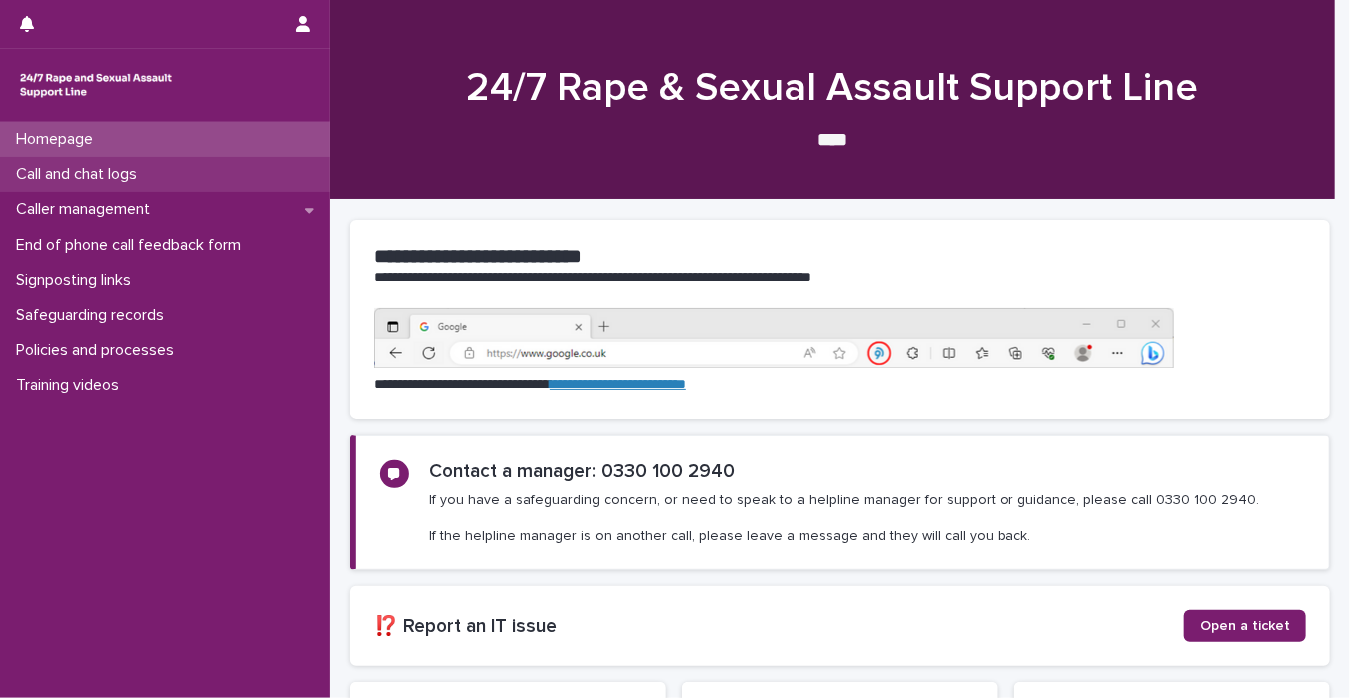 click on "Call and chat logs" at bounding box center (80, 174) 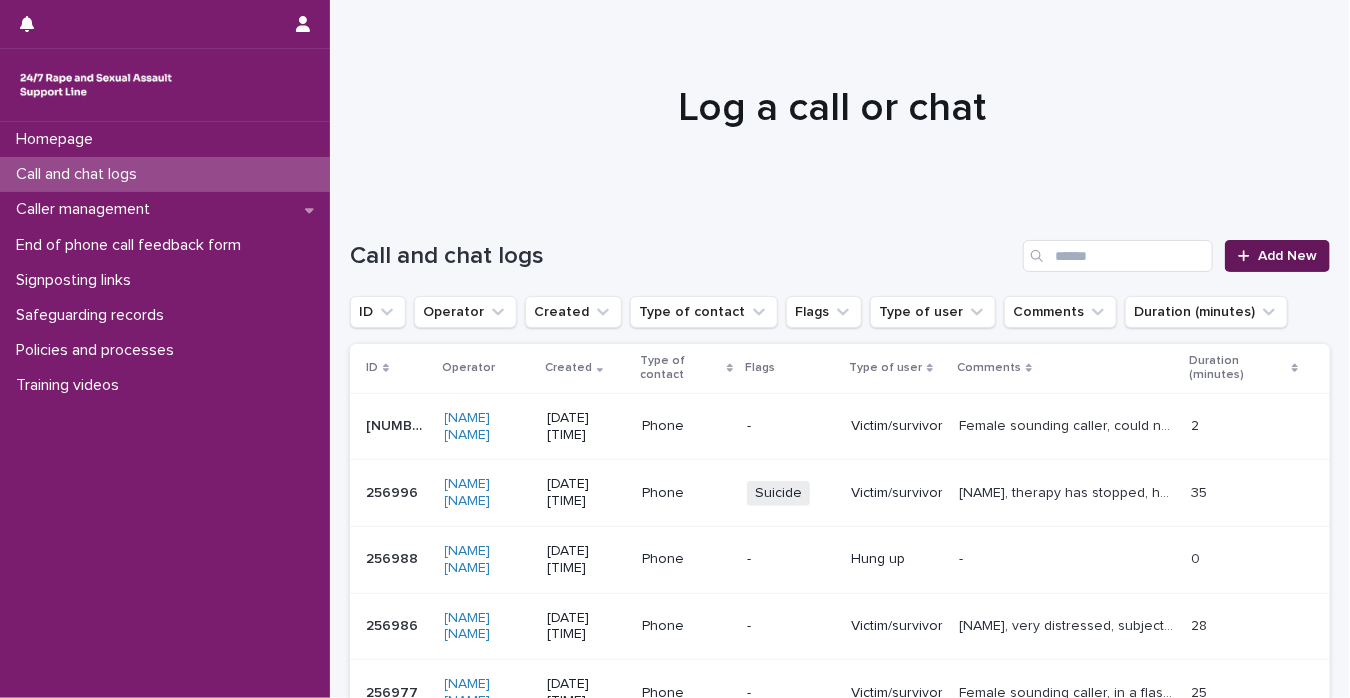 click on "Add New" at bounding box center (1287, 256) 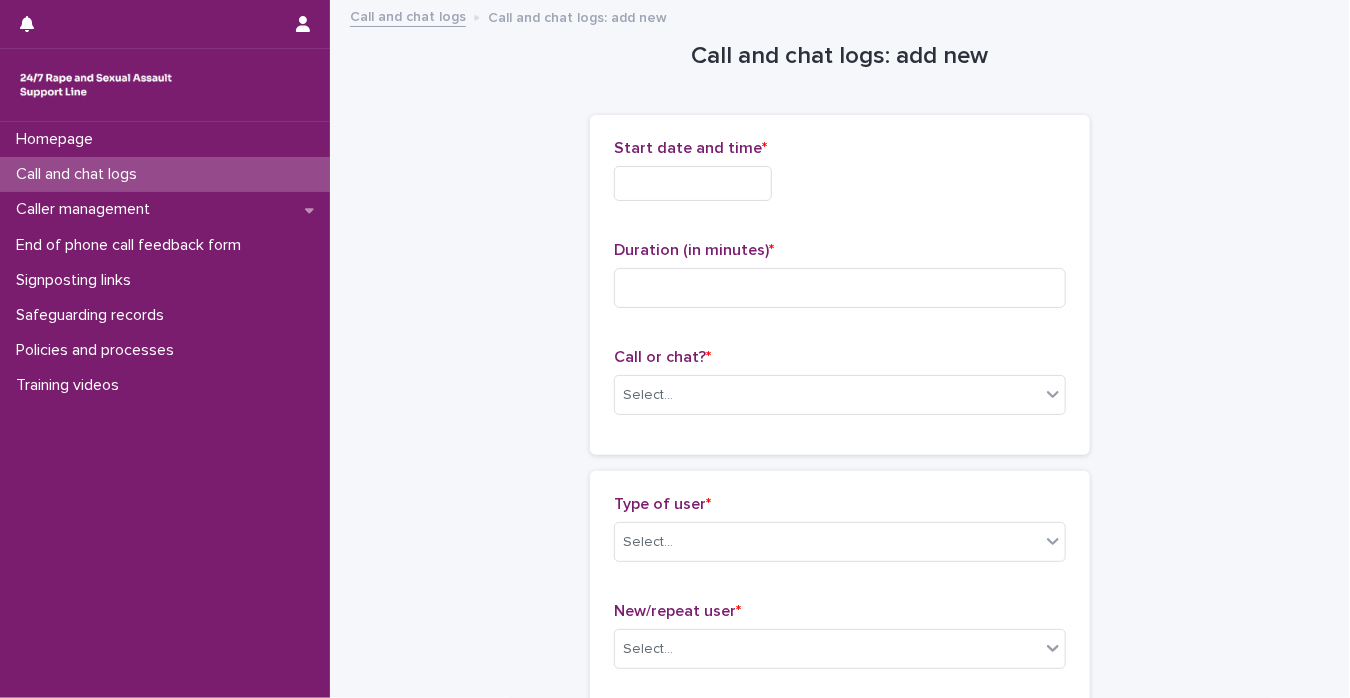 click at bounding box center [693, 183] 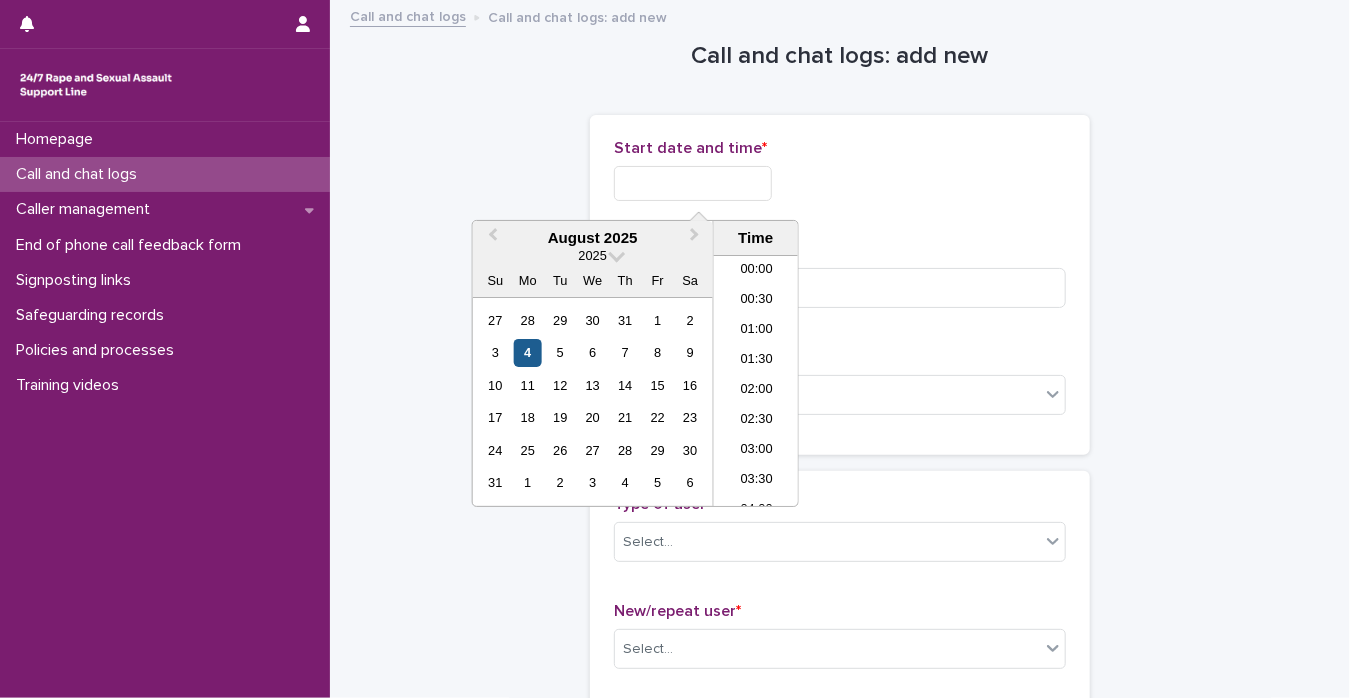 scroll, scrollTop: 1189, scrollLeft: 0, axis: vertical 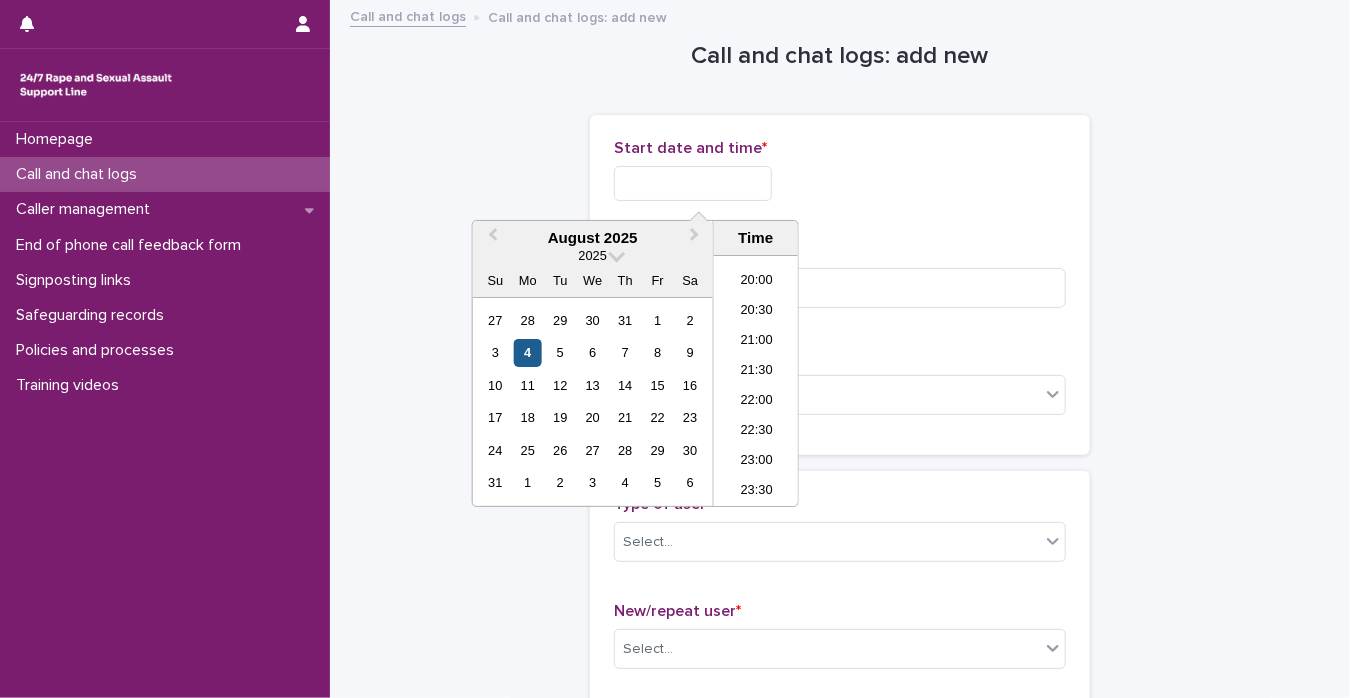 click on "4" at bounding box center (527, 352) 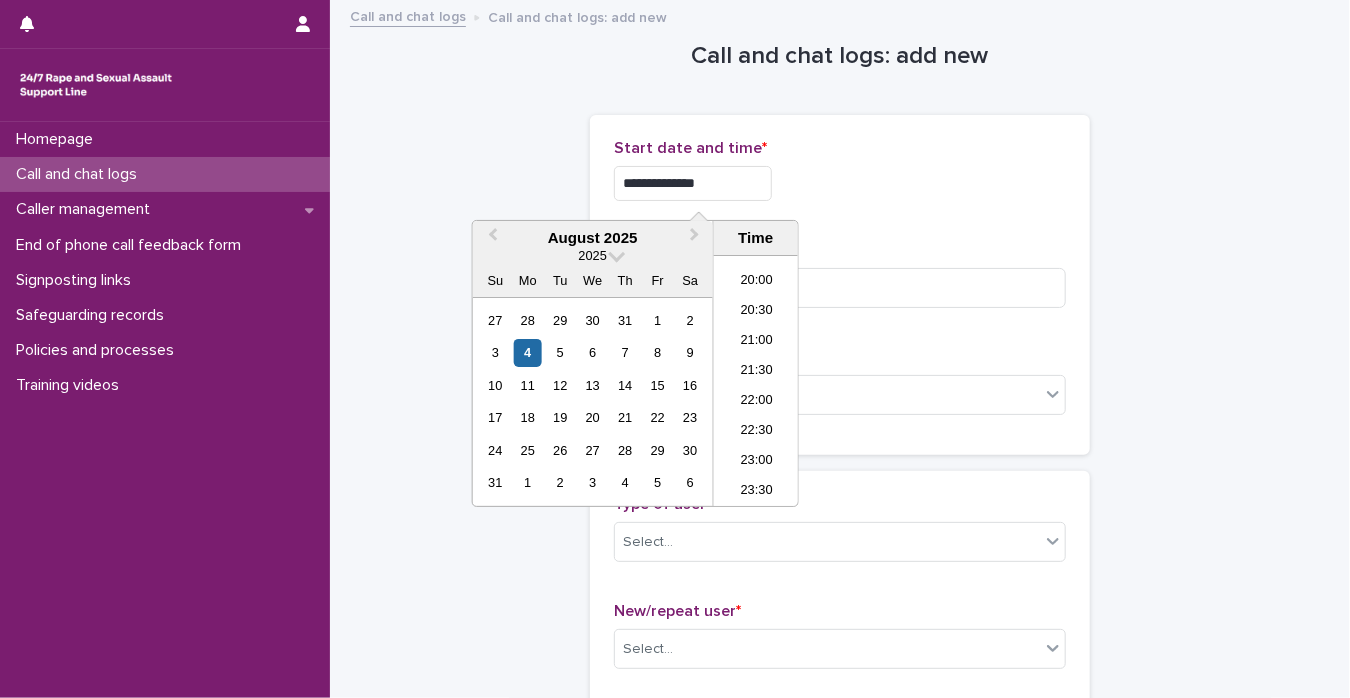 drag, startPoint x: 674, startPoint y: 179, endPoint x: 1090, endPoint y: 179, distance: 416 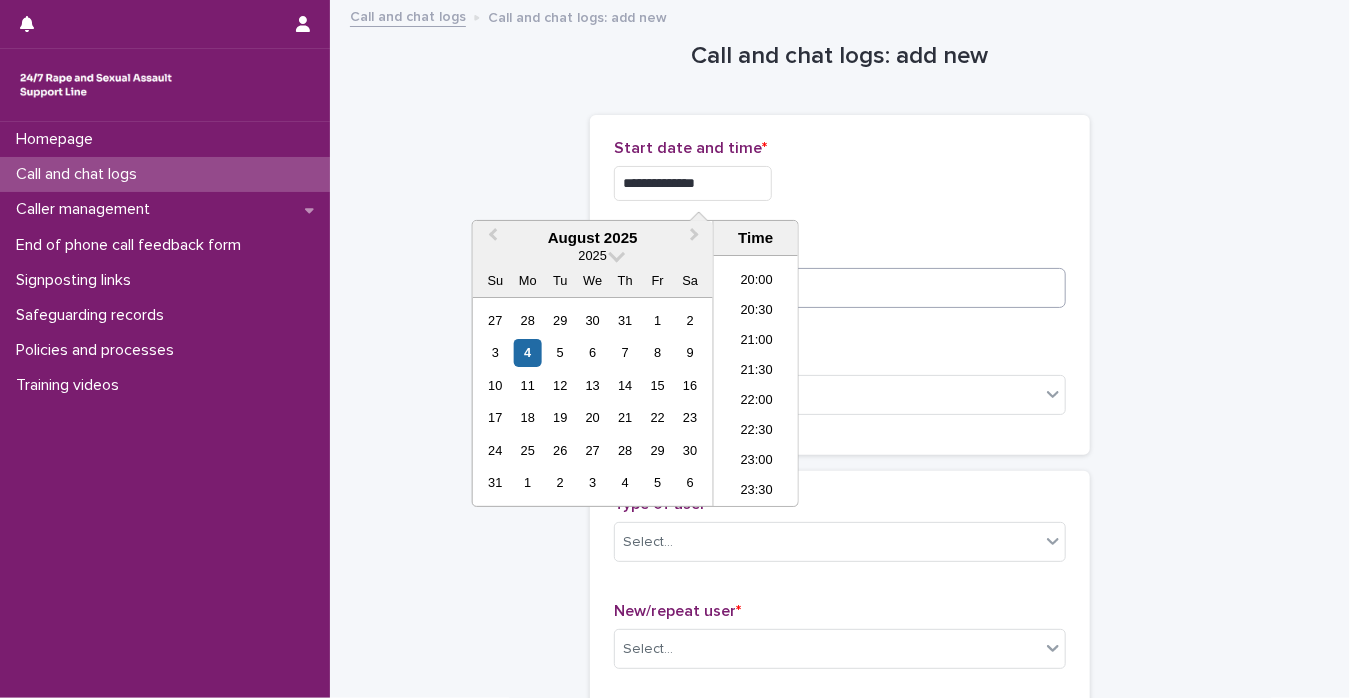 type on "**********" 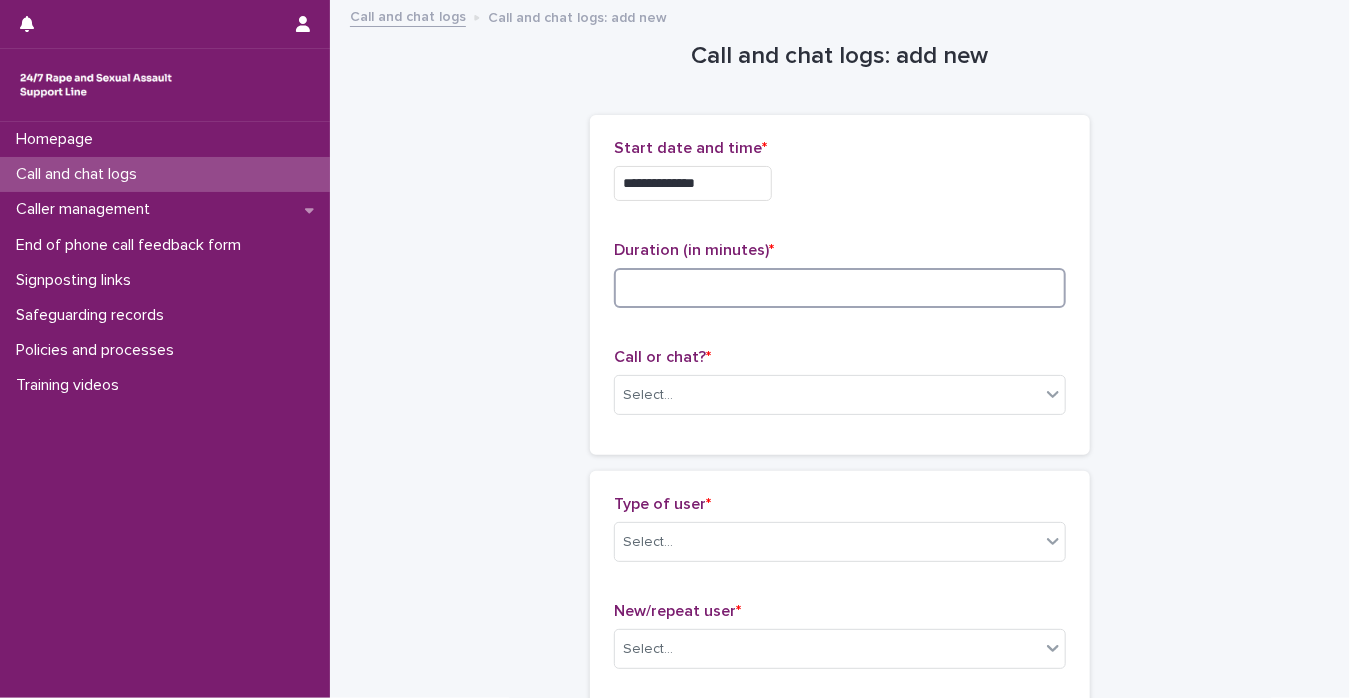 click at bounding box center [840, 288] 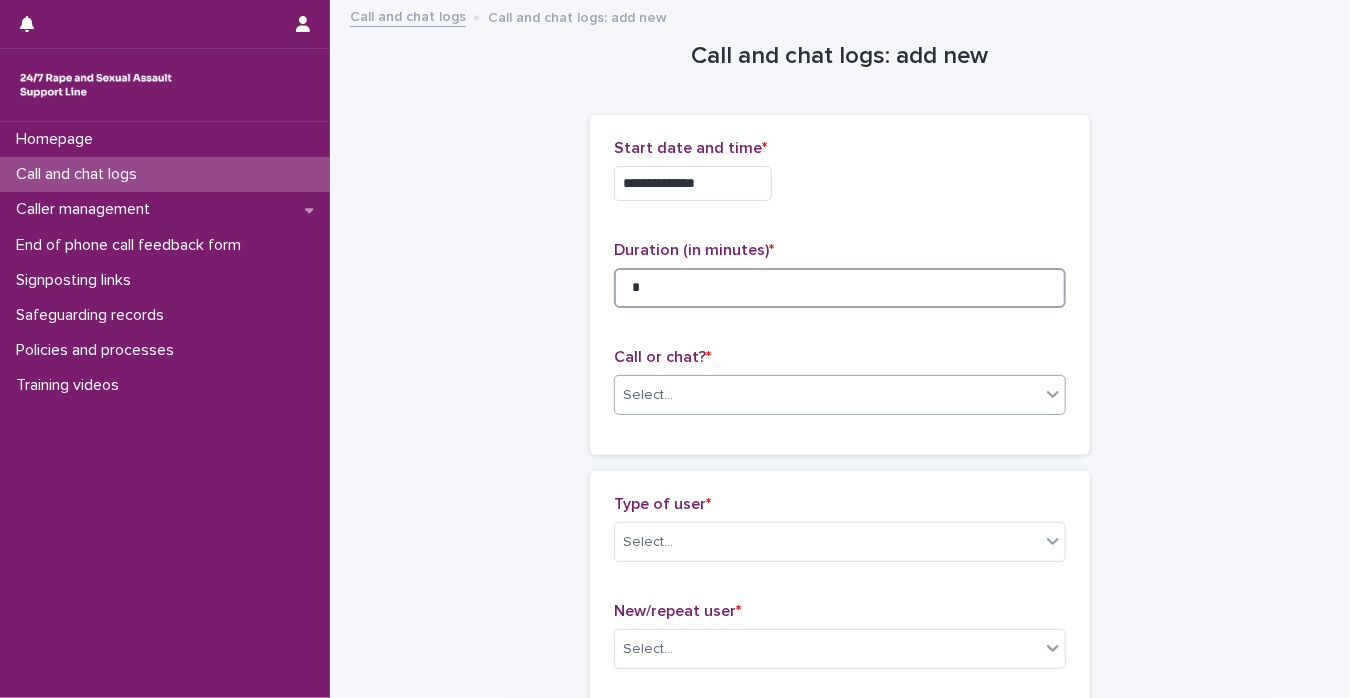 type on "*" 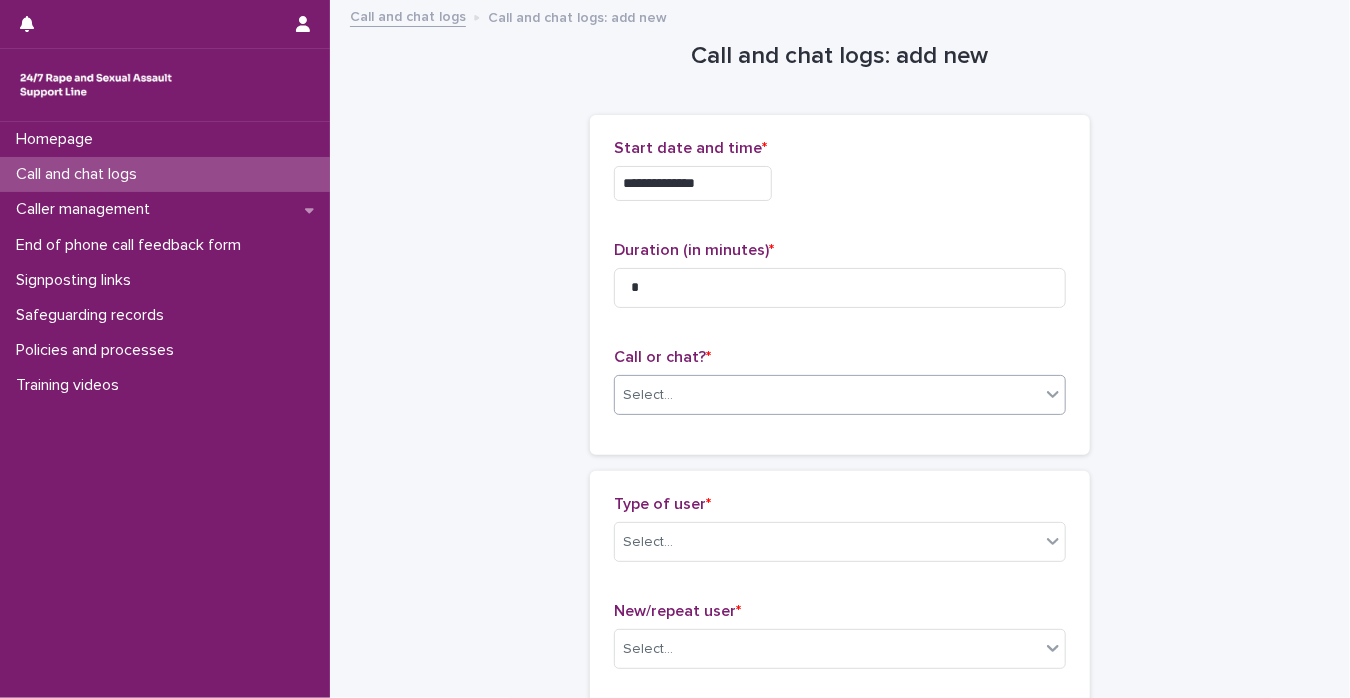 click at bounding box center [1053, 394] 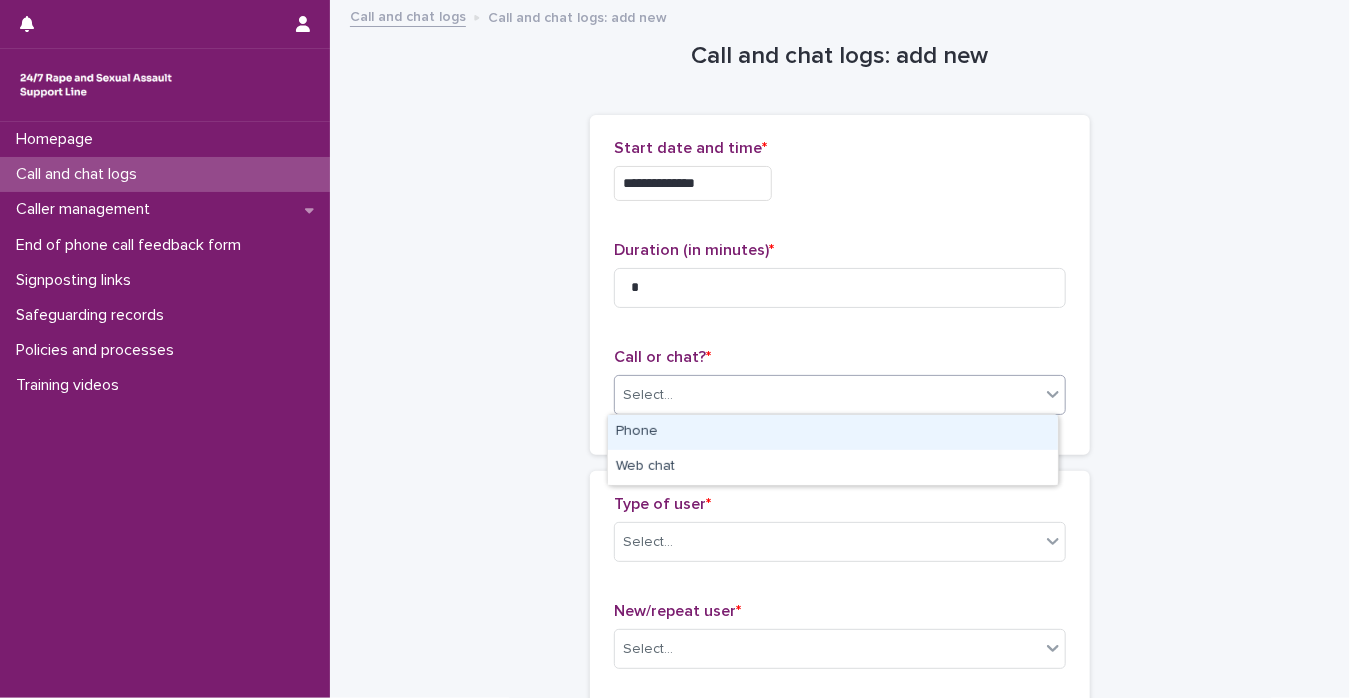 click on "Phone" at bounding box center (833, 432) 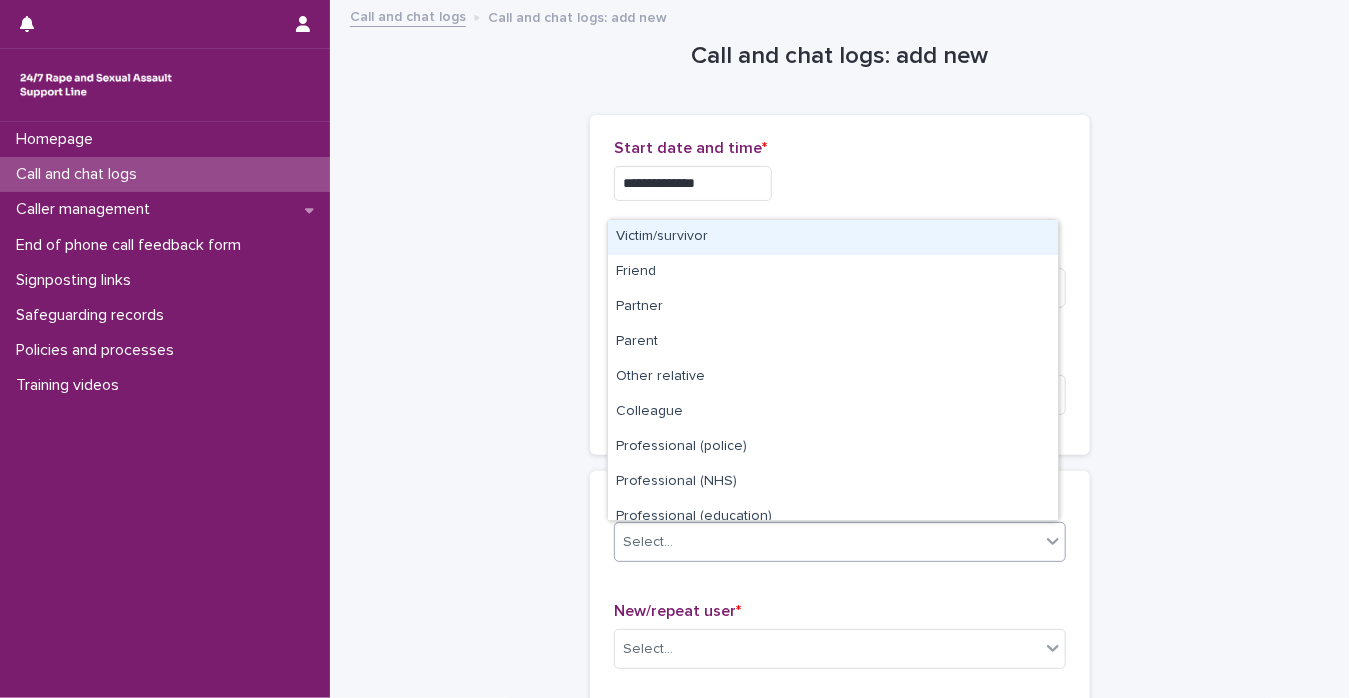 click 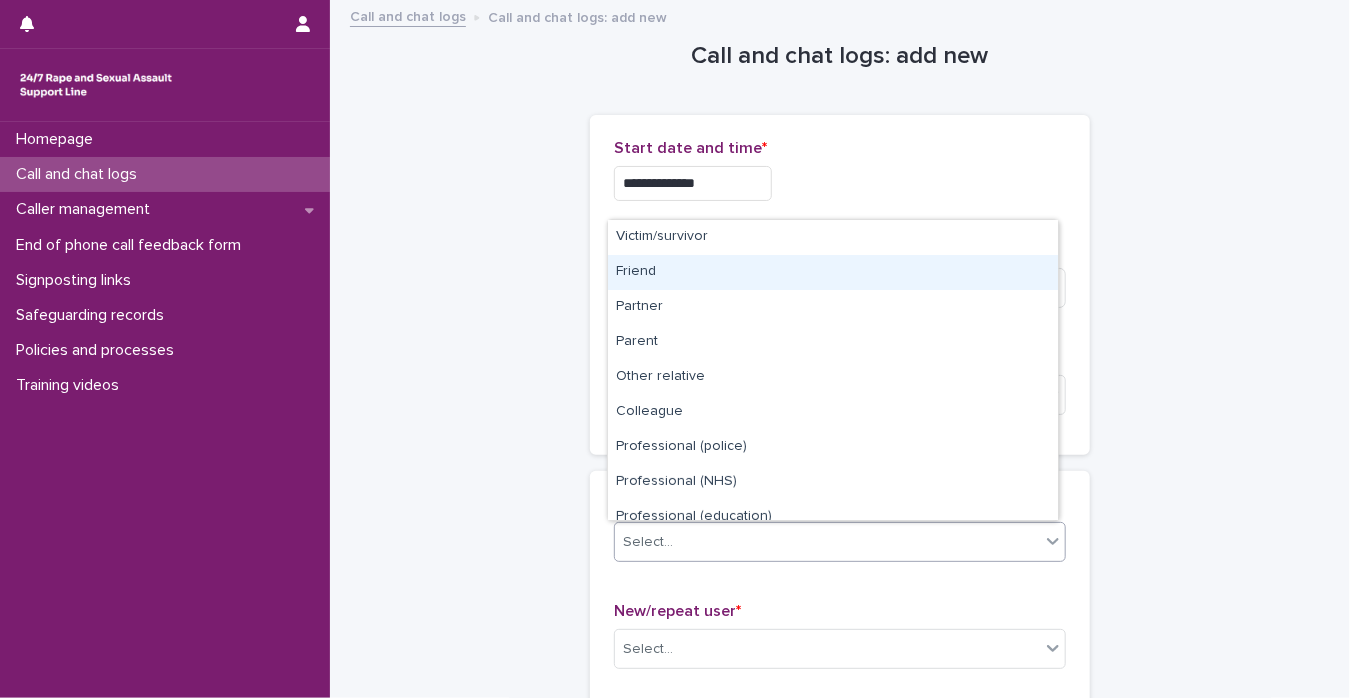 scroll, scrollTop: 224, scrollLeft: 0, axis: vertical 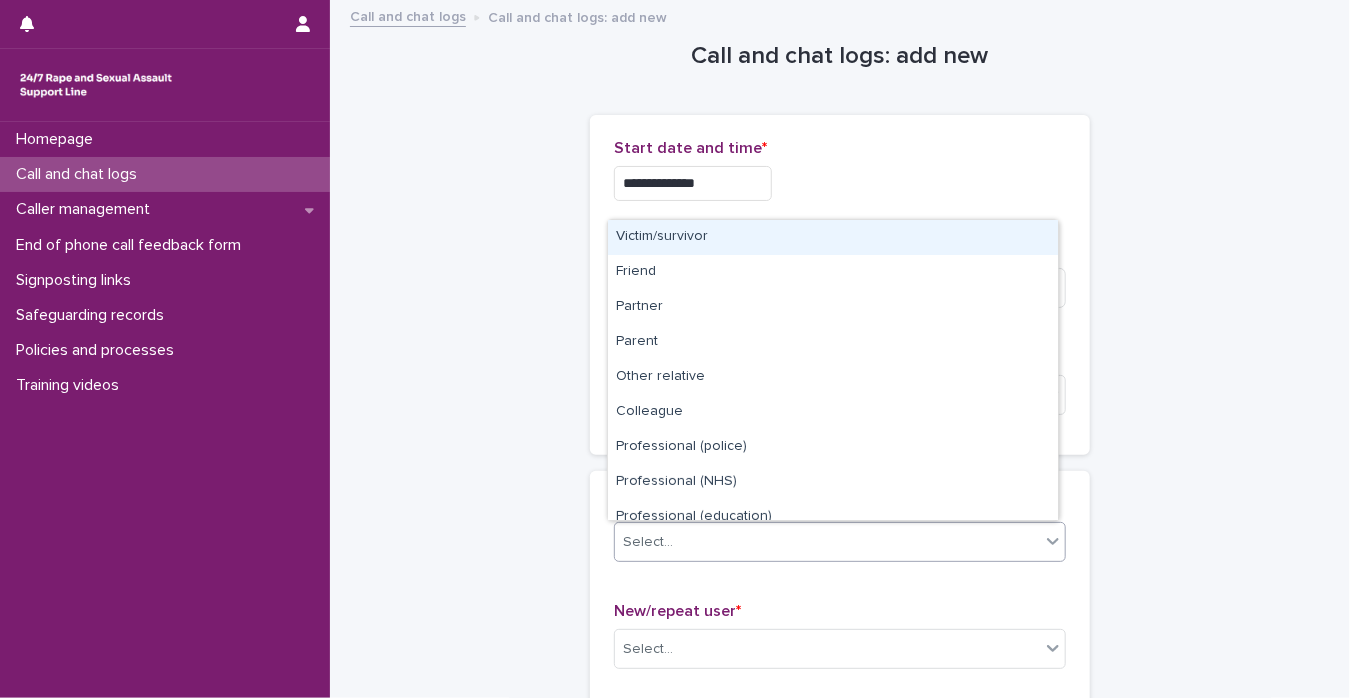 click on "Victim/survivor" at bounding box center (833, 237) 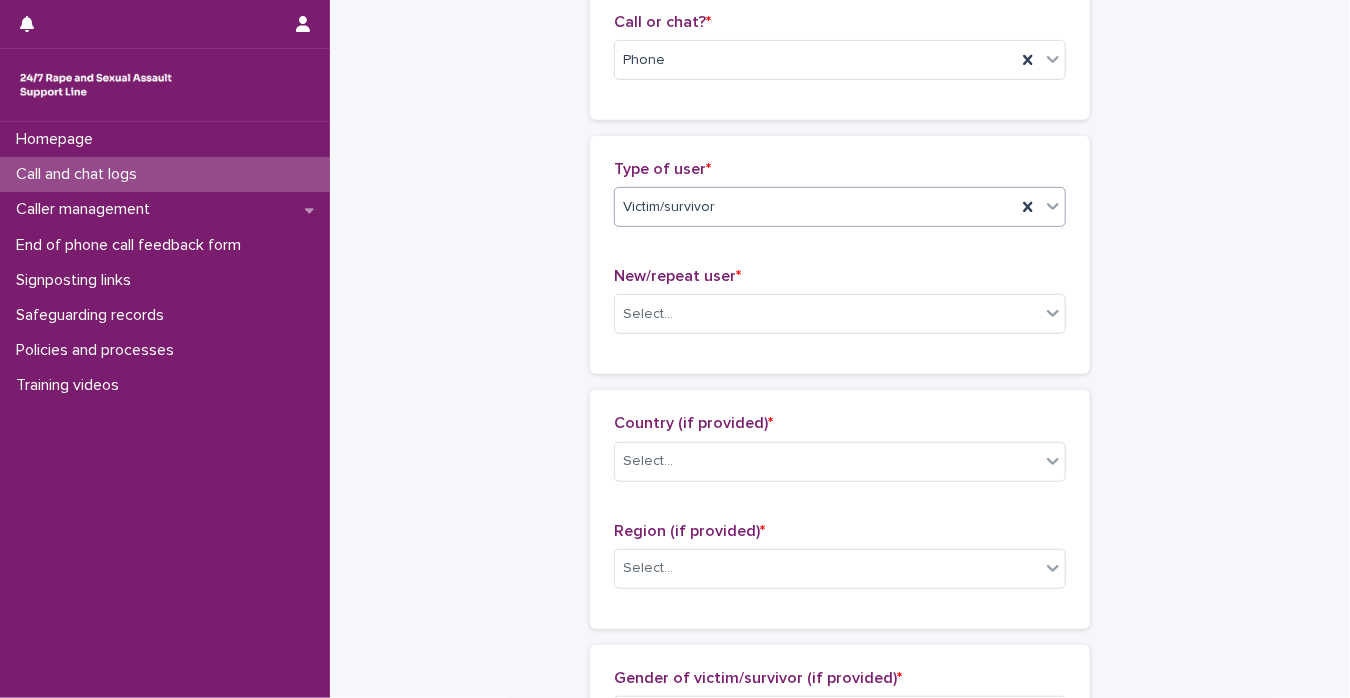 scroll, scrollTop: 417, scrollLeft: 0, axis: vertical 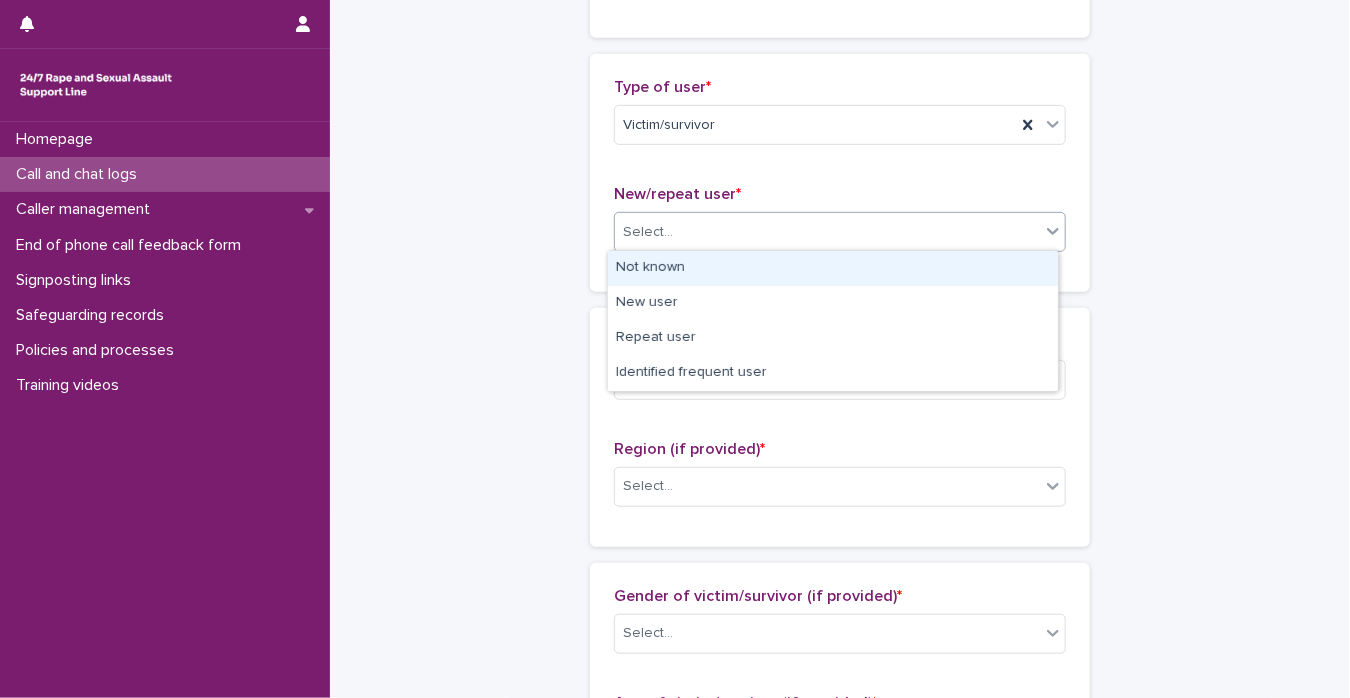 click 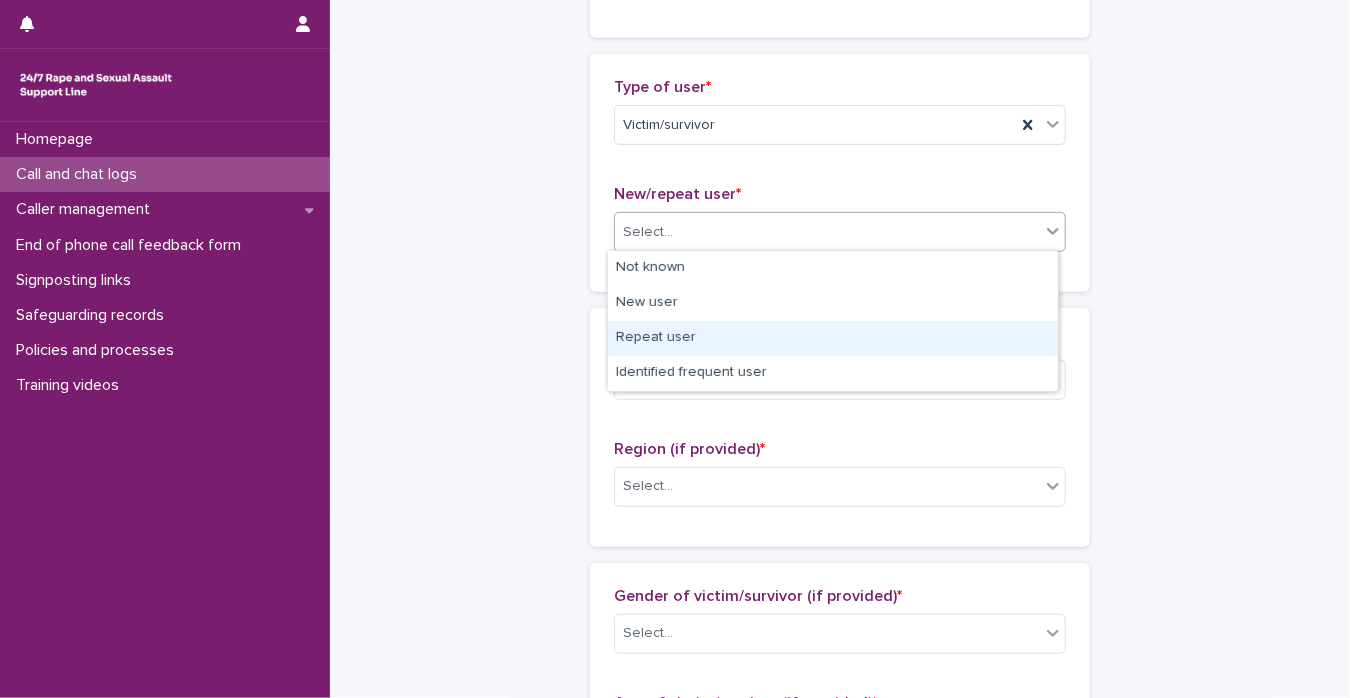 click on "Repeat user" at bounding box center [833, 338] 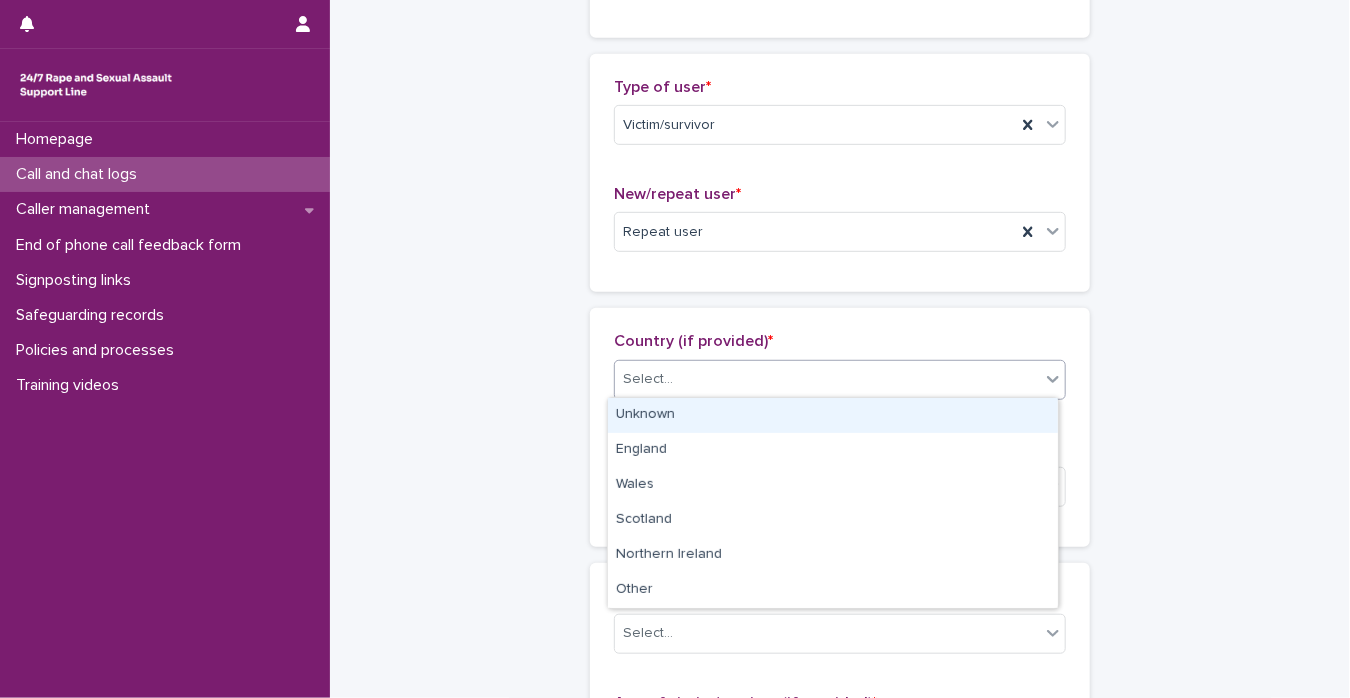 click 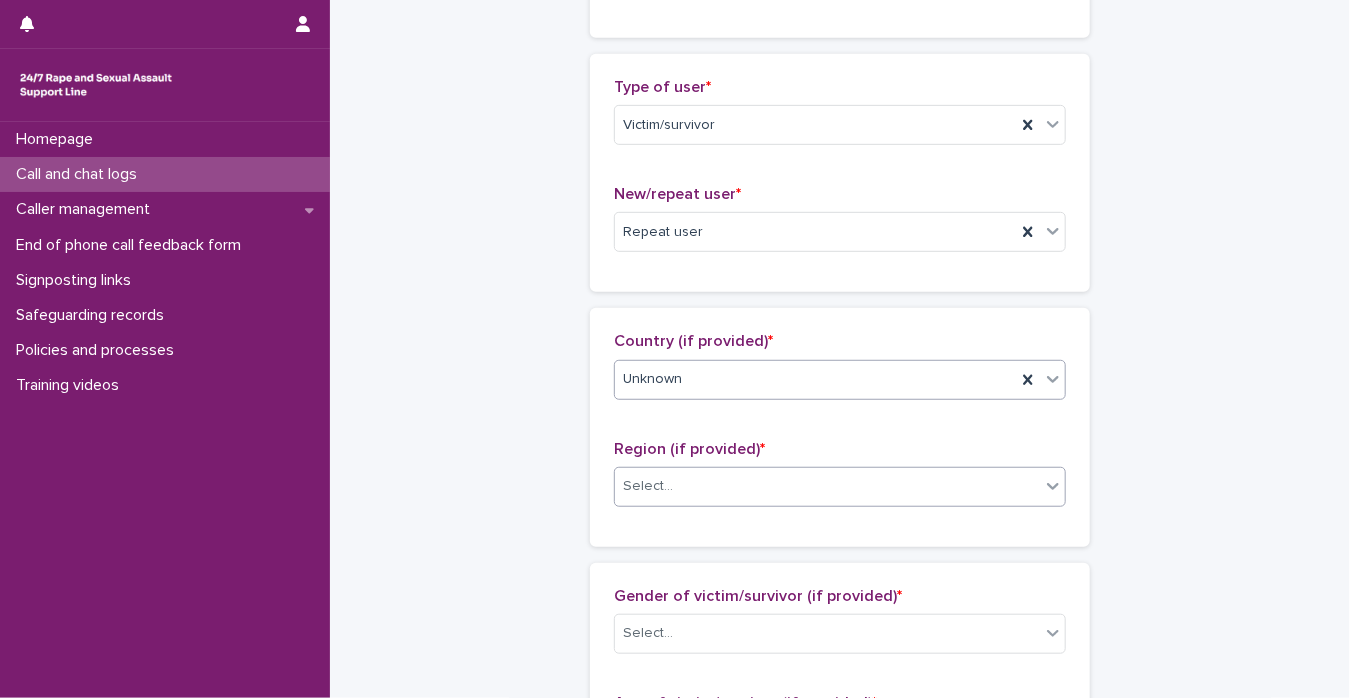 click 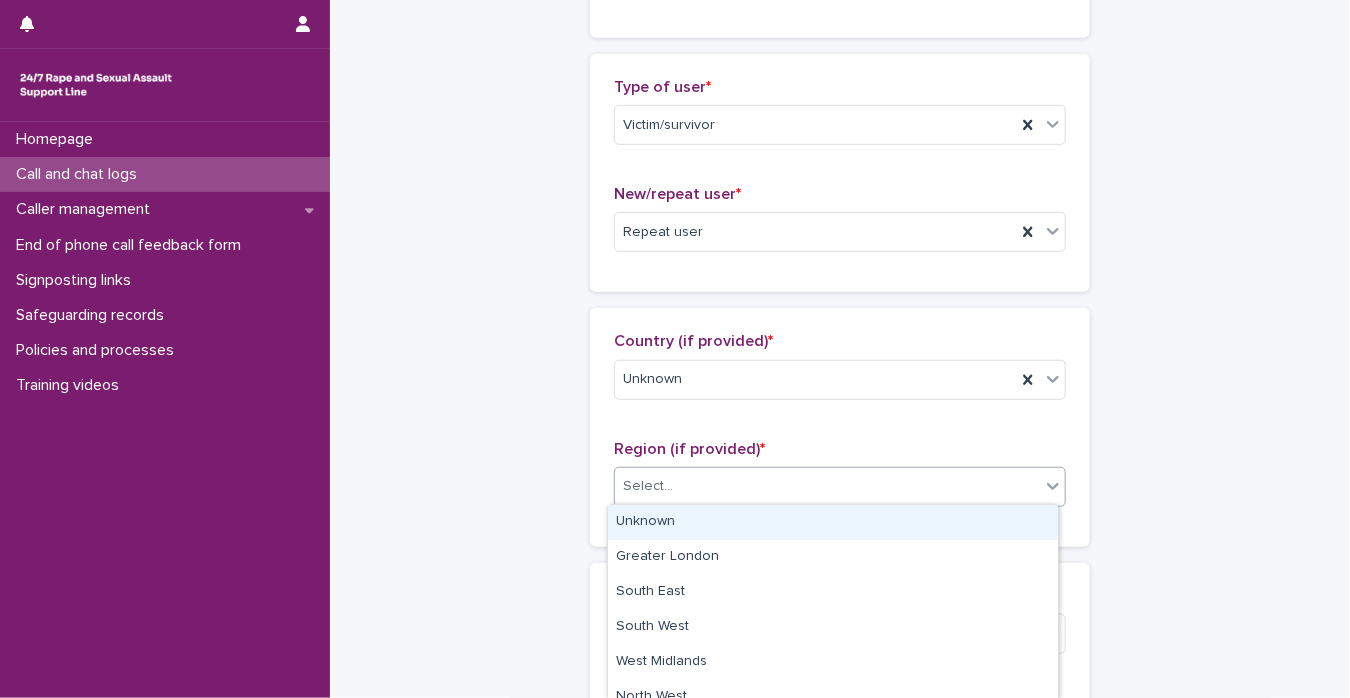 click on "Unknown" at bounding box center (833, 522) 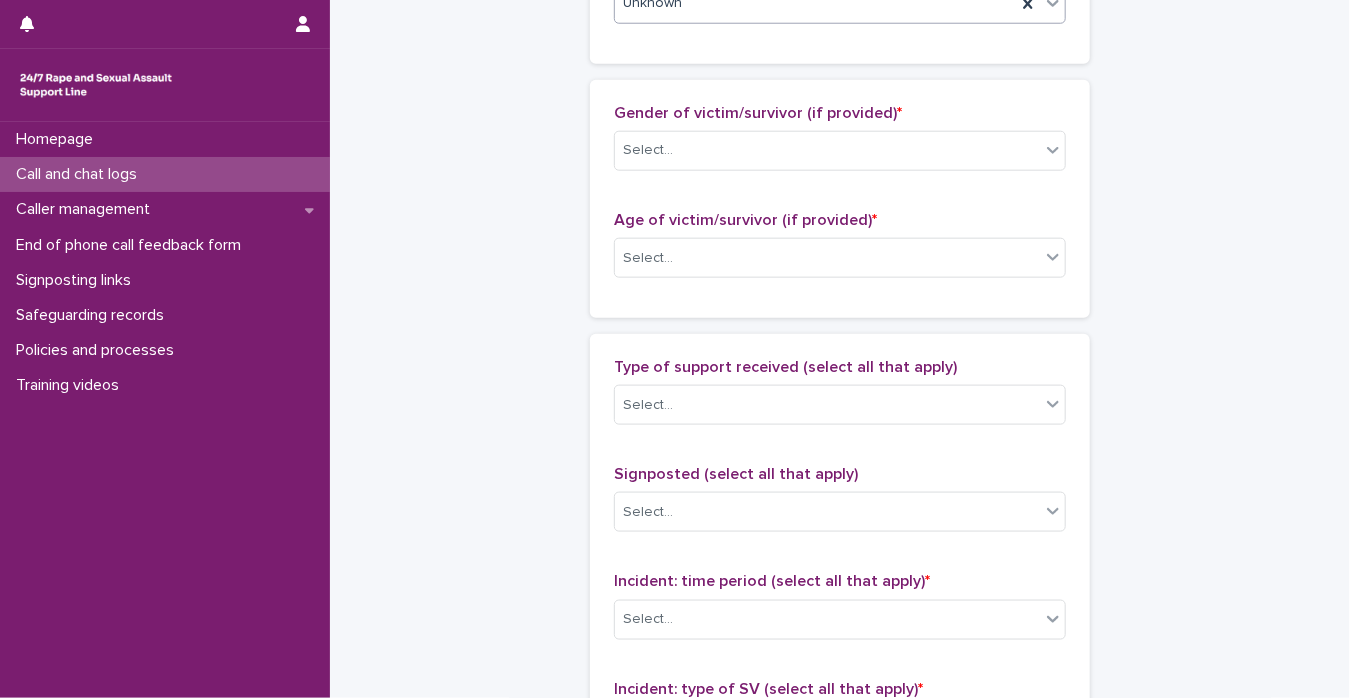 scroll, scrollTop: 923, scrollLeft: 0, axis: vertical 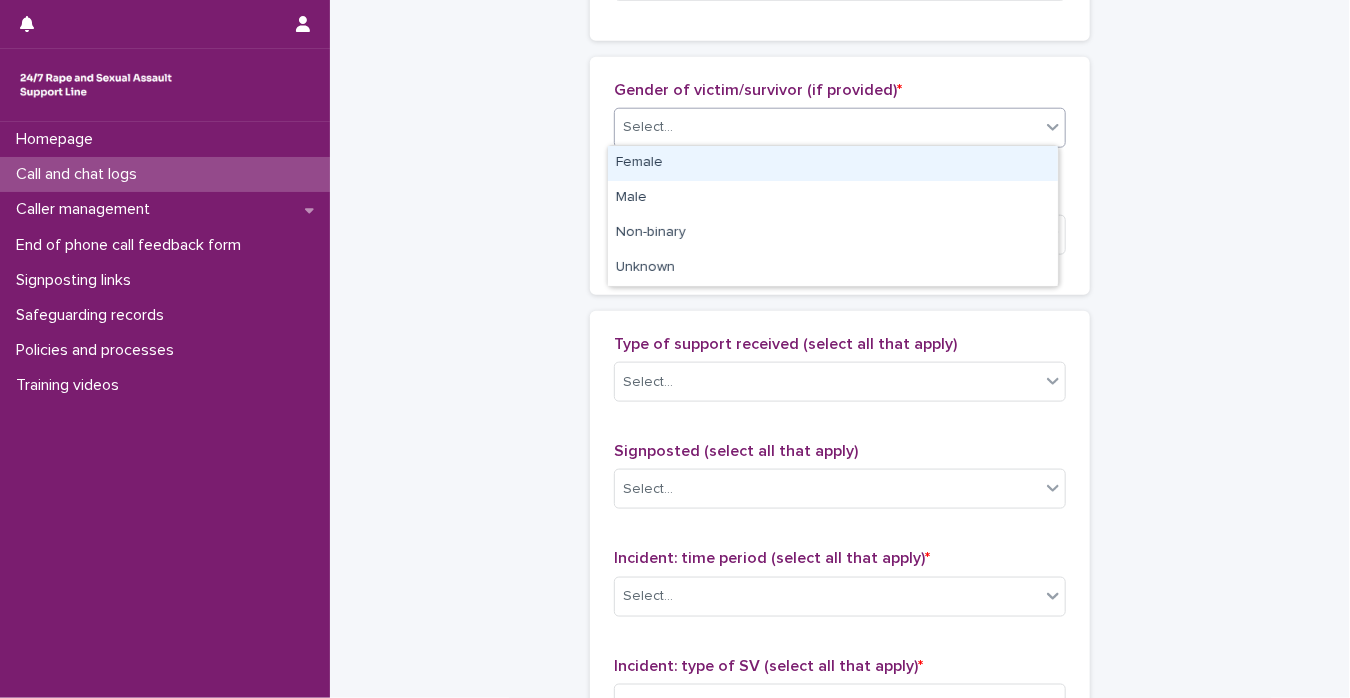 click on "Select..." at bounding box center (827, 127) 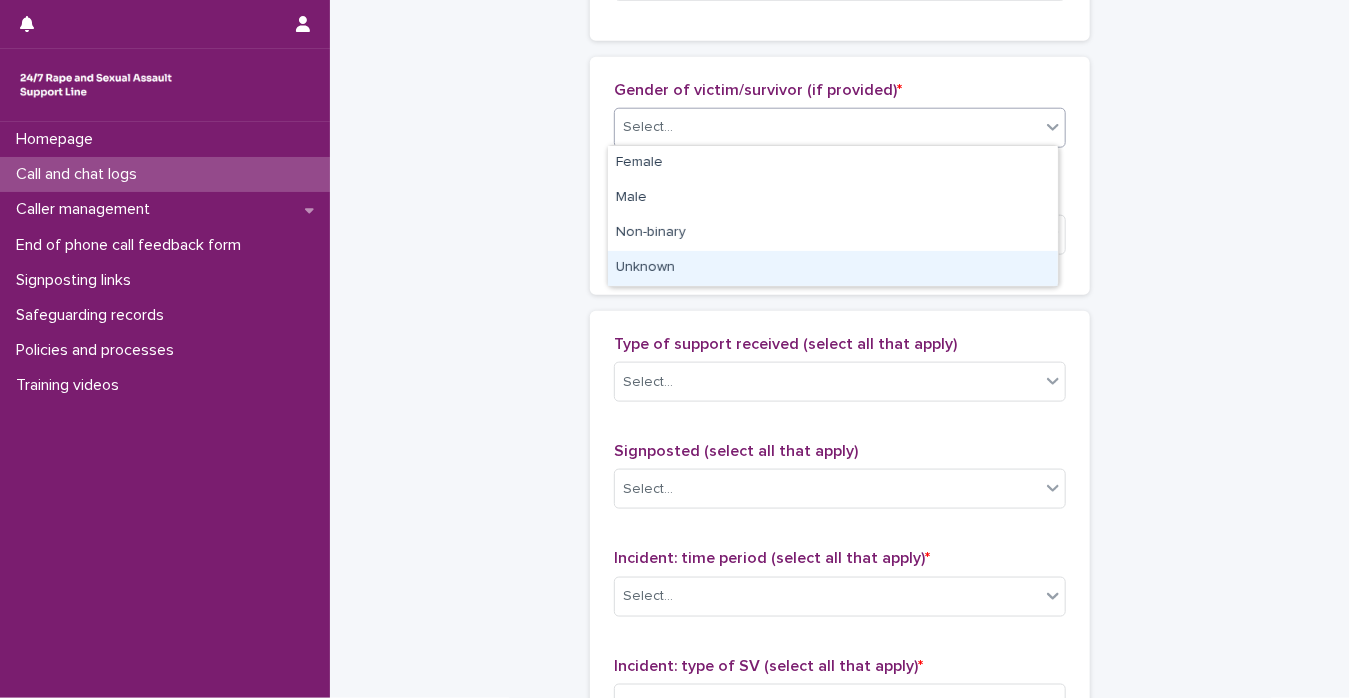 click on "Unknown" at bounding box center (833, 268) 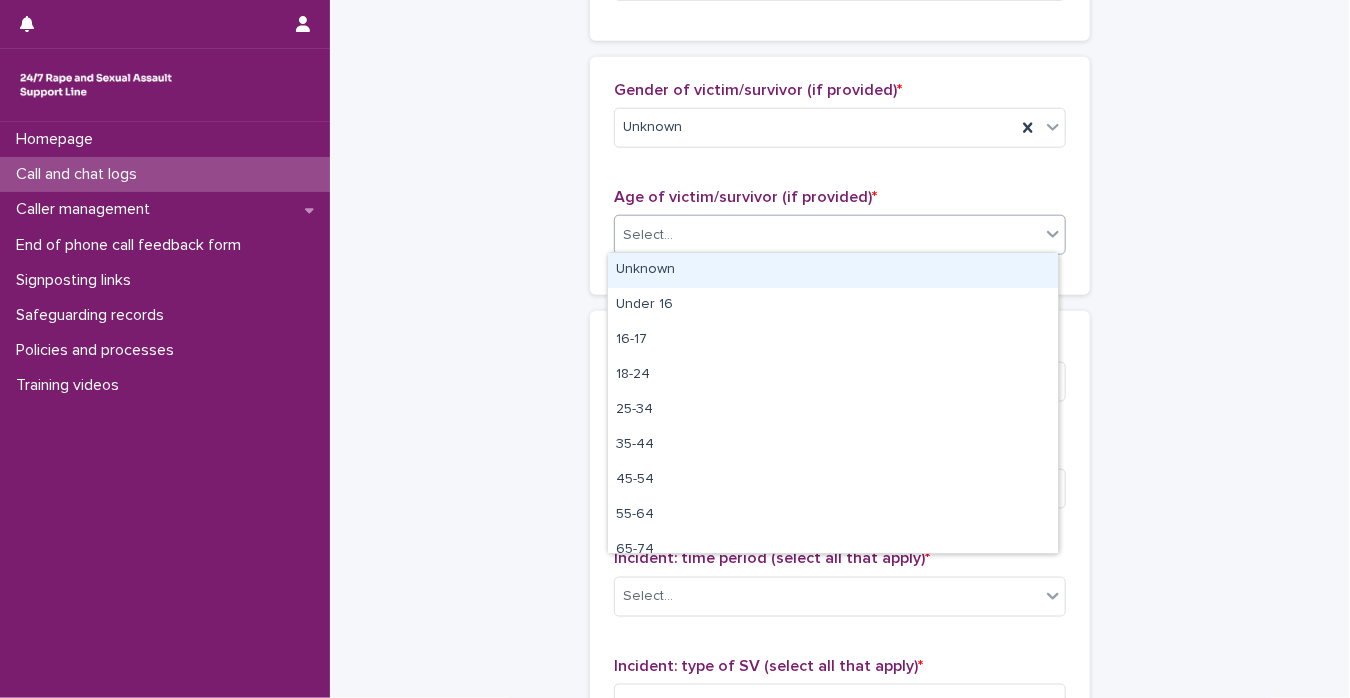 click 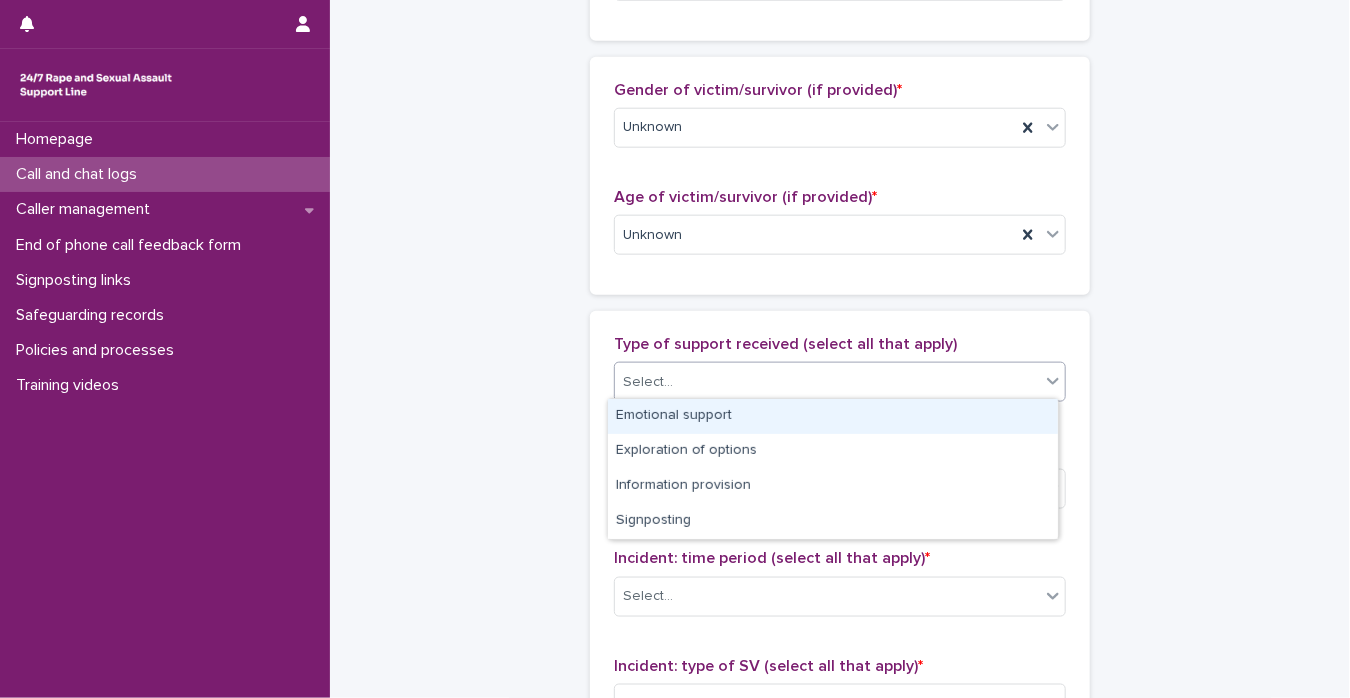 click at bounding box center [1053, 381] 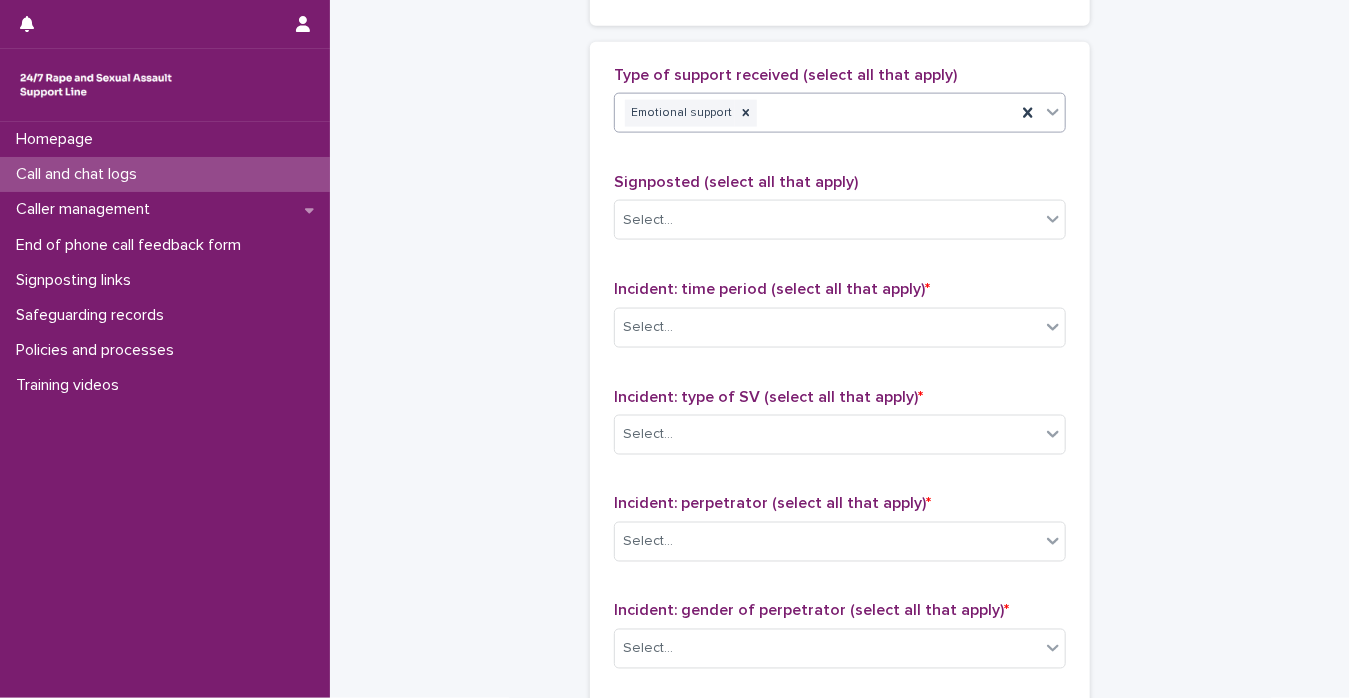 scroll, scrollTop: 1292, scrollLeft: 0, axis: vertical 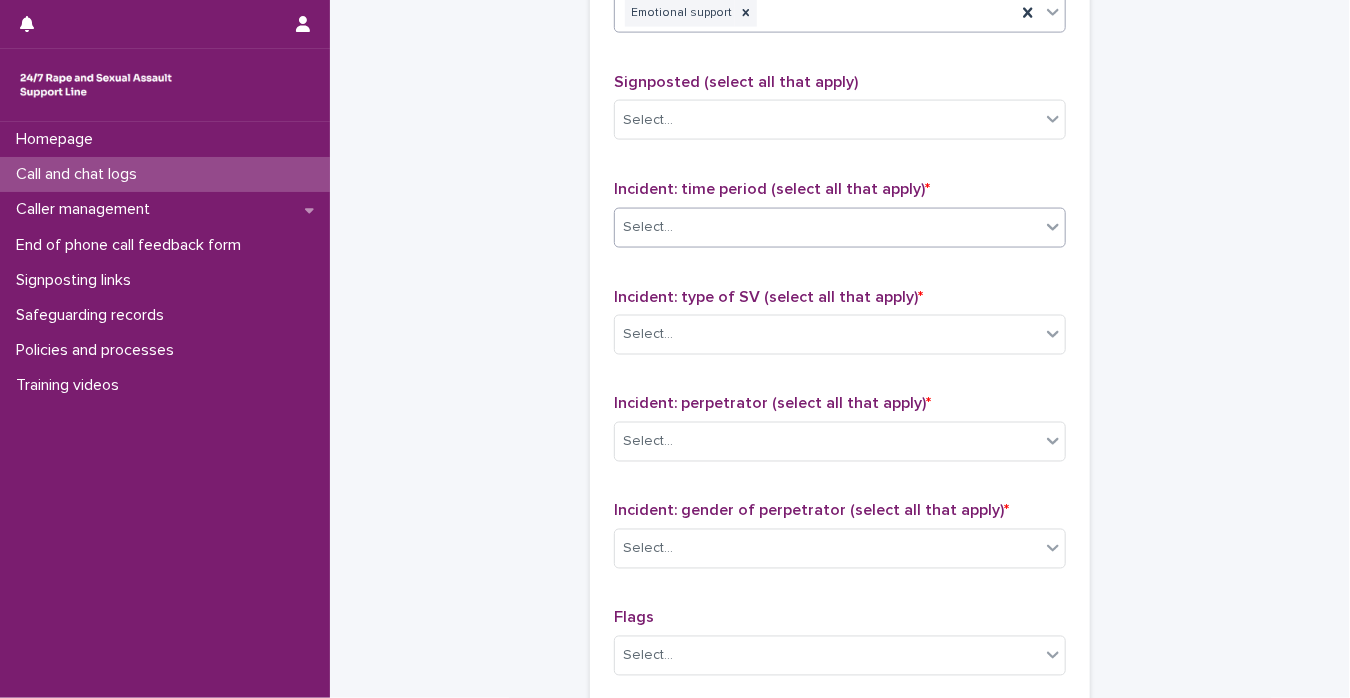 click 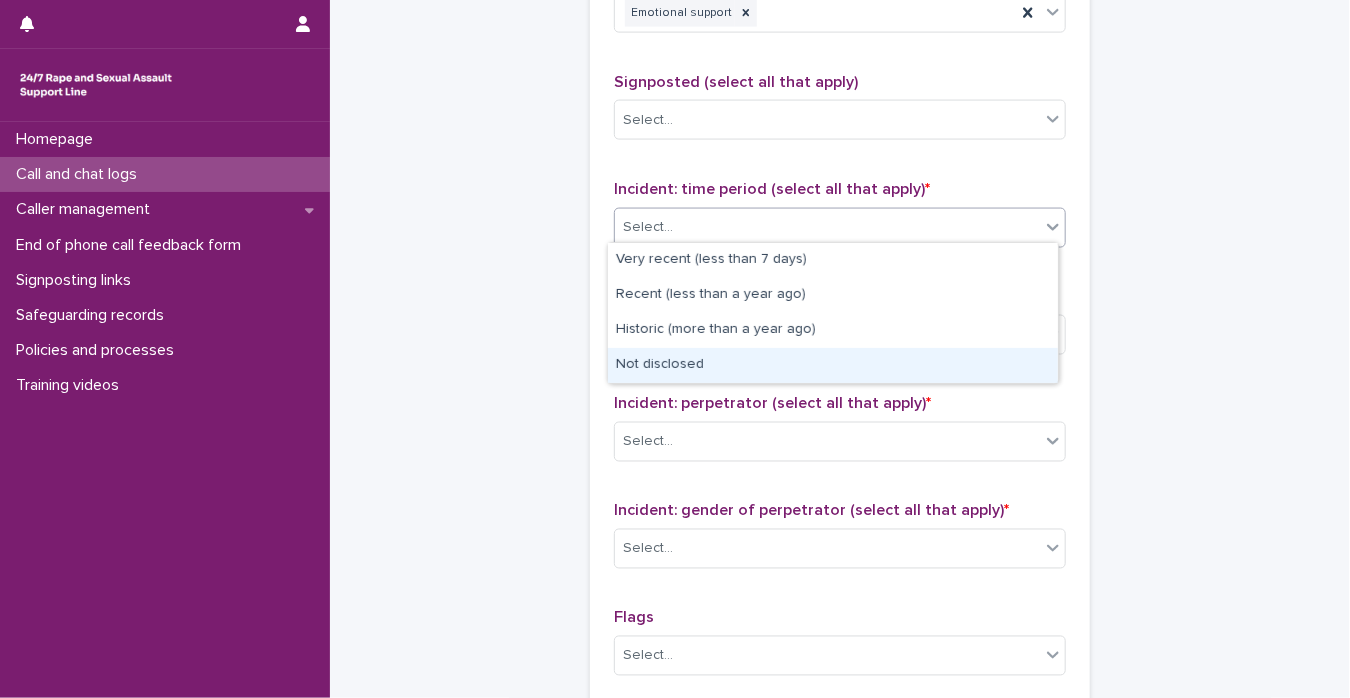 click on "Not disclosed" at bounding box center [833, 365] 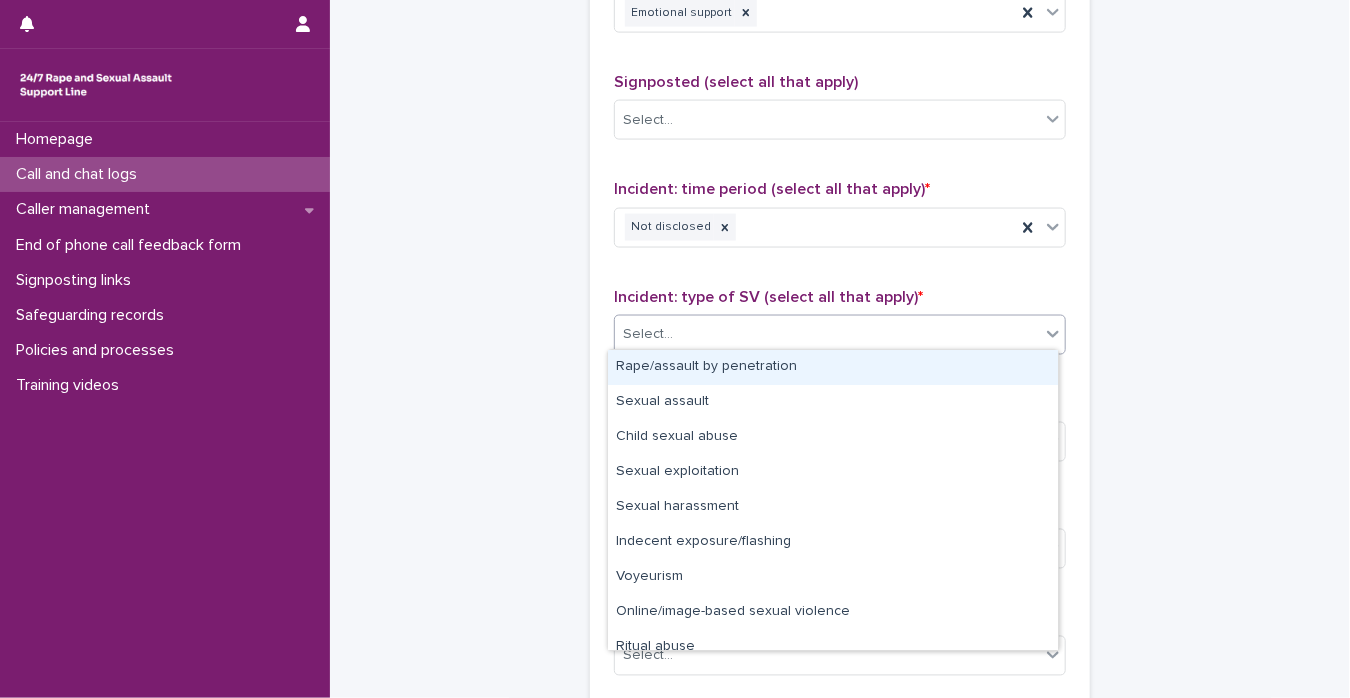 click 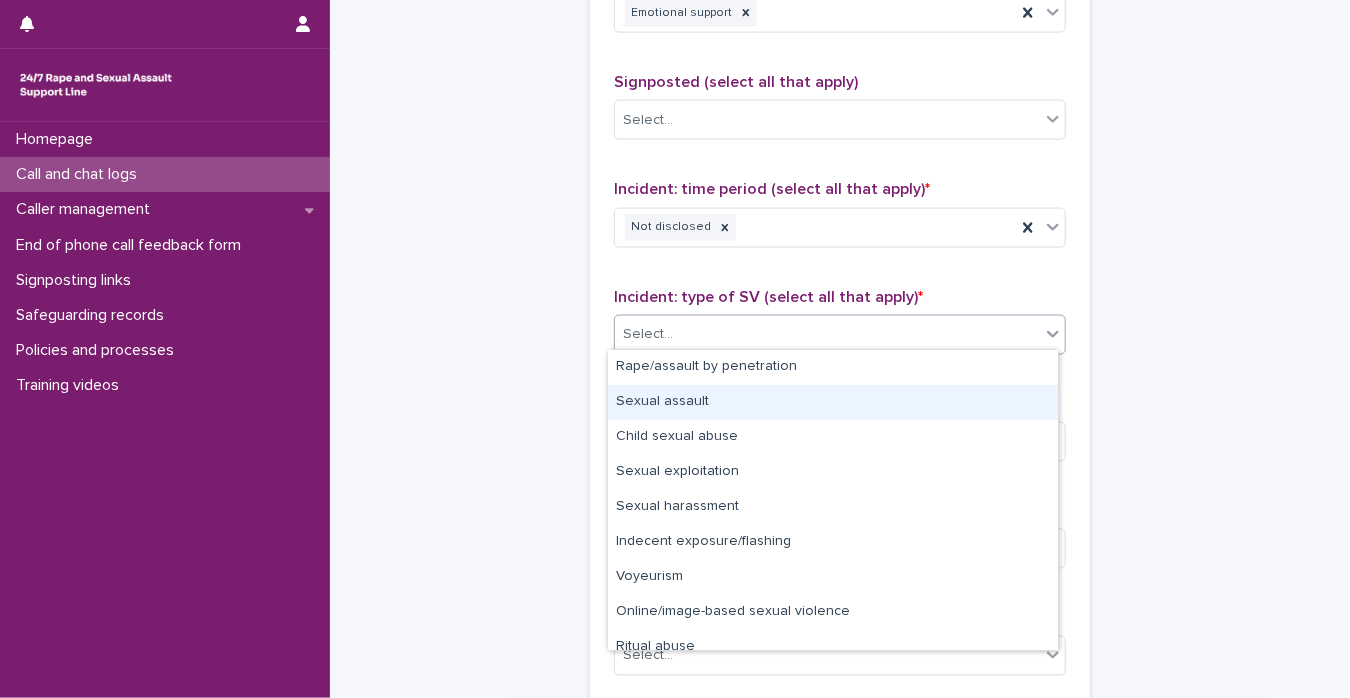 click on "Rape/assault by penetration Sexual assault Child sexual abuse Sexual exploitation Sexual harassment Indecent exposure/flashing Voyeurism Online/image-based sexual violence Ritual abuse Not disclosed" at bounding box center (833, 500) 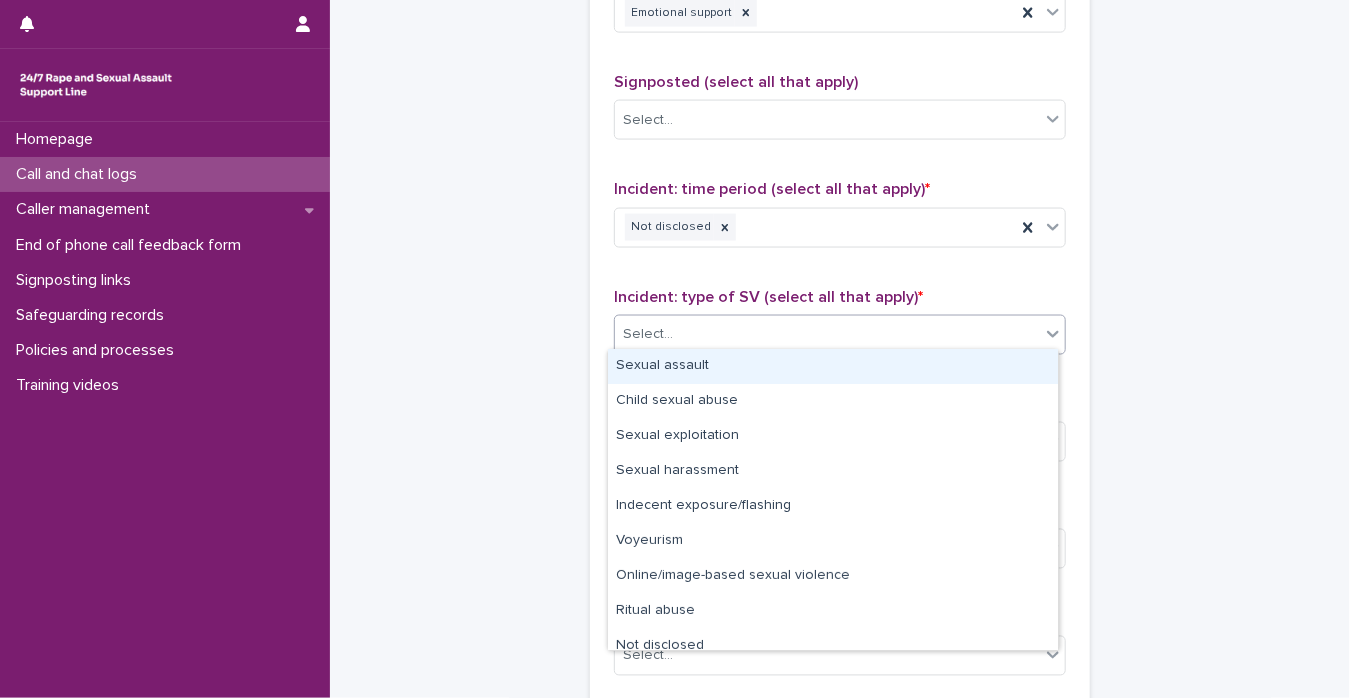 scroll, scrollTop: 50, scrollLeft: 0, axis: vertical 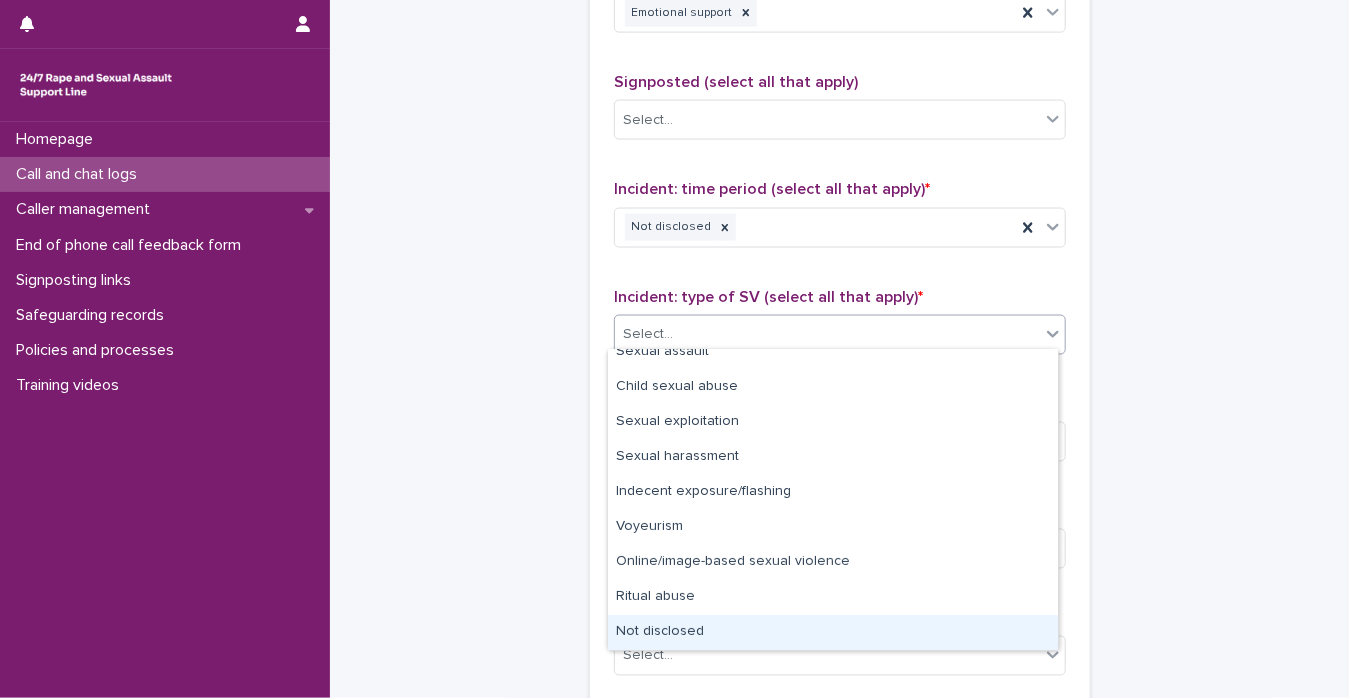 click on "Not disclosed" at bounding box center (833, 632) 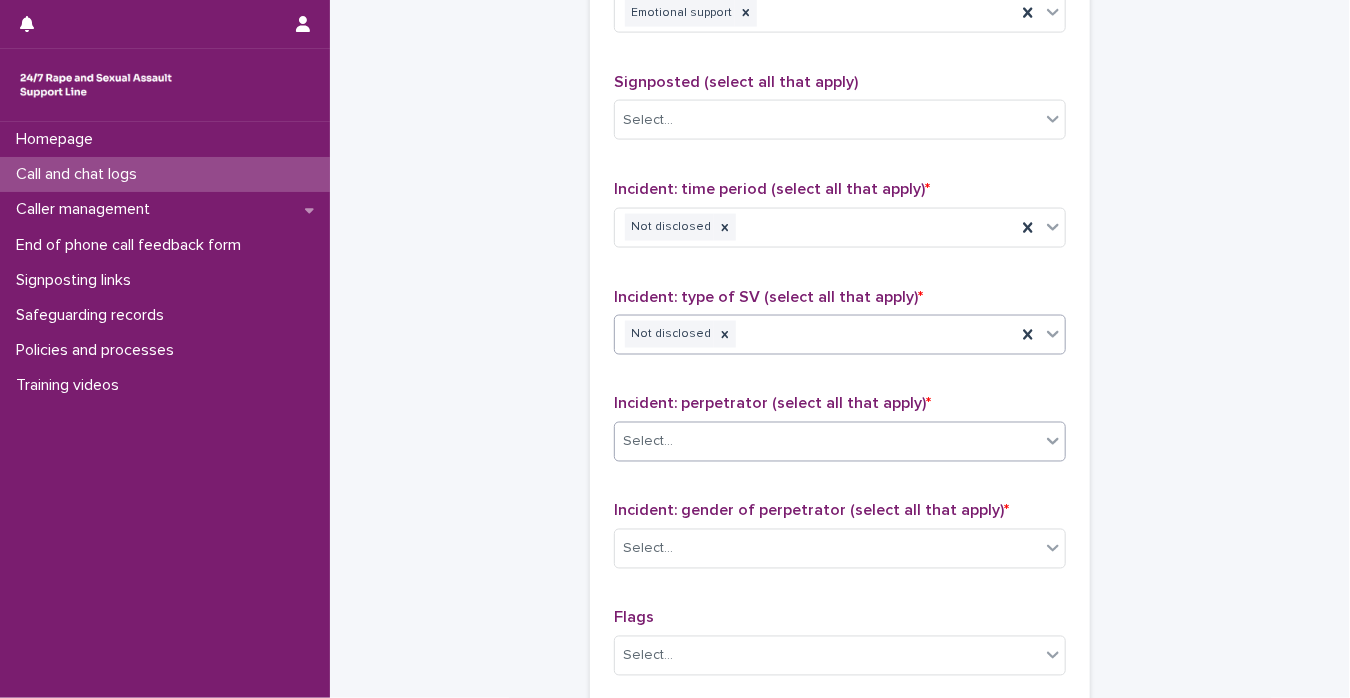 click 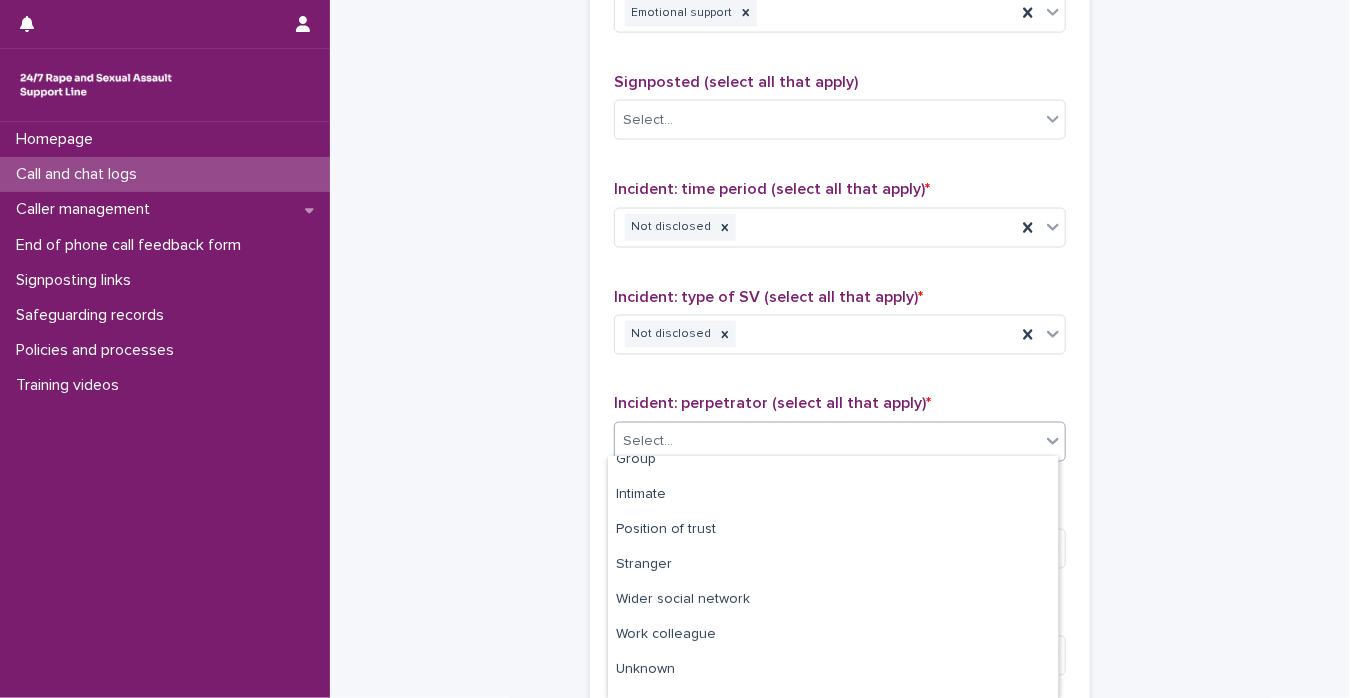 scroll, scrollTop: 143, scrollLeft: 0, axis: vertical 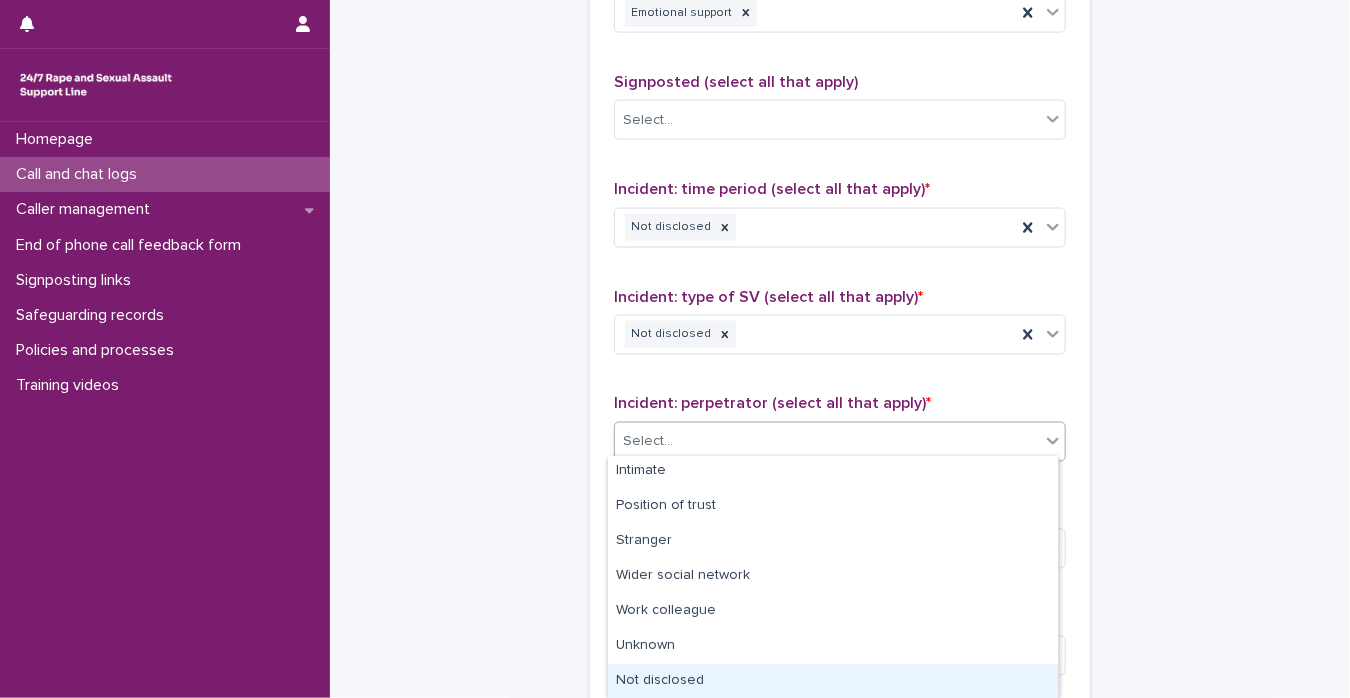 click on "Not disclosed" at bounding box center (833, 681) 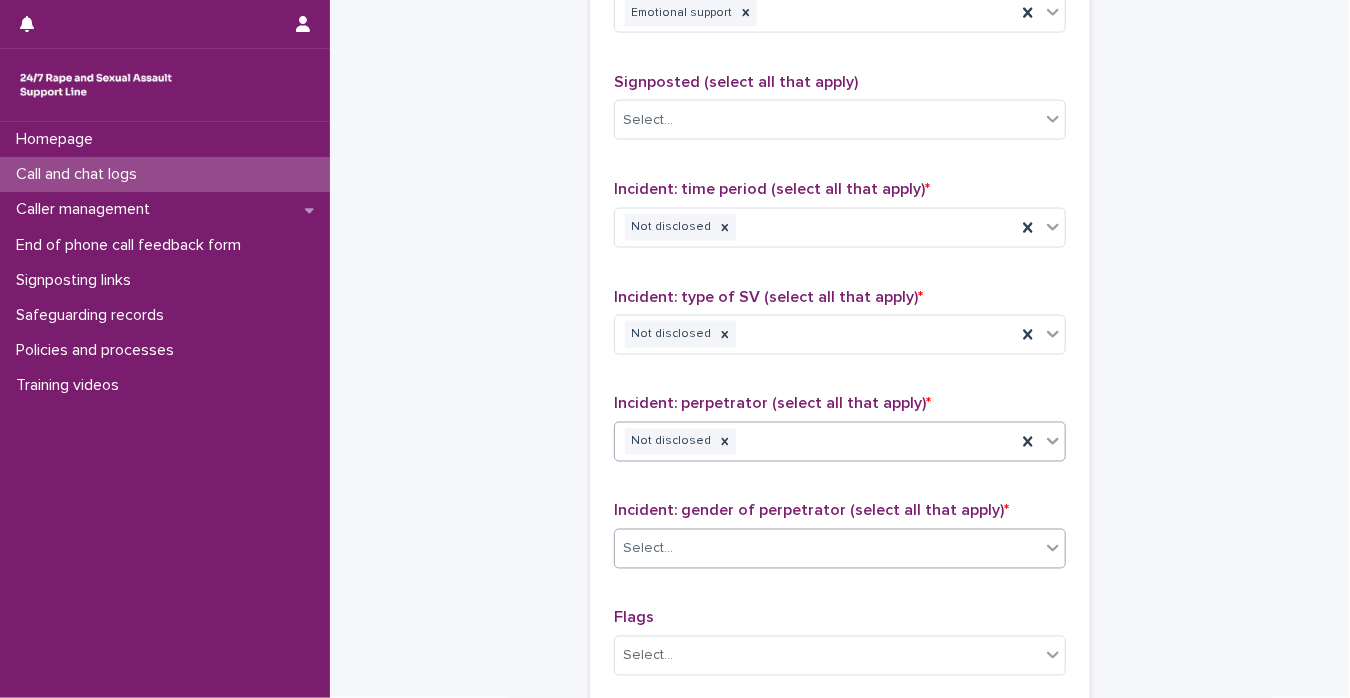 click 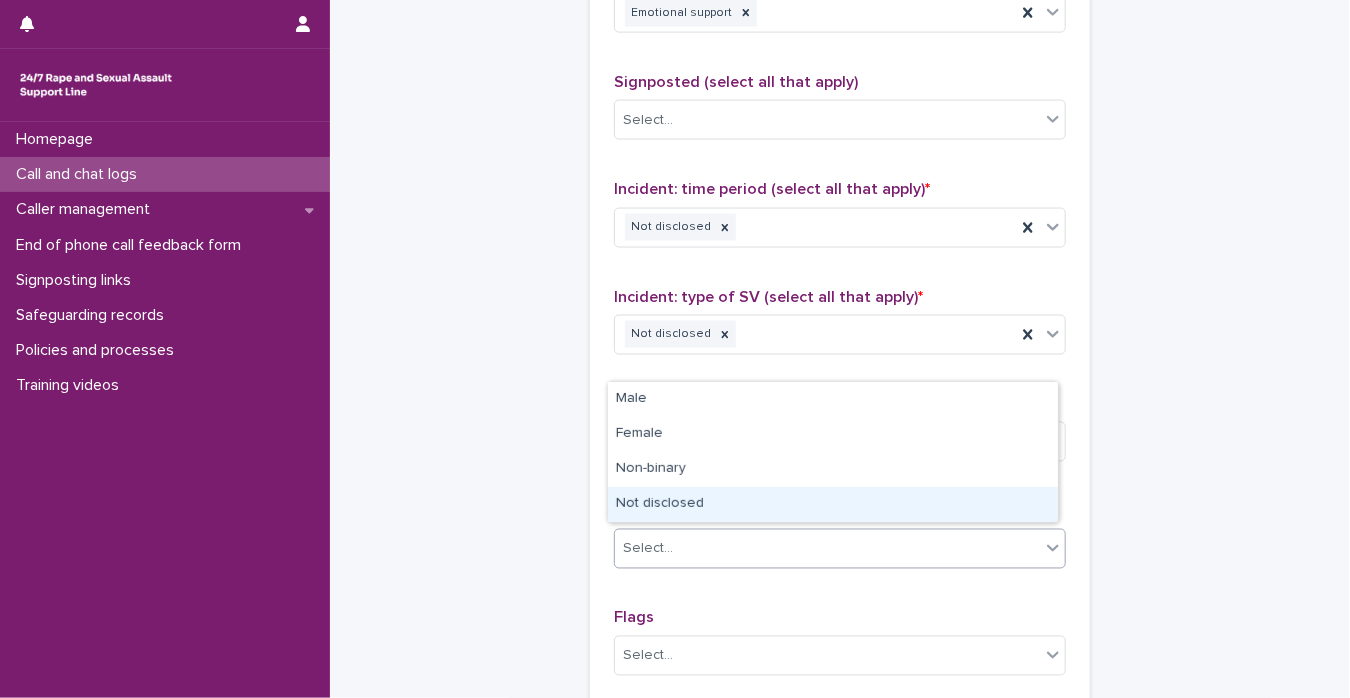 click on "Not disclosed" at bounding box center (833, 504) 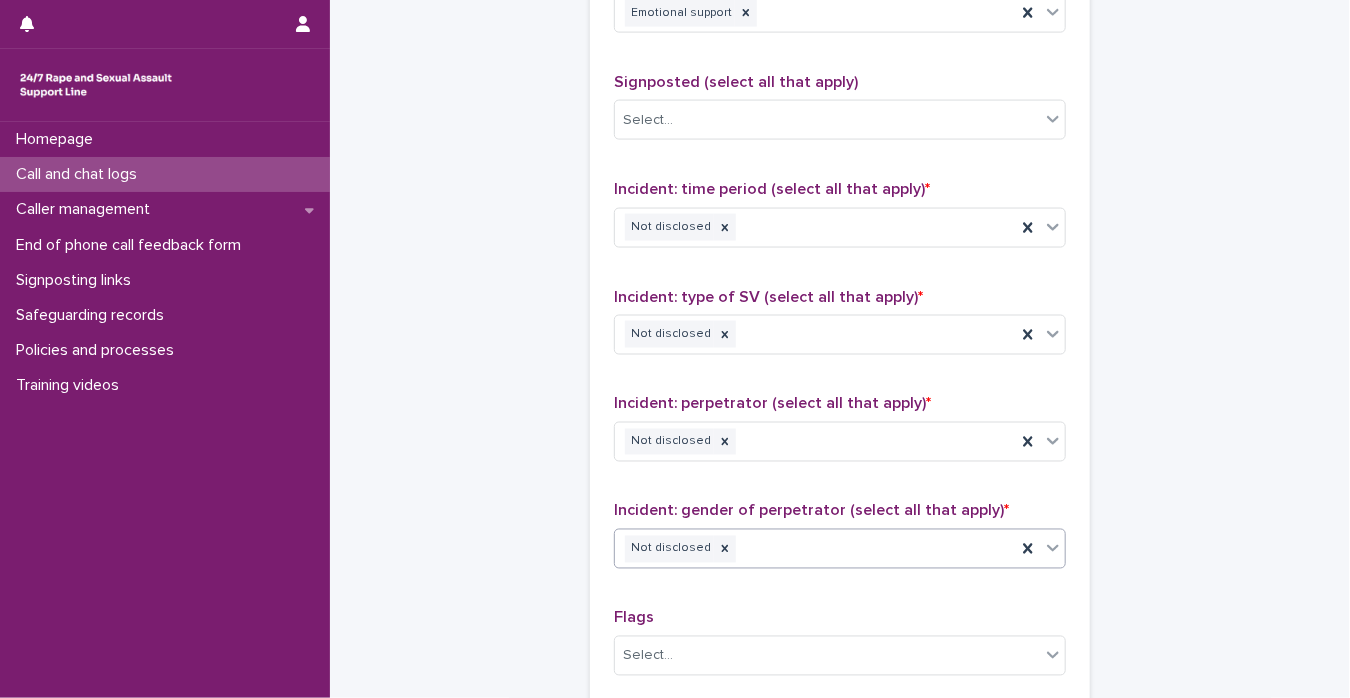 scroll, scrollTop: 1619, scrollLeft: 0, axis: vertical 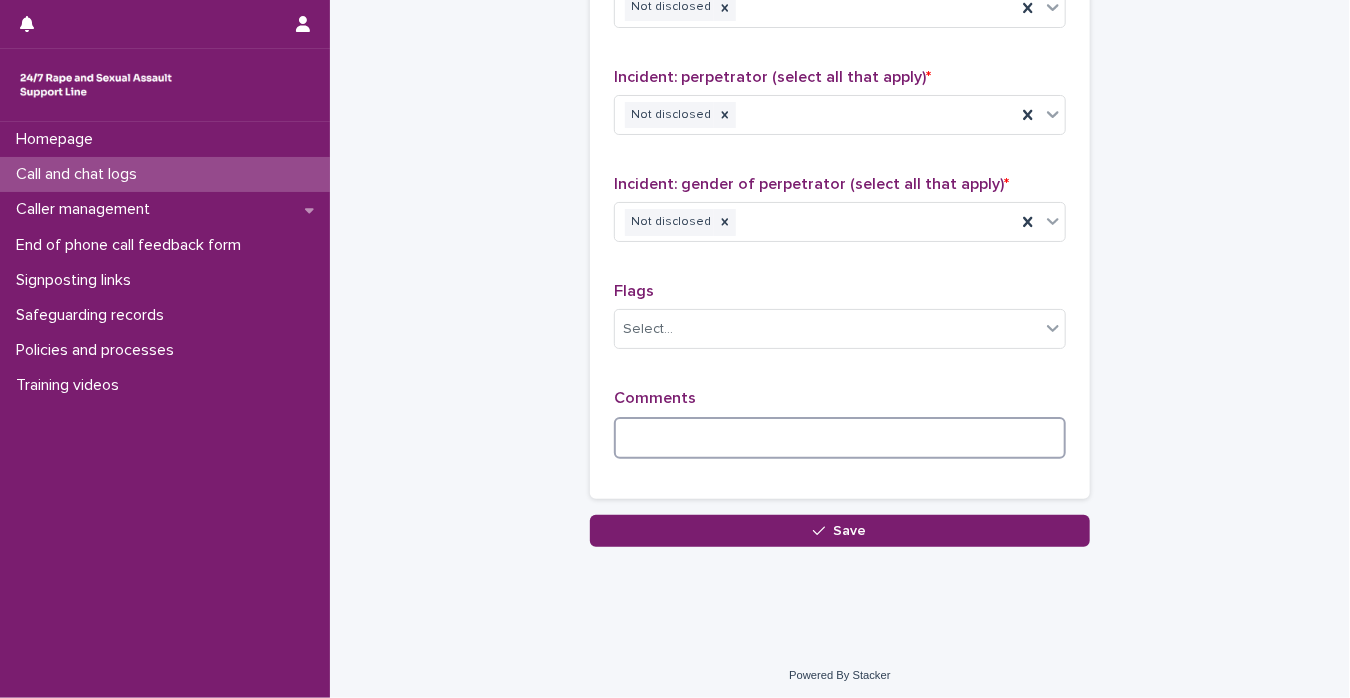 click at bounding box center [840, 438] 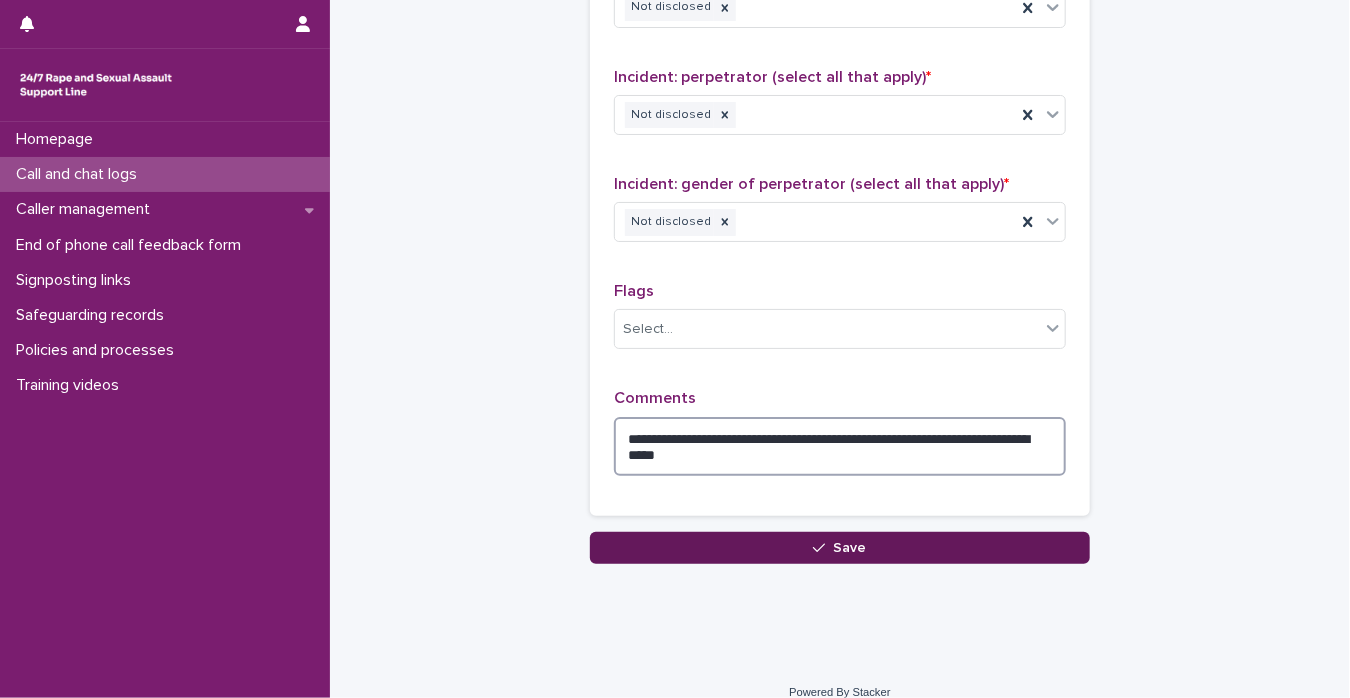 type on "**********" 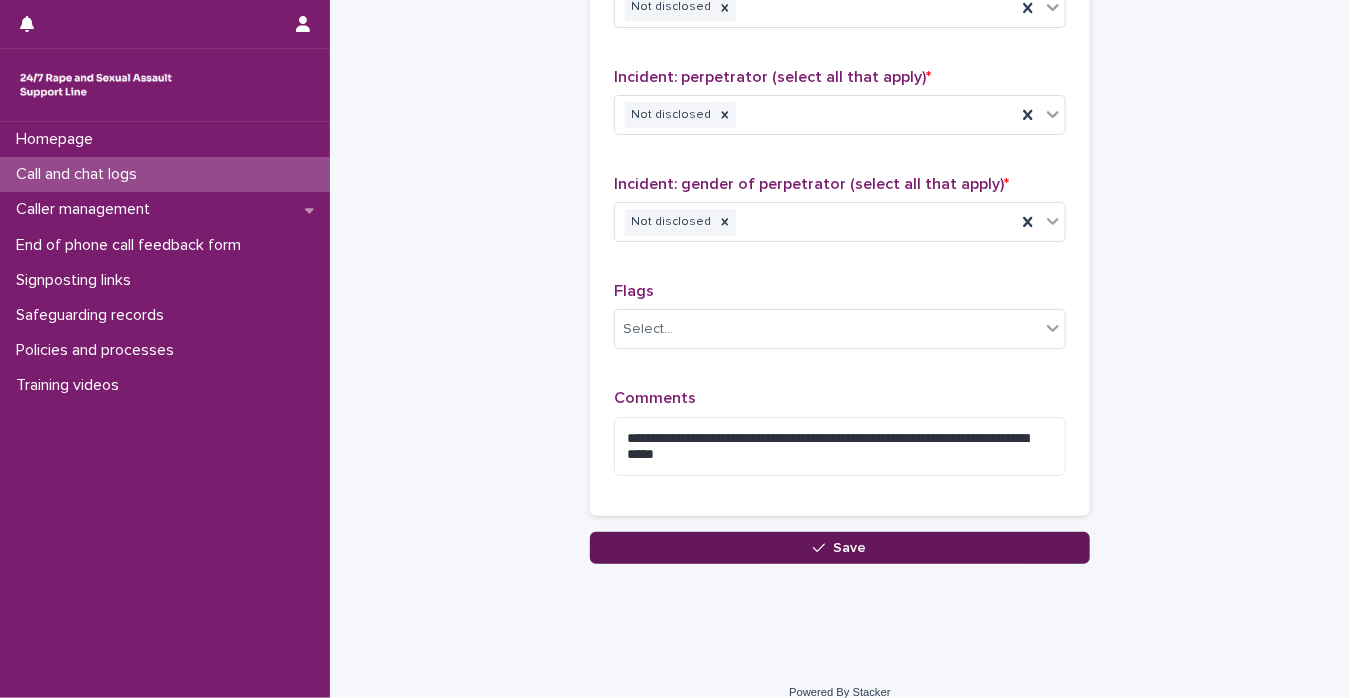 click on "Save" at bounding box center (840, 548) 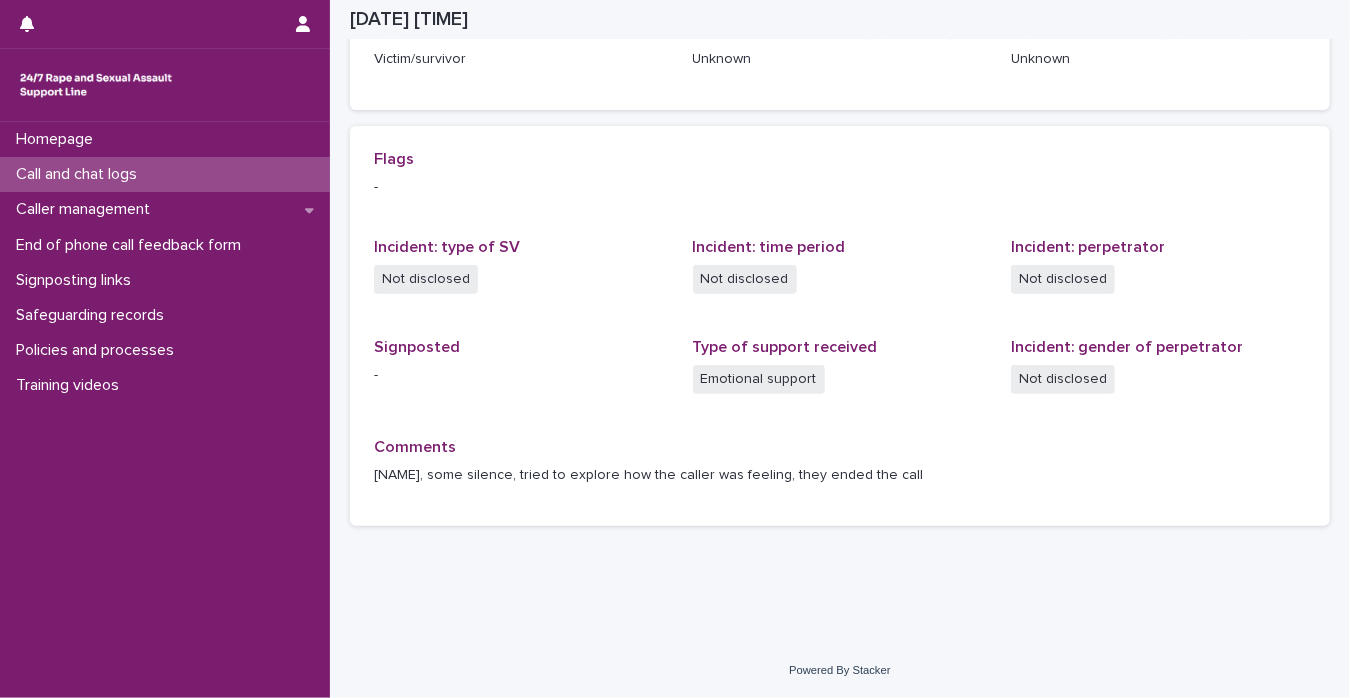 scroll, scrollTop: 364, scrollLeft: 0, axis: vertical 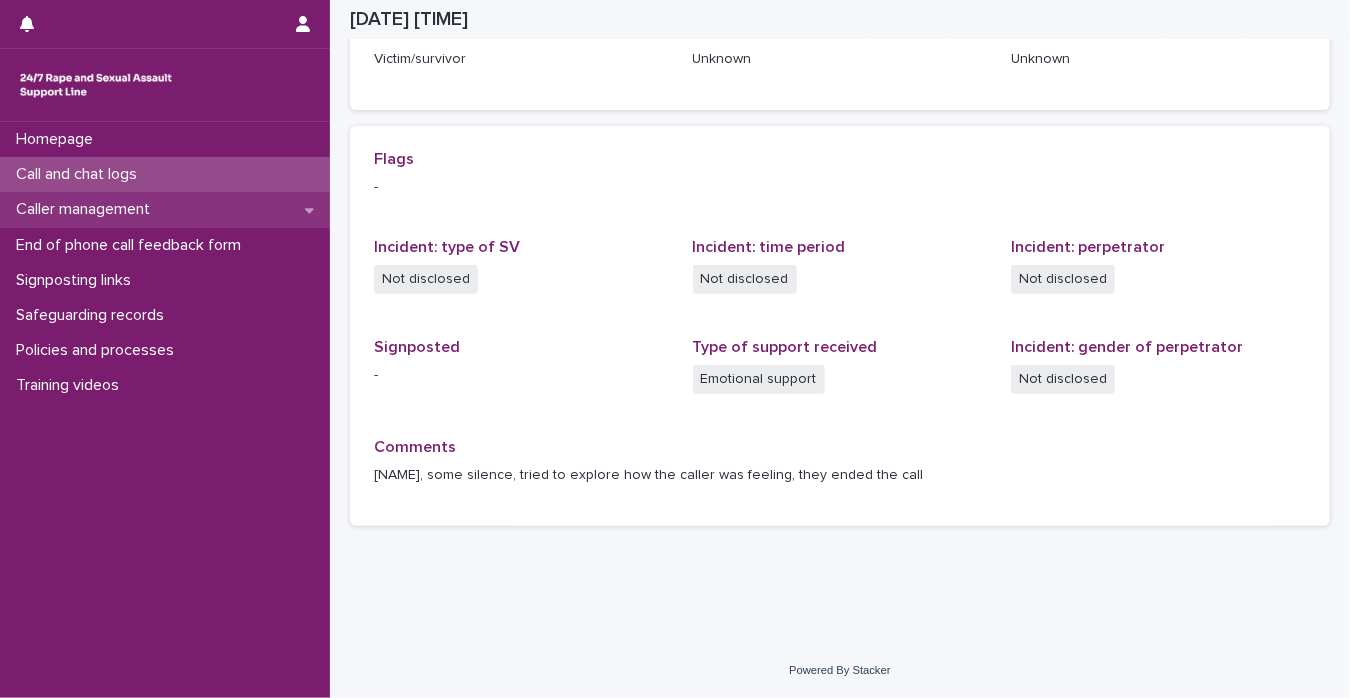 click on "Caller management" at bounding box center [165, 209] 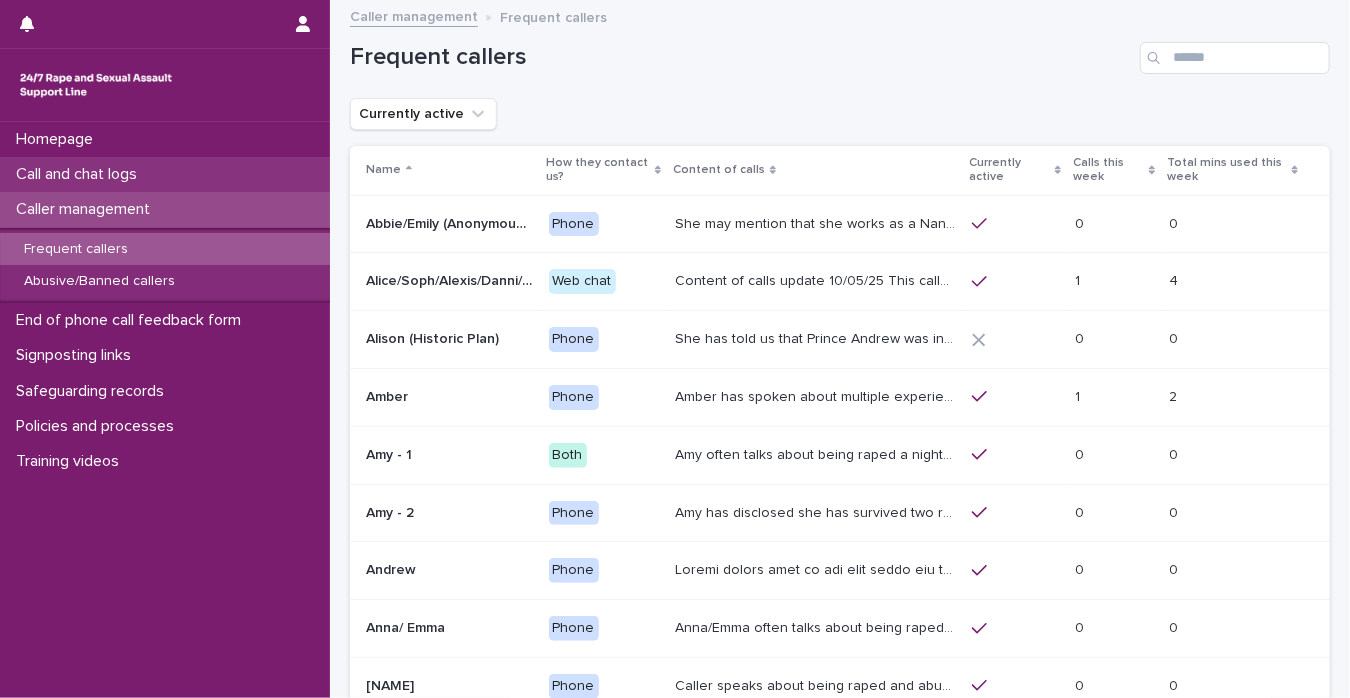 click on "Call and chat logs" at bounding box center [165, 174] 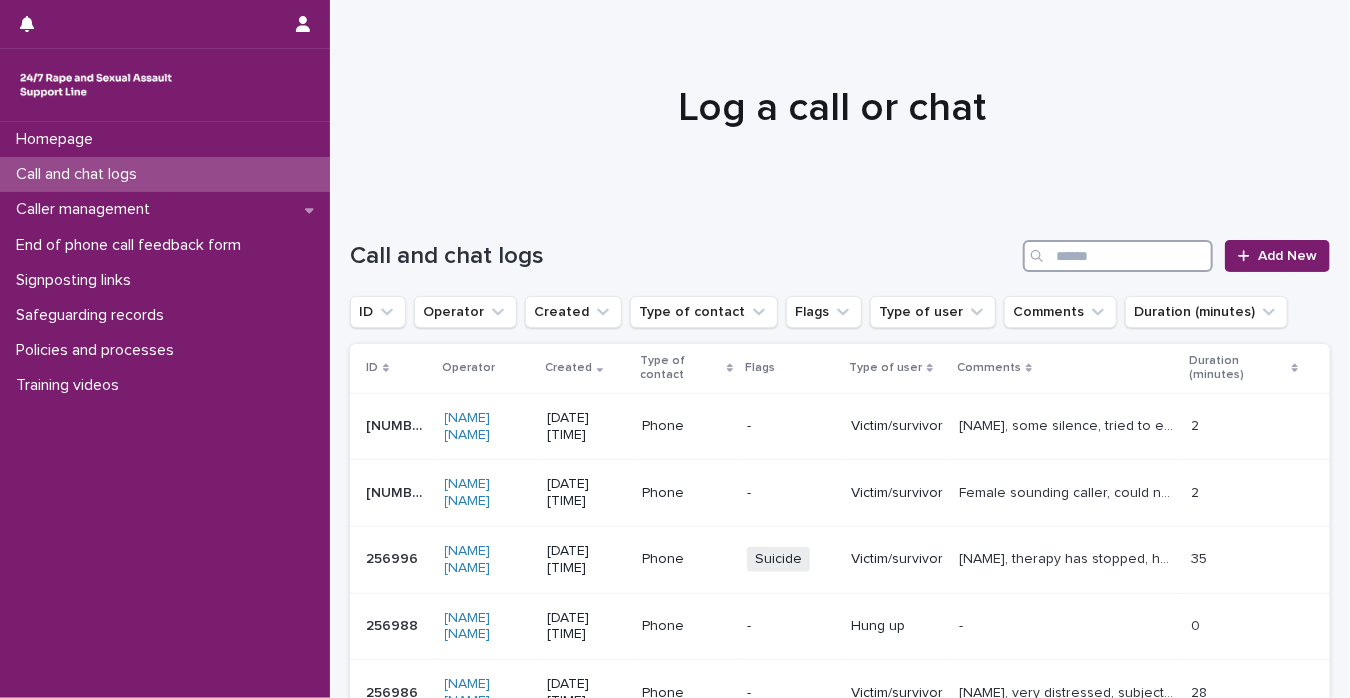 click at bounding box center [1118, 256] 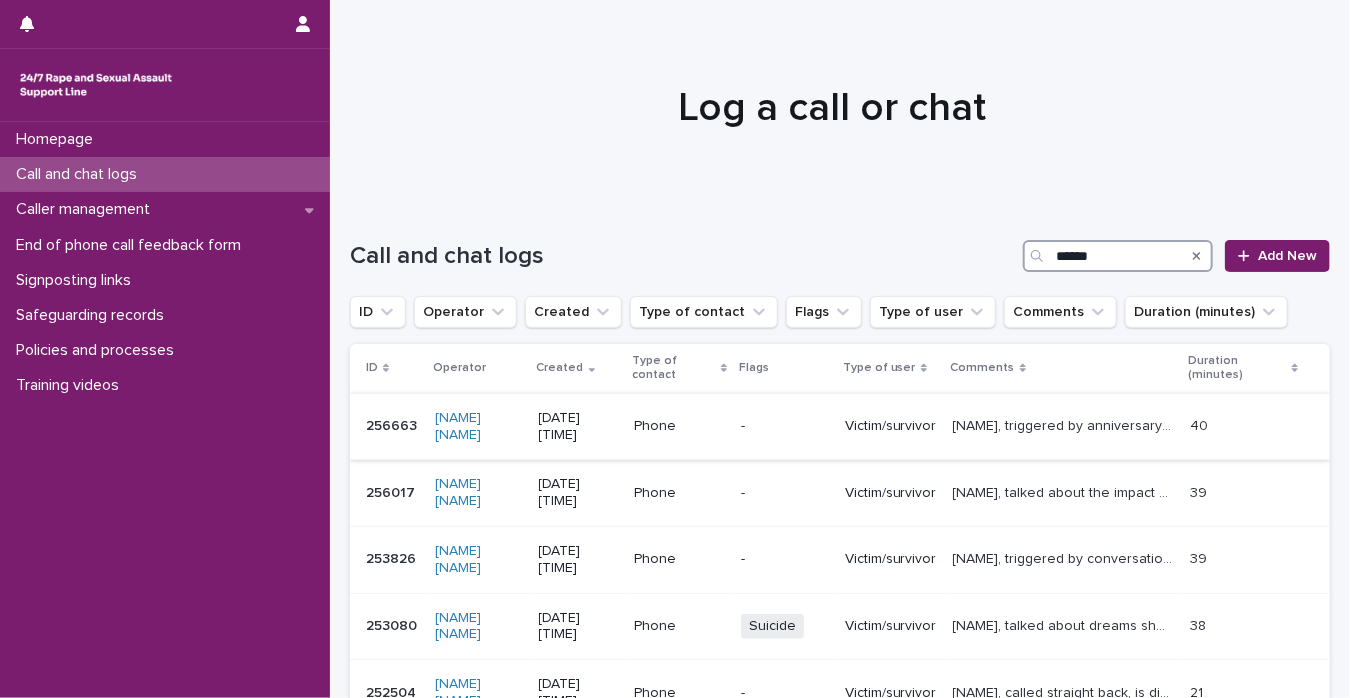 type on "******" 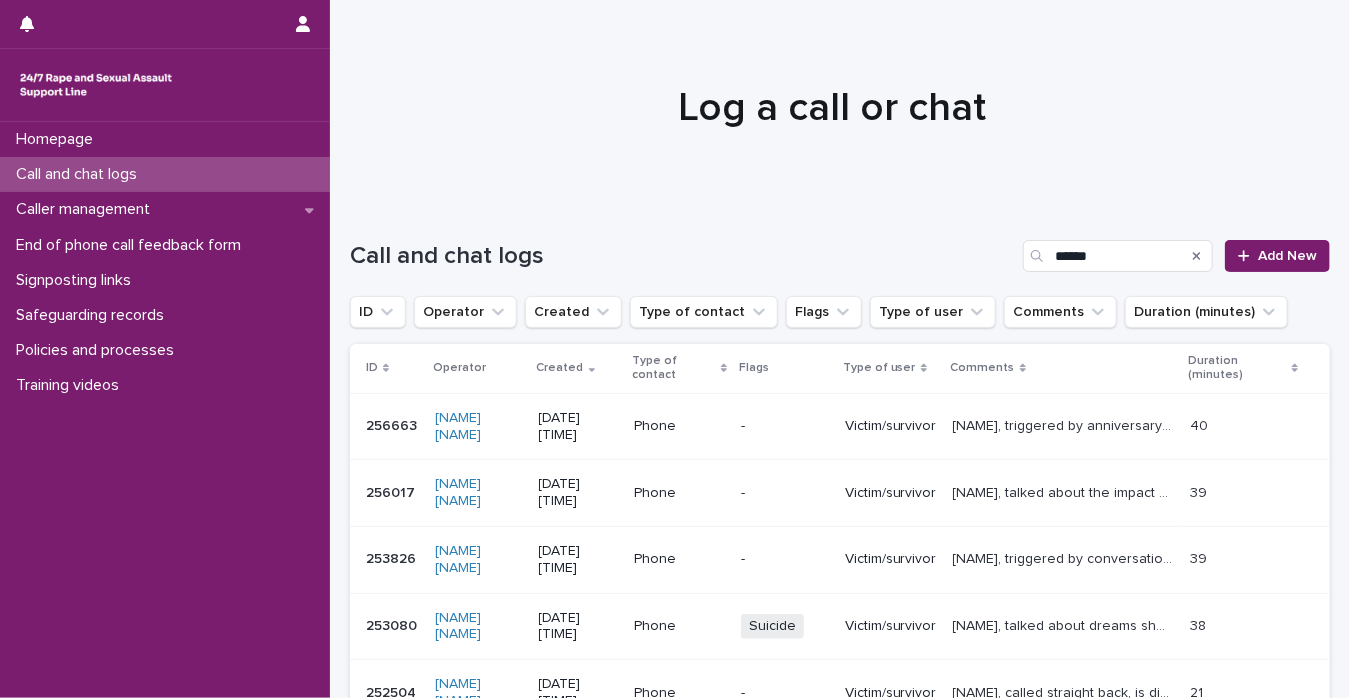 click on "[NAME], triggered by anniversary of father's death. Shared multiple incidents of CSA and CSE as well as the neglect and lack of care she was subjected to by her father. We explored how [NAME] was feeling." at bounding box center [1065, 424] 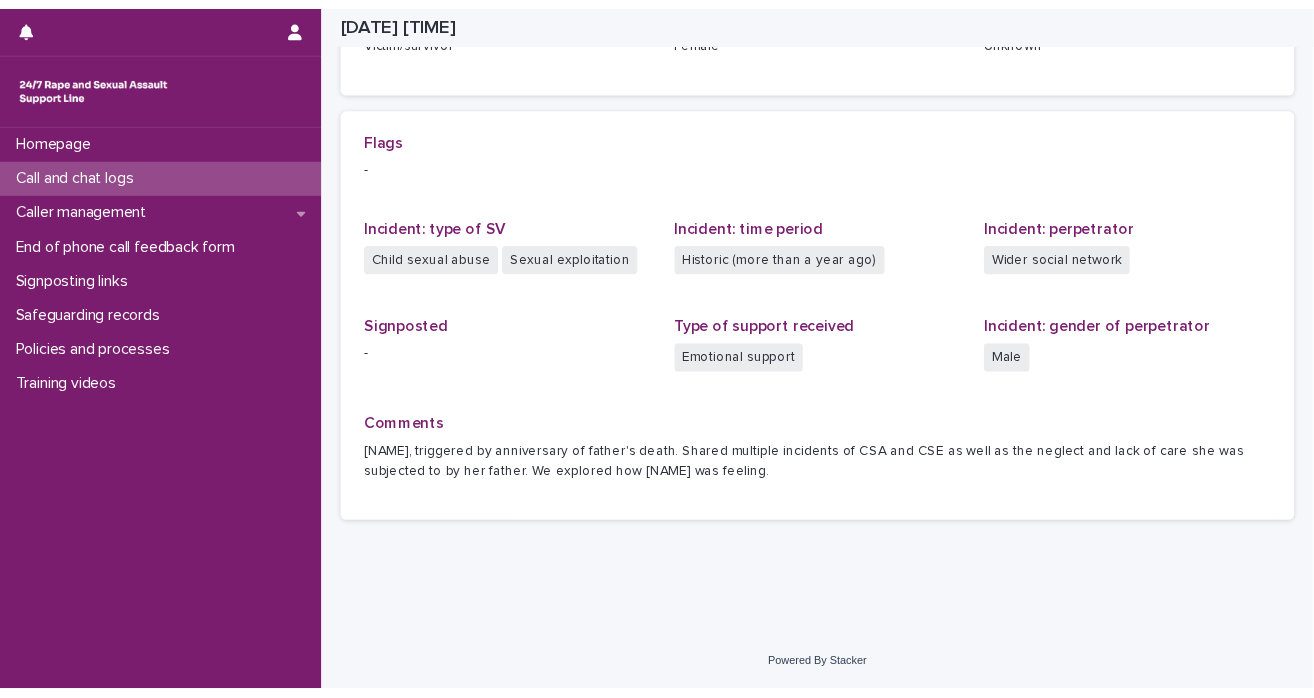 scroll, scrollTop: 332, scrollLeft: 0, axis: vertical 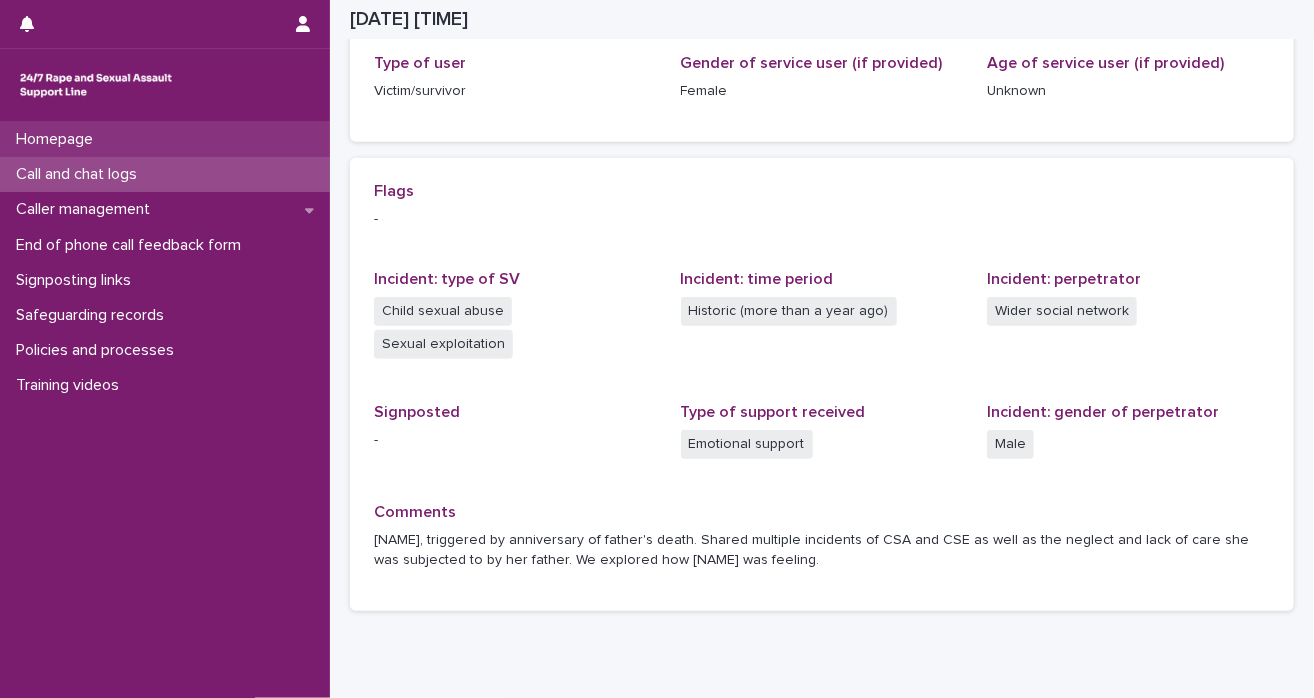 click on "Homepage" at bounding box center (165, 139) 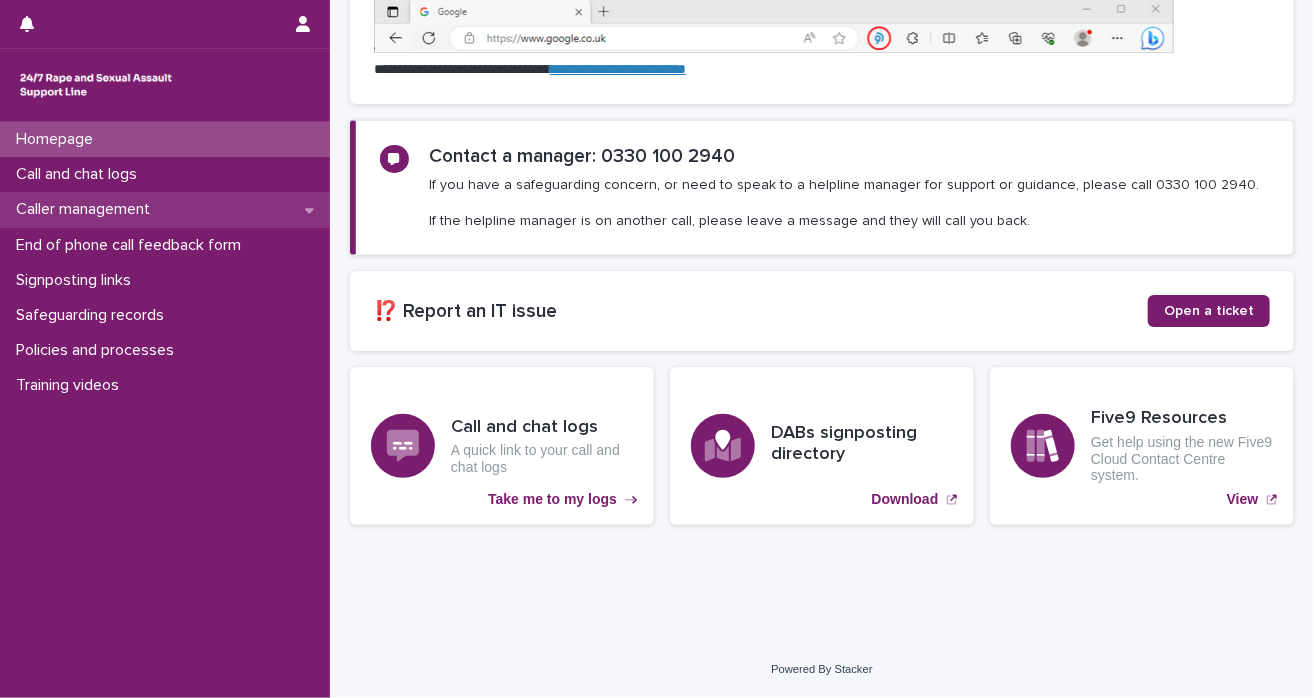 scroll, scrollTop: 0, scrollLeft: 0, axis: both 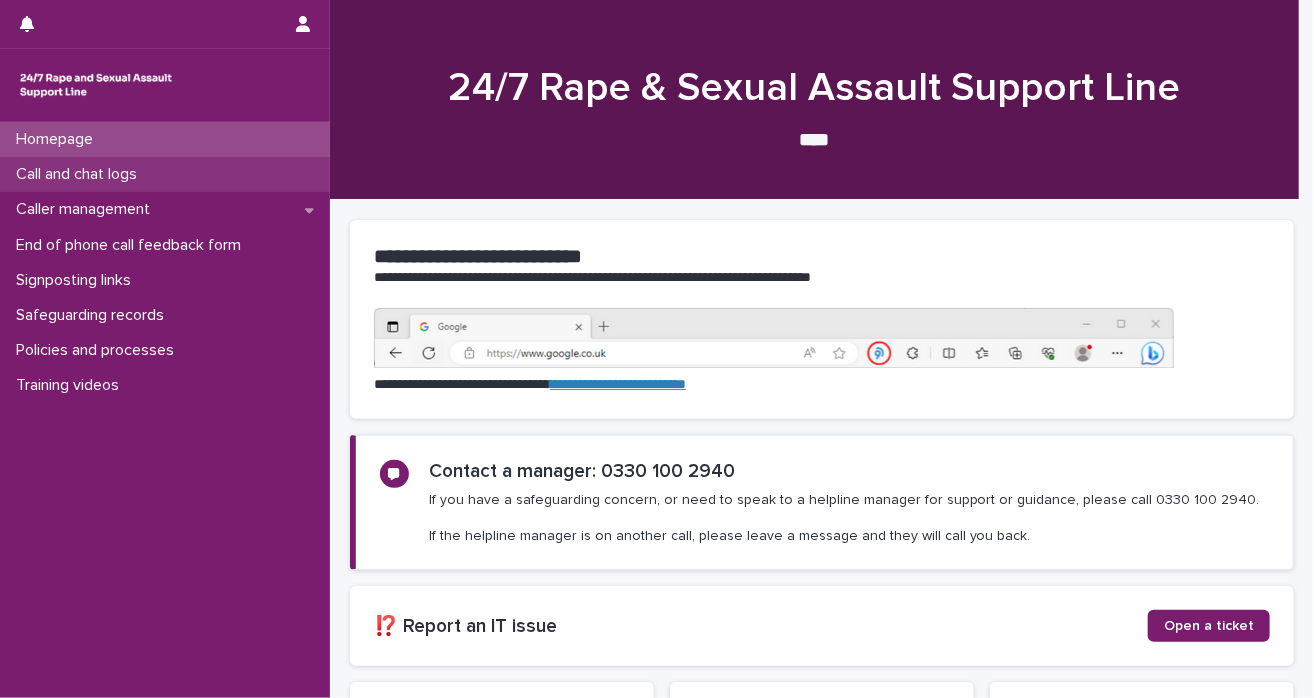 click on "Call and chat logs" at bounding box center (165, 174) 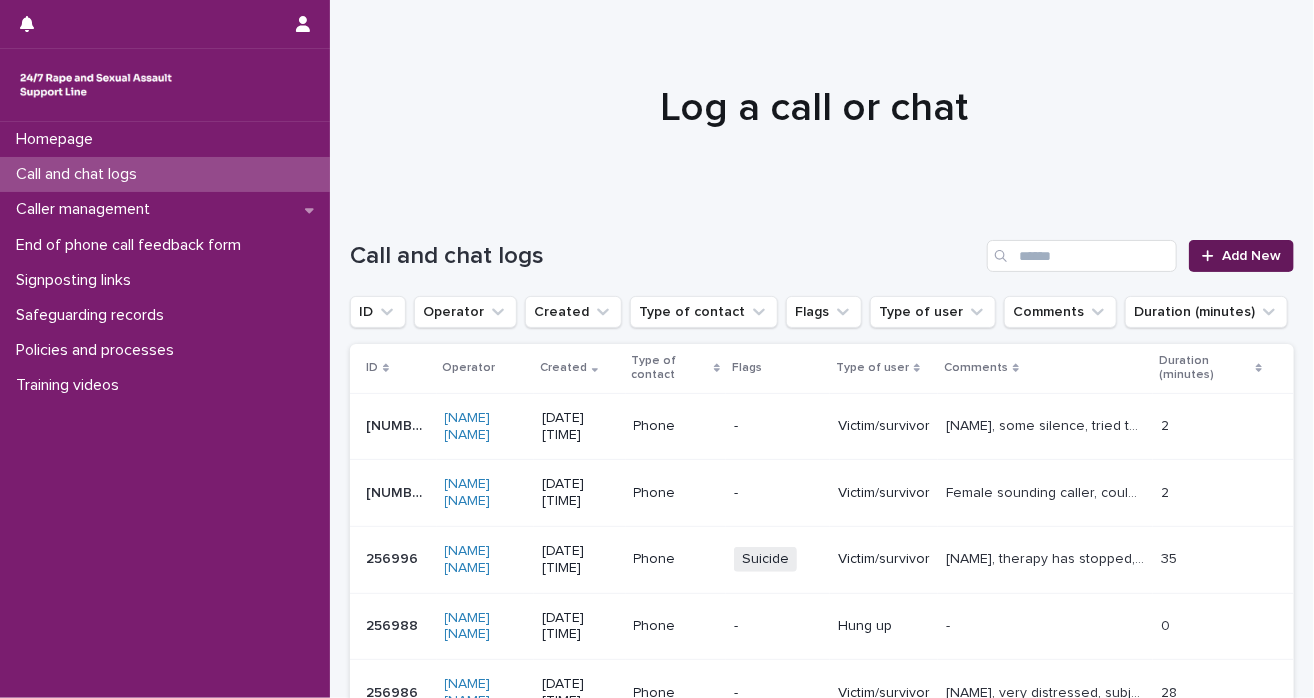 click on "Add New" at bounding box center [1241, 256] 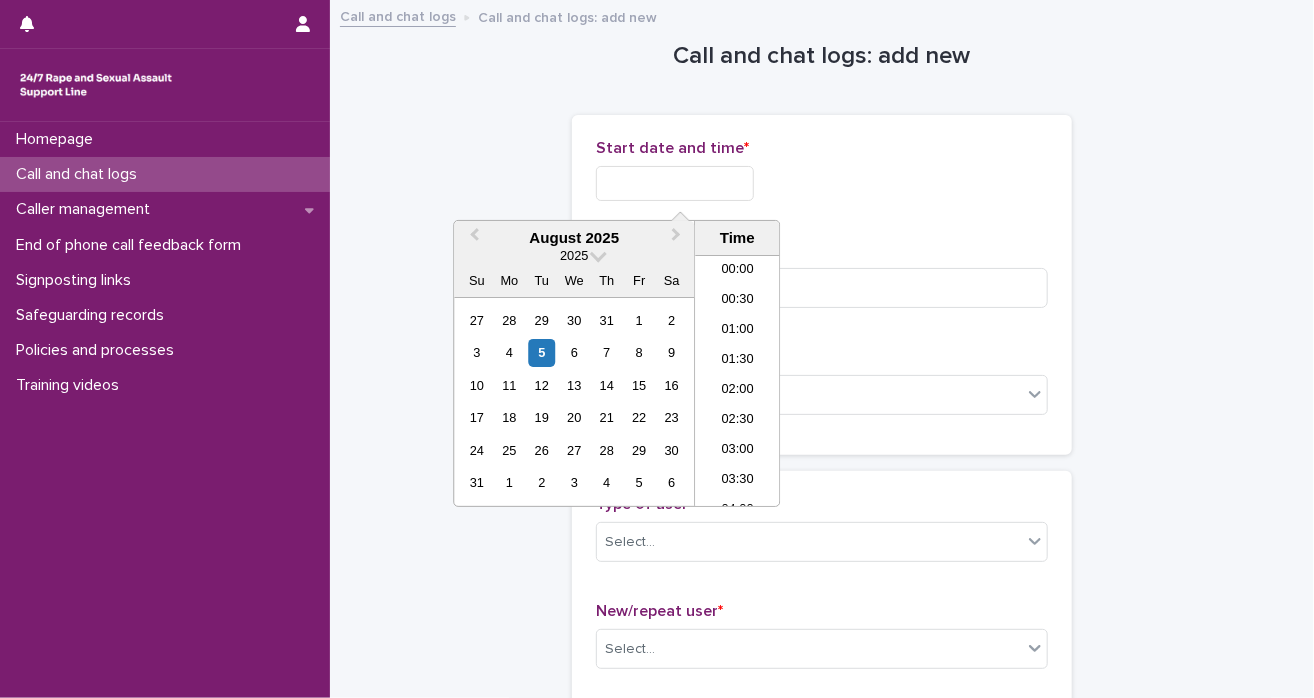 click at bounding box center (675, 183) 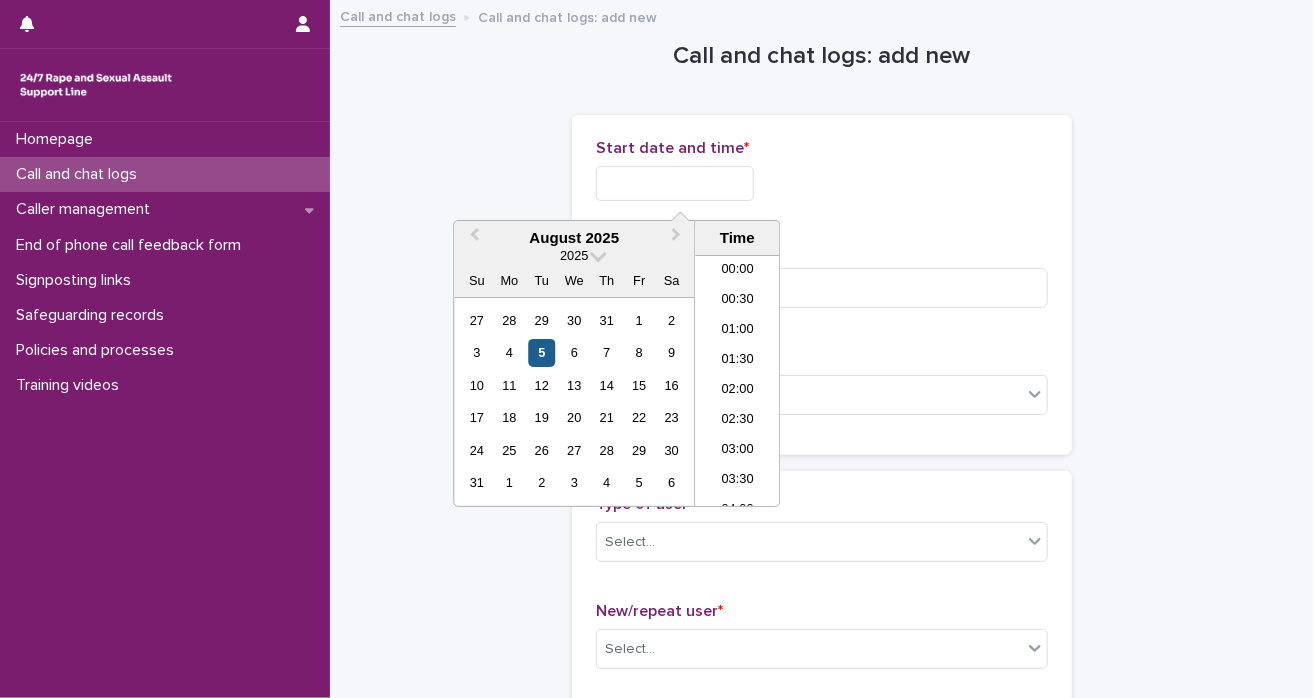 click on "5" at bounding box center (541, 352) 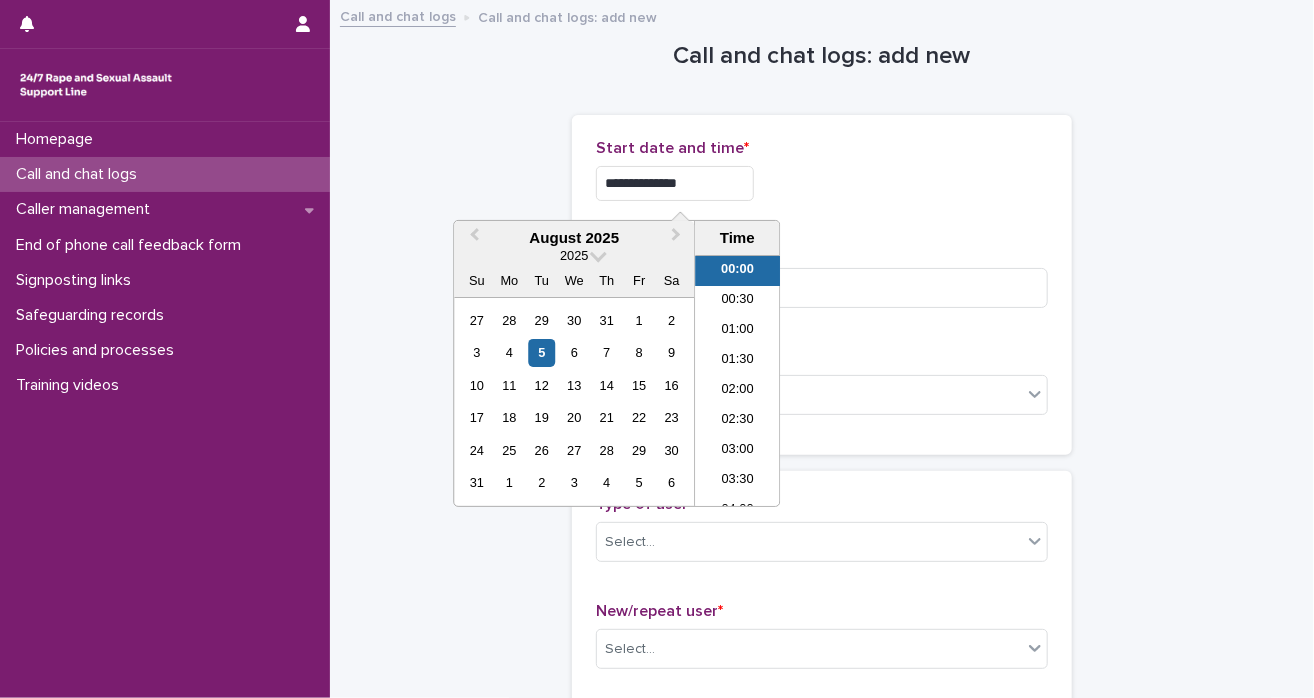 drag, startPoint x: 656, startPoint y: 178, endPoint x: 852, endPoint y: 177, distance: 196.00255 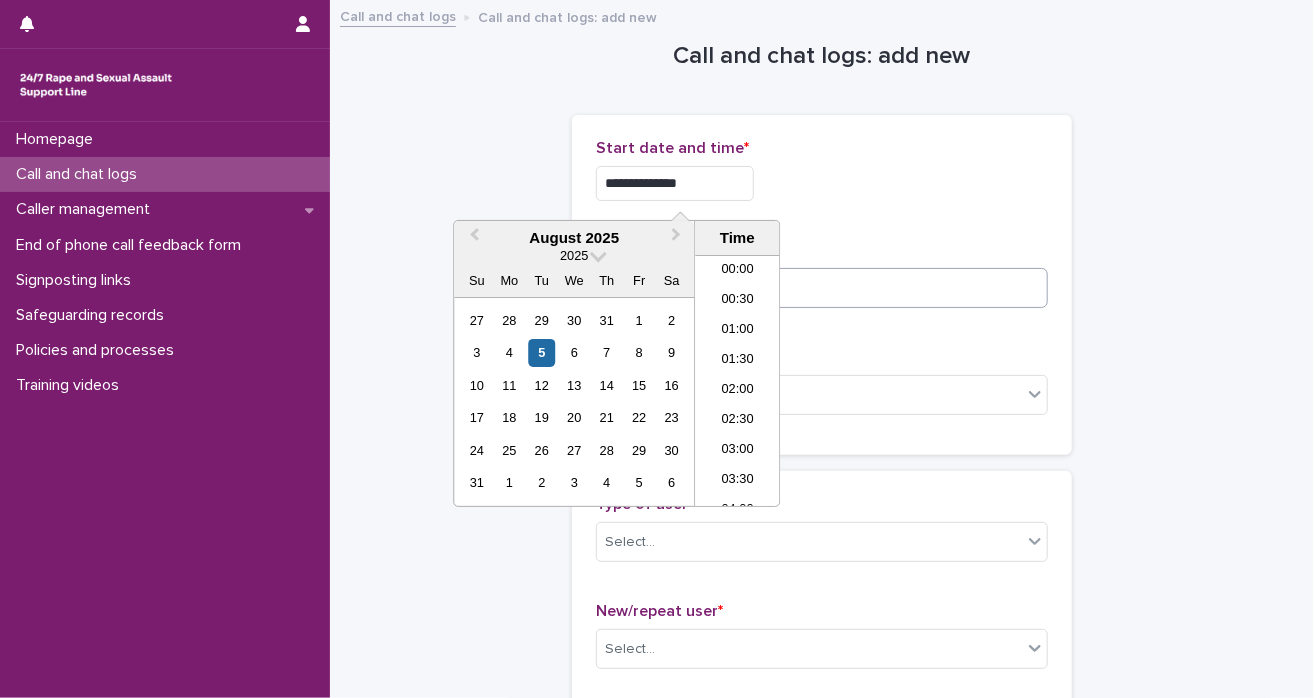 type on "**********" 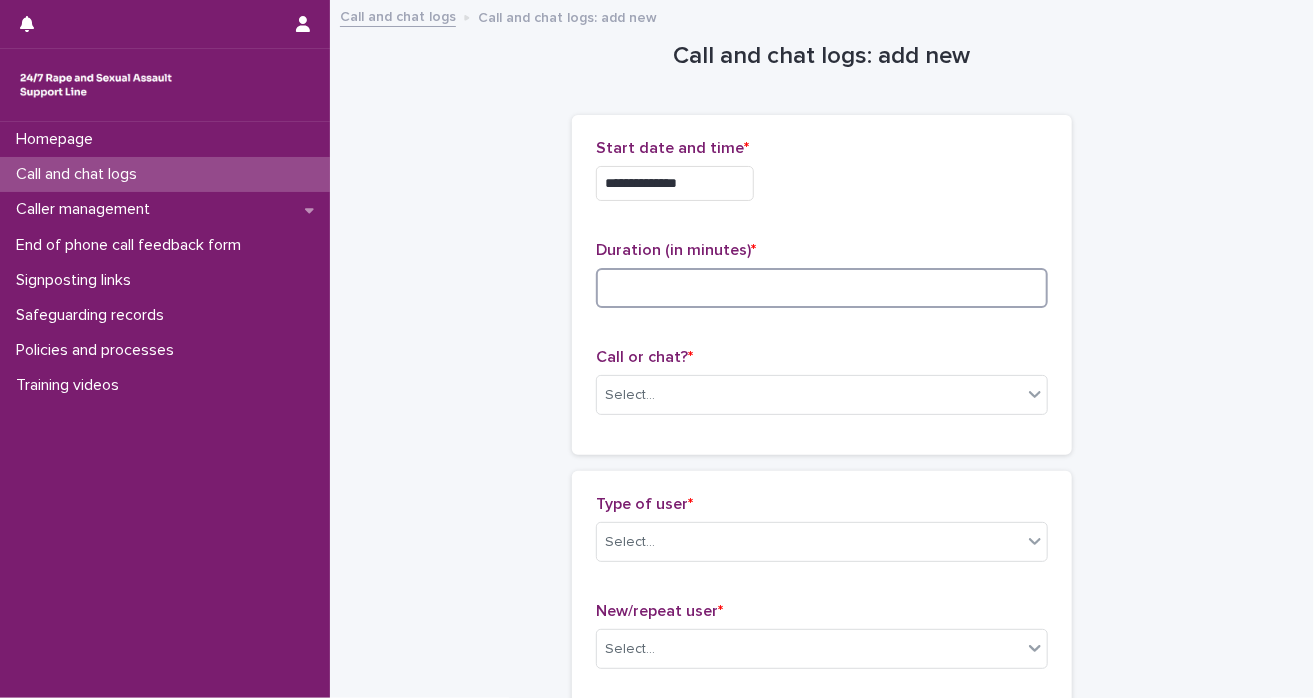 click at bounding box center (822, 288) 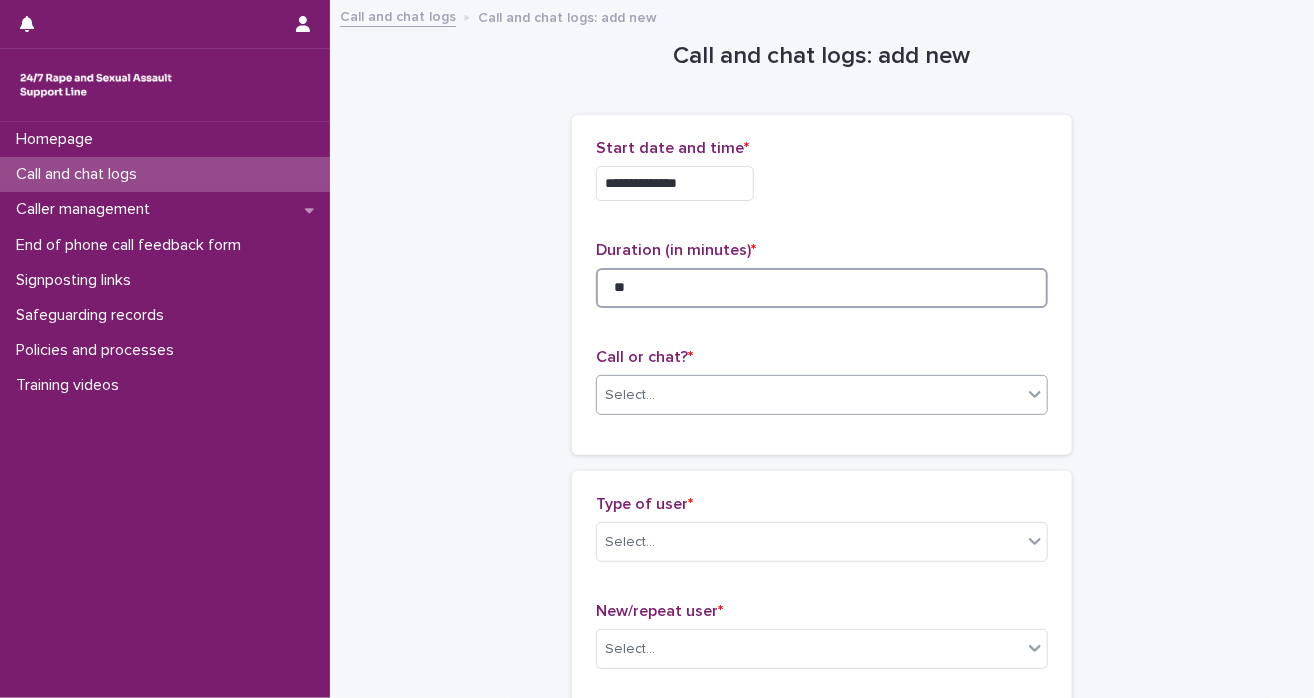 type on "**" 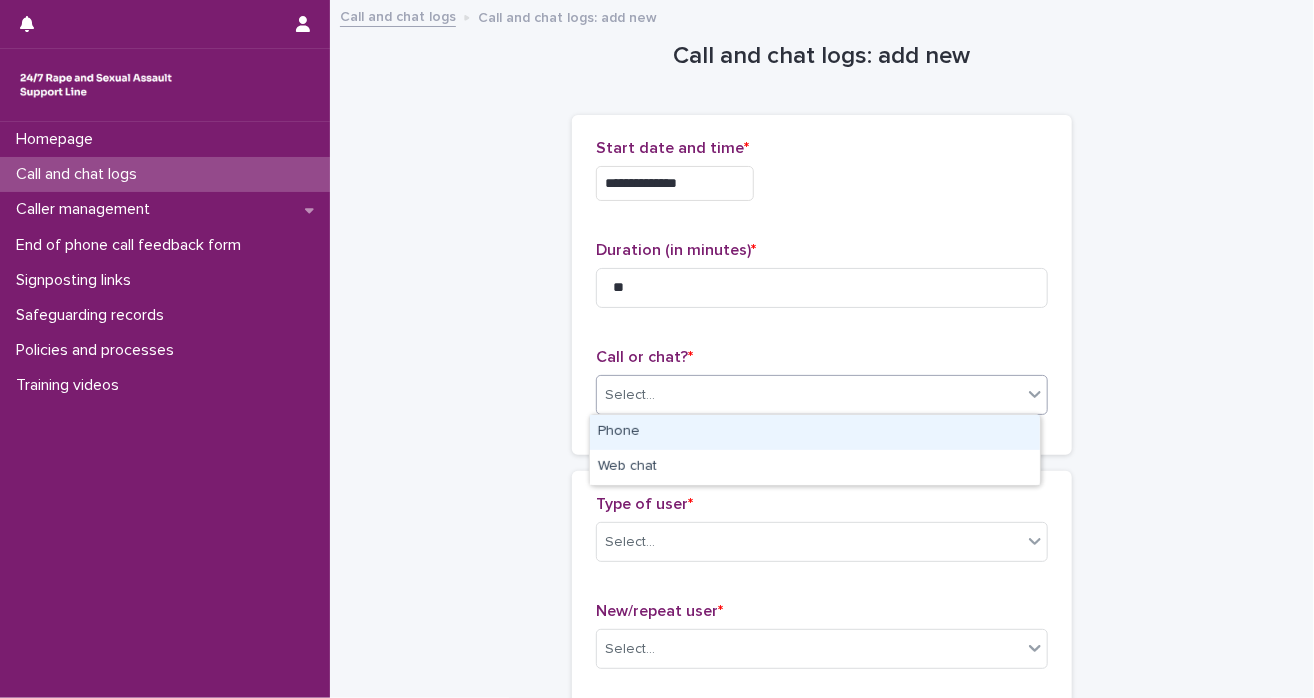 click on "Select..." at bounding box center [809, 395] 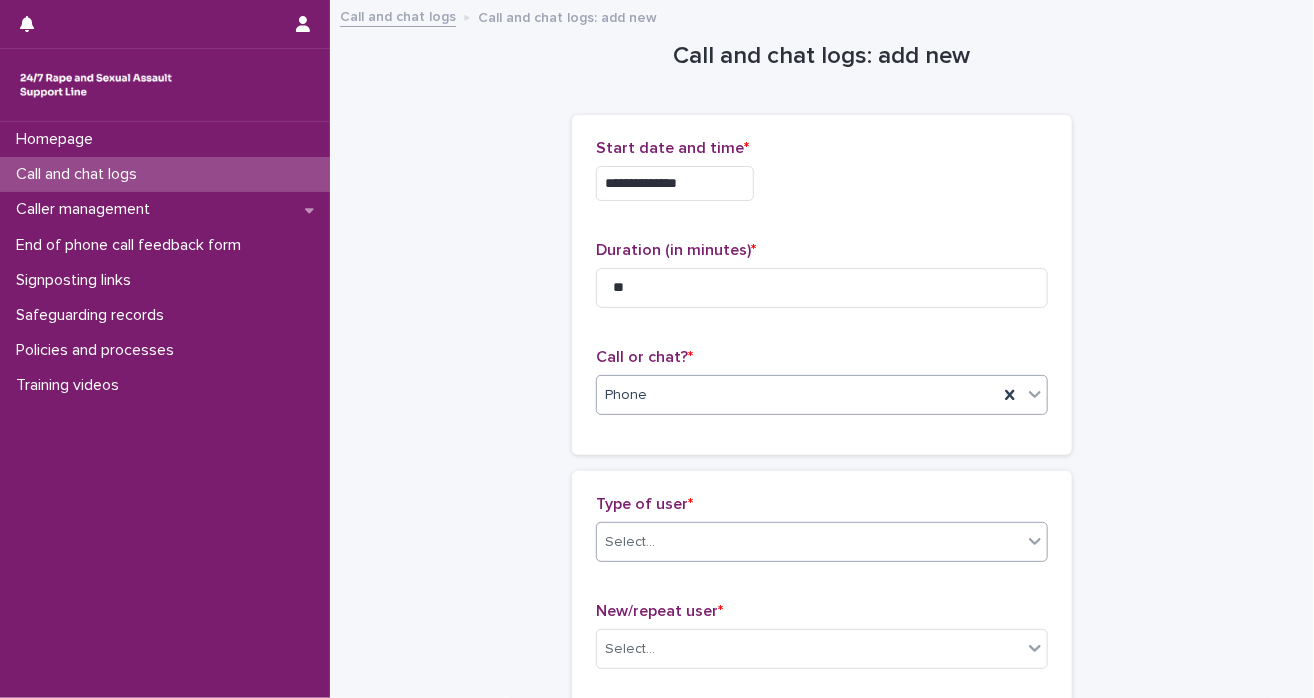 click 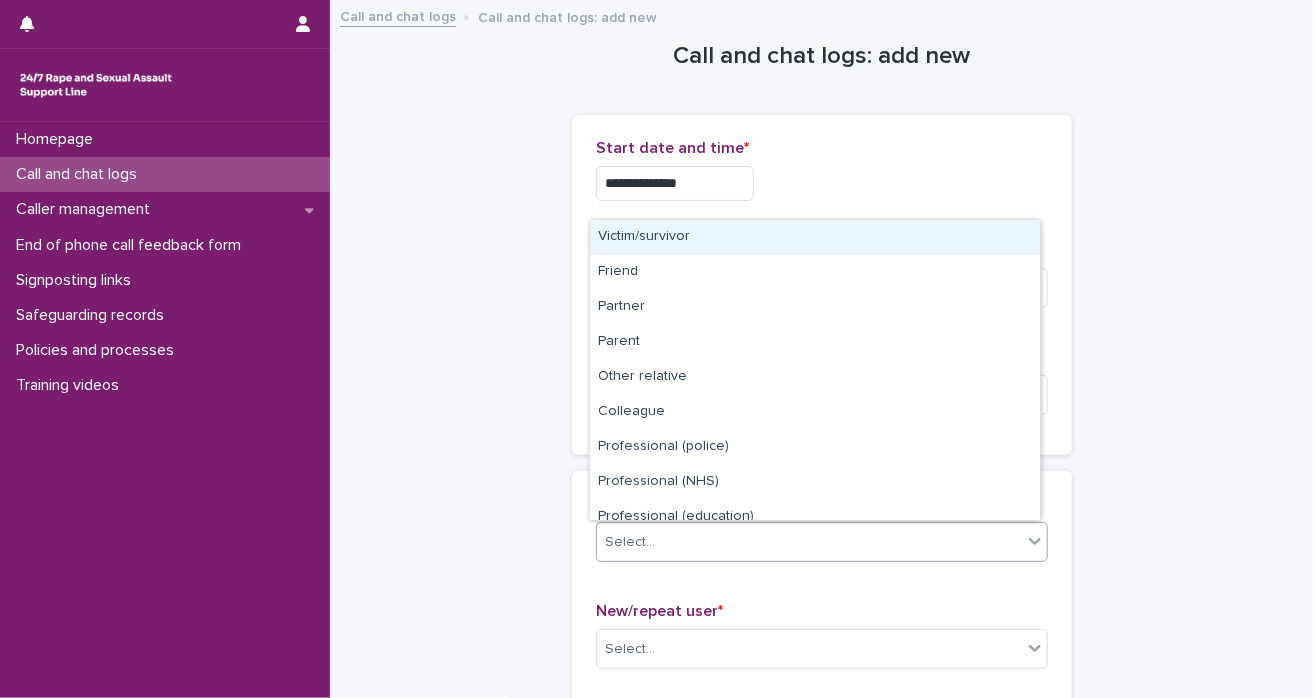 click on "Victim/survivor" at bounding box center [815, 237] 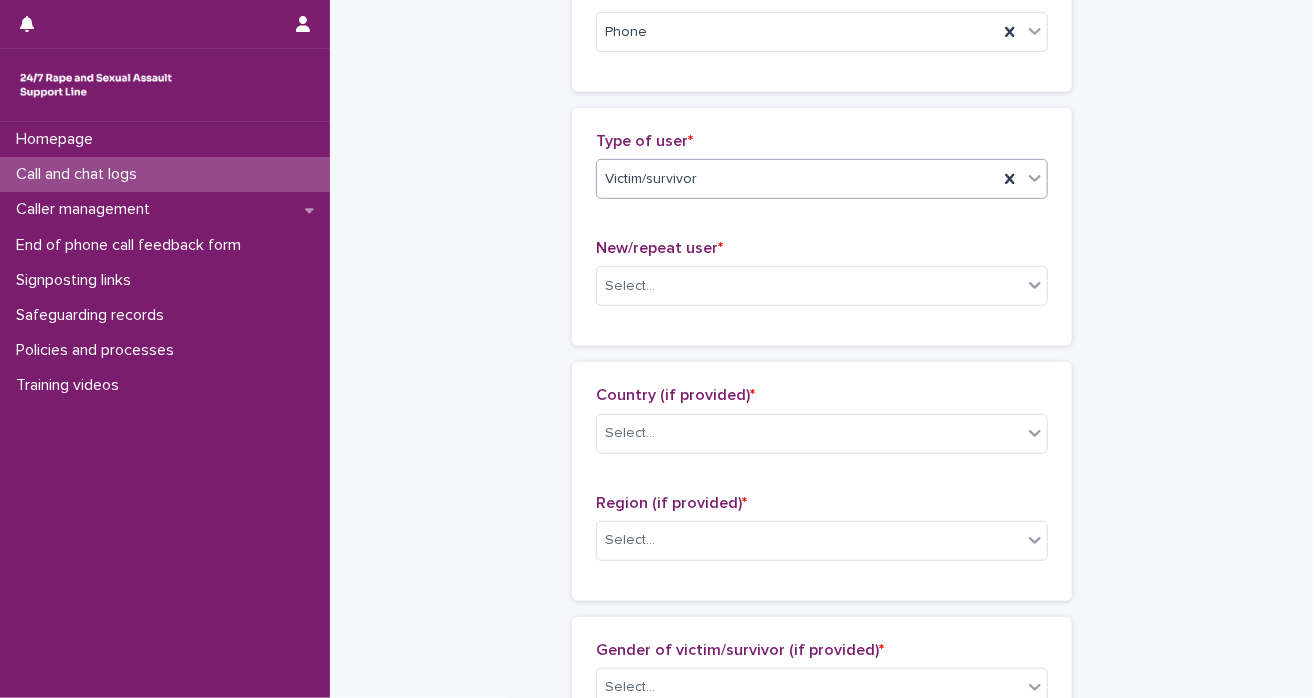 scroll, scrollTop: 380, scrollLeft: 0, axis: vertical 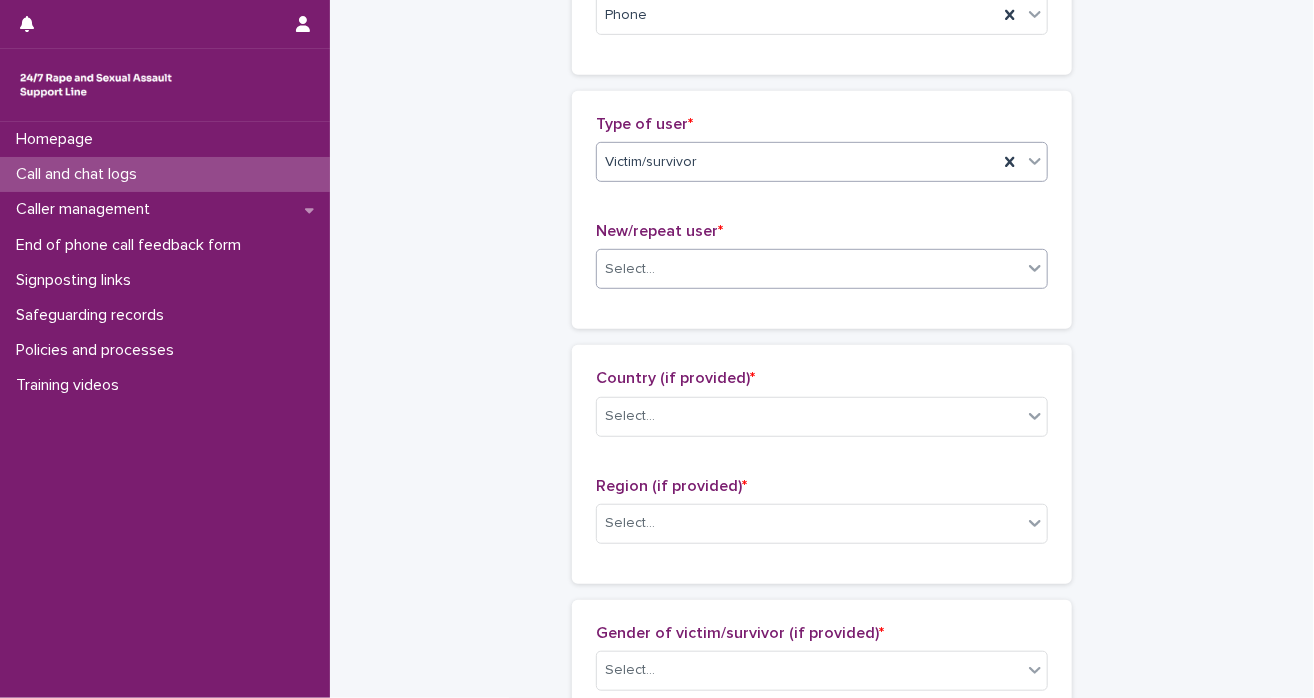 click 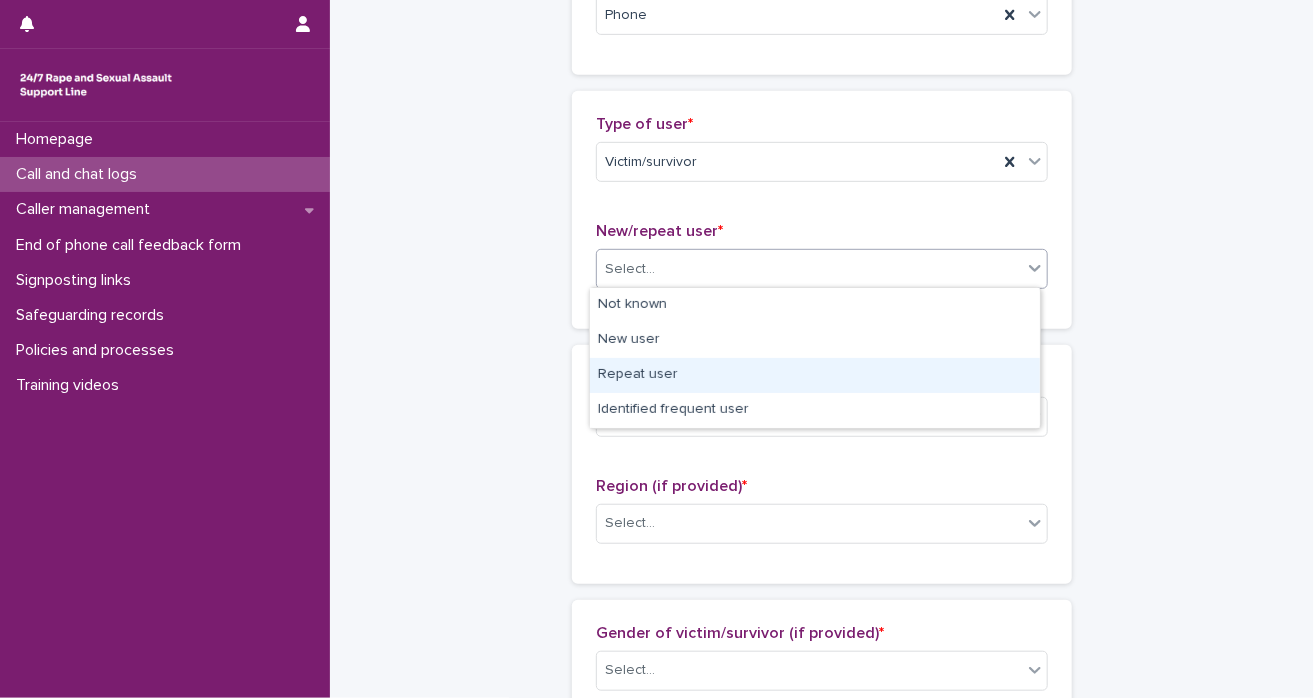 click on "Repeat user" at bounding box center (815, 375) 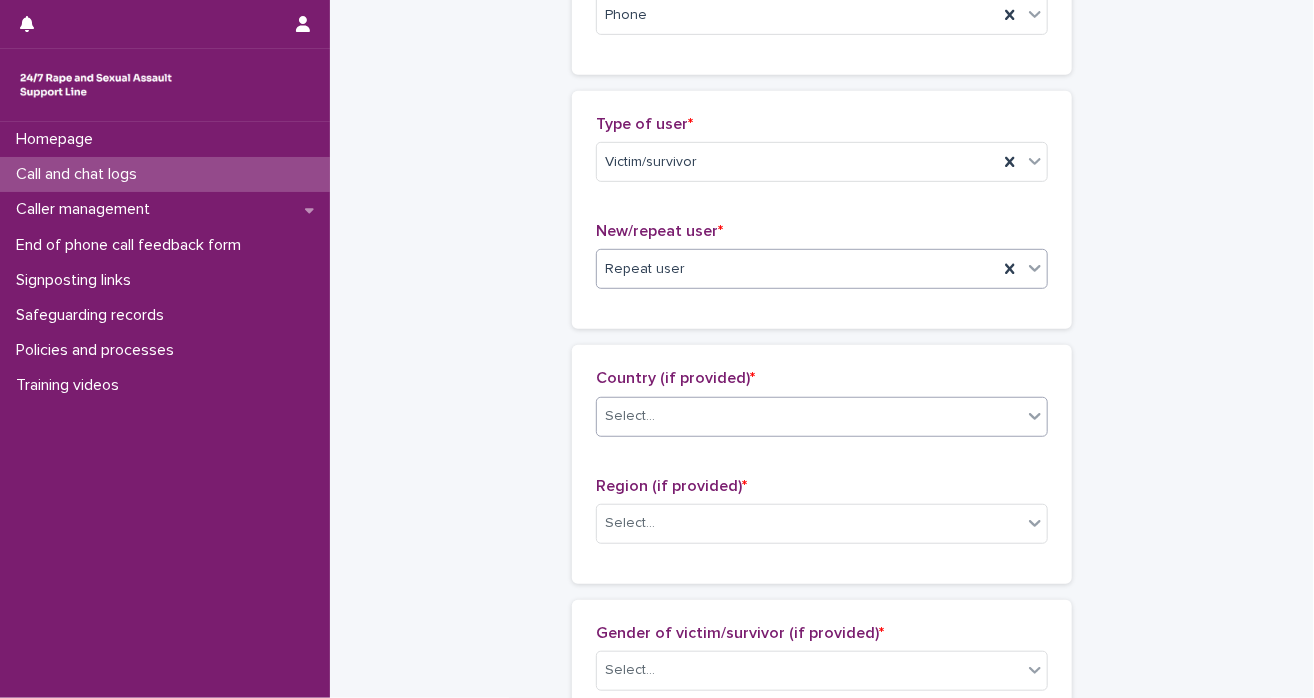 click on "Select..." at bounding box center (809, 416) 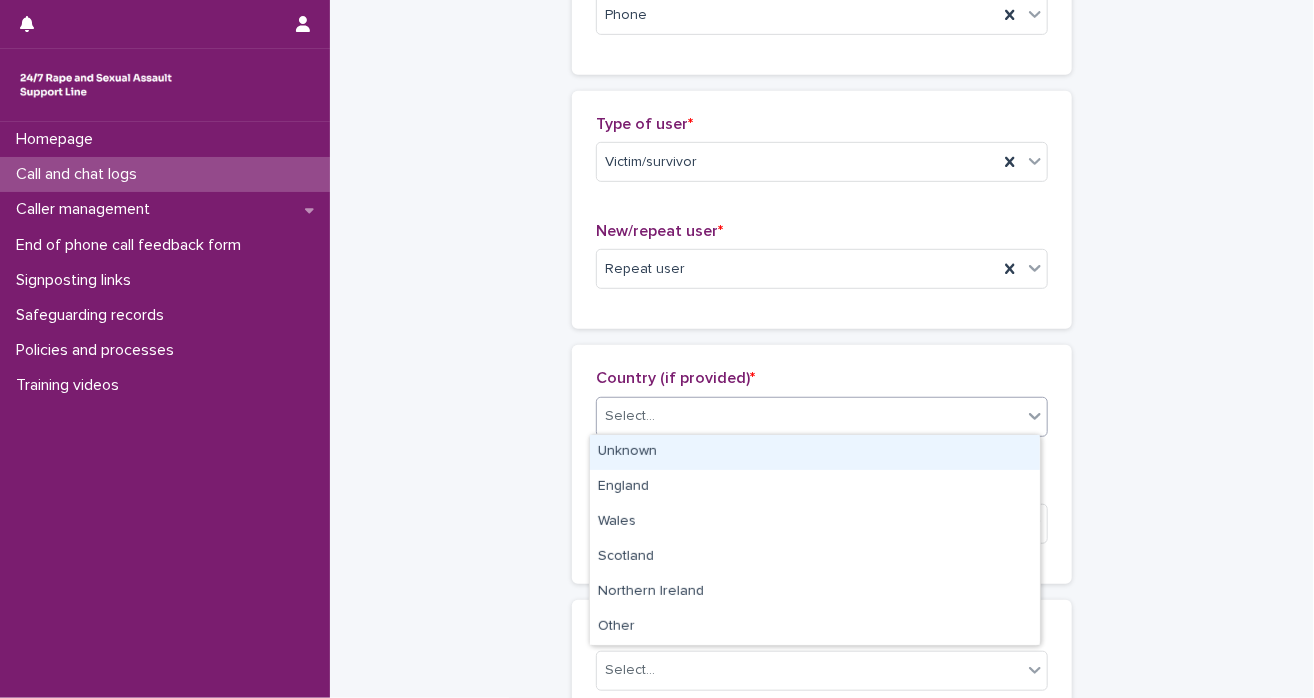 click on "Unknown" at bounding box center [815, 452] 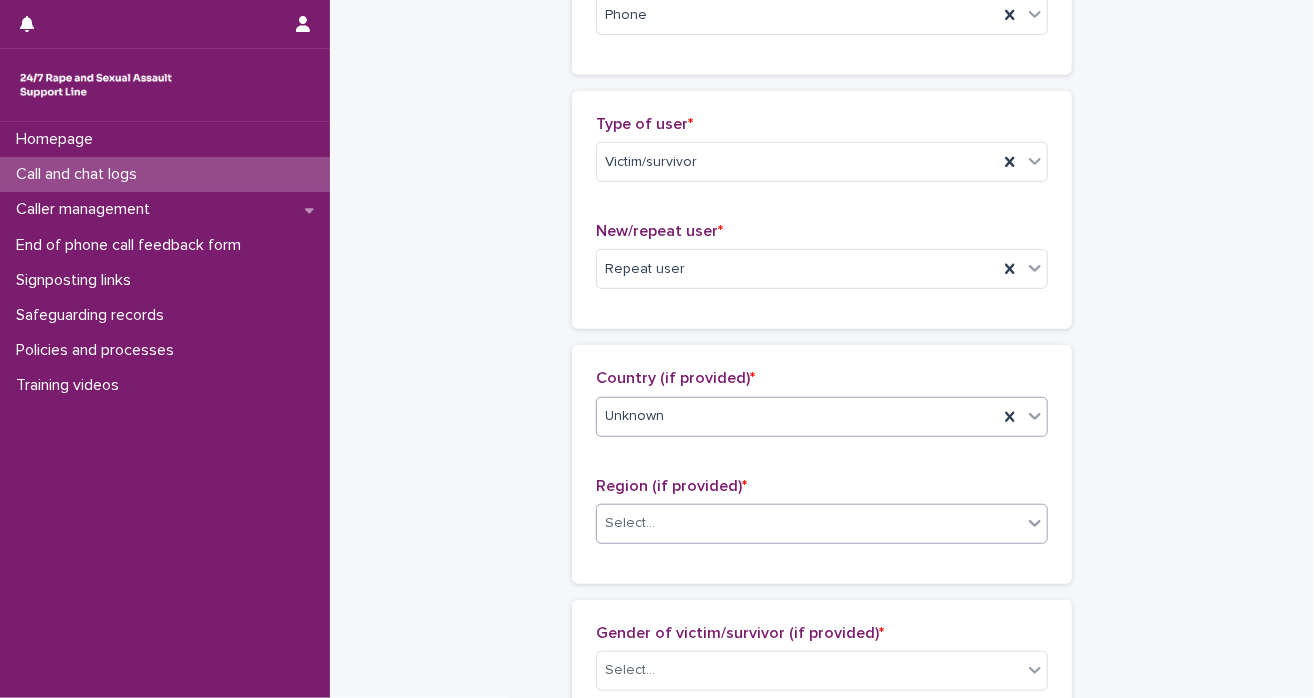 click at bounding box center [1035, 523] 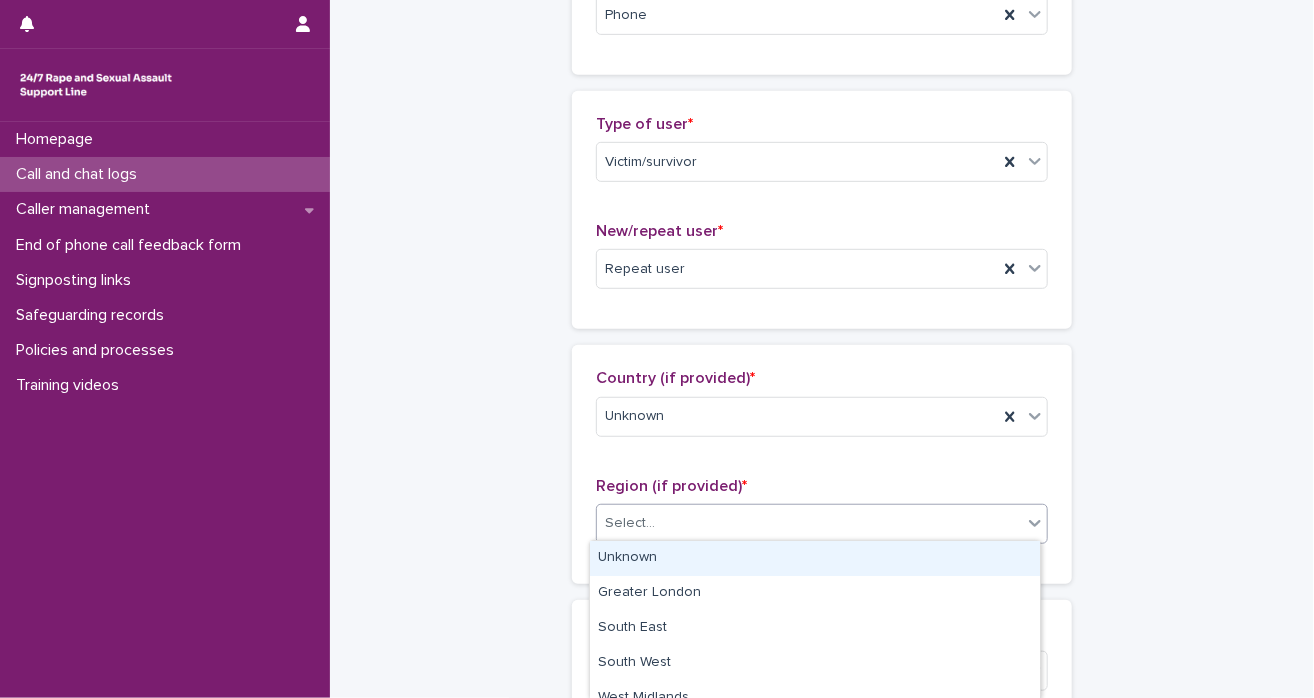 click on "Unknown" at bounding box center (815, 558) 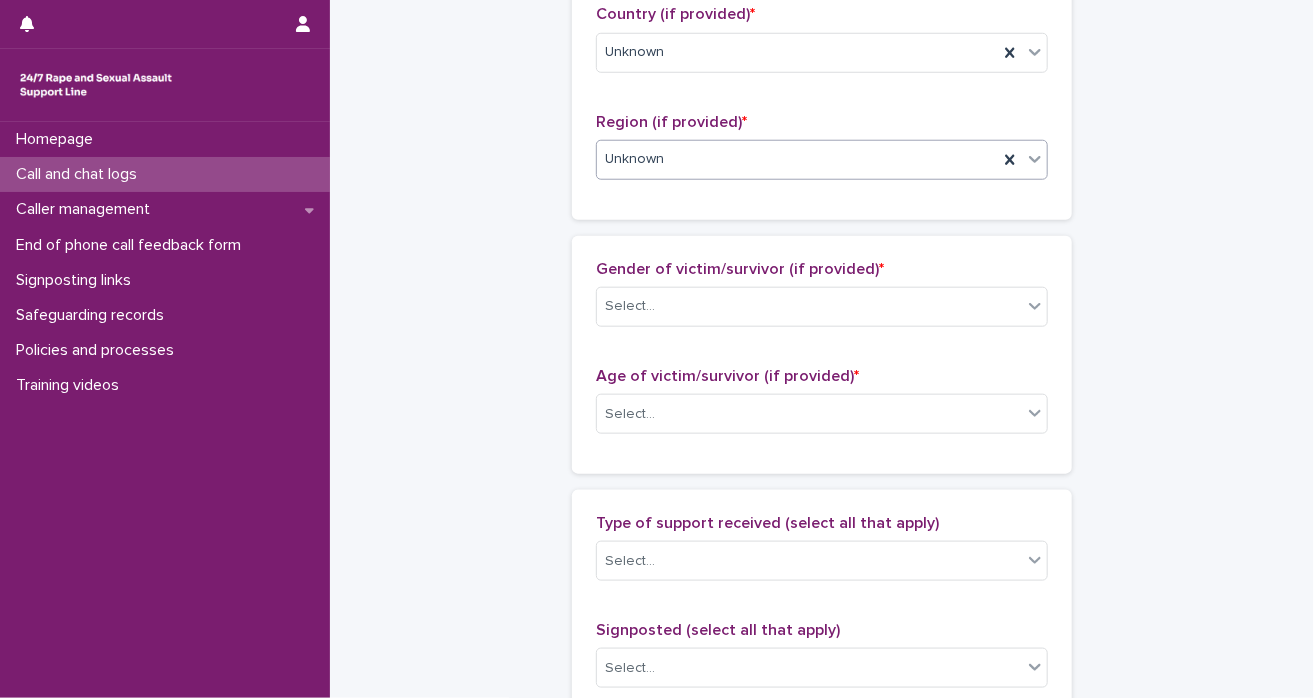 scroll, scrollTop: 820, scrollLeft: 0, axis: vertical 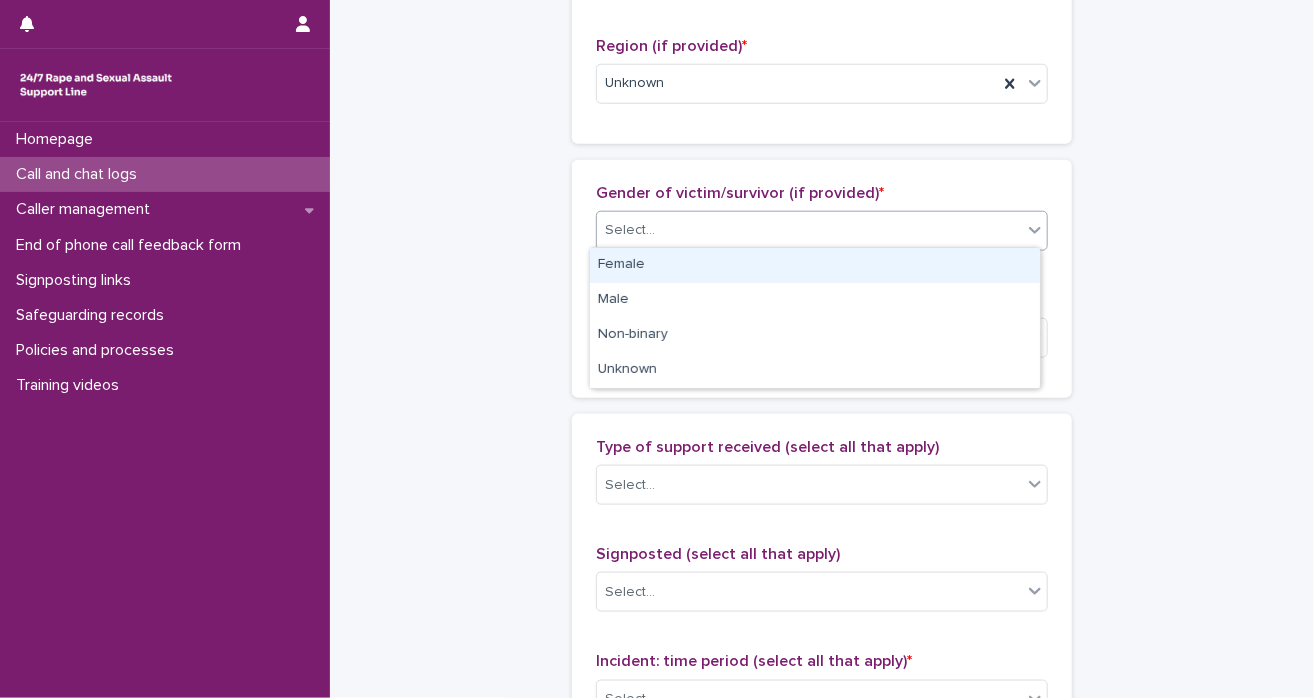 click on "Select..." at bounding box center (809, 230) 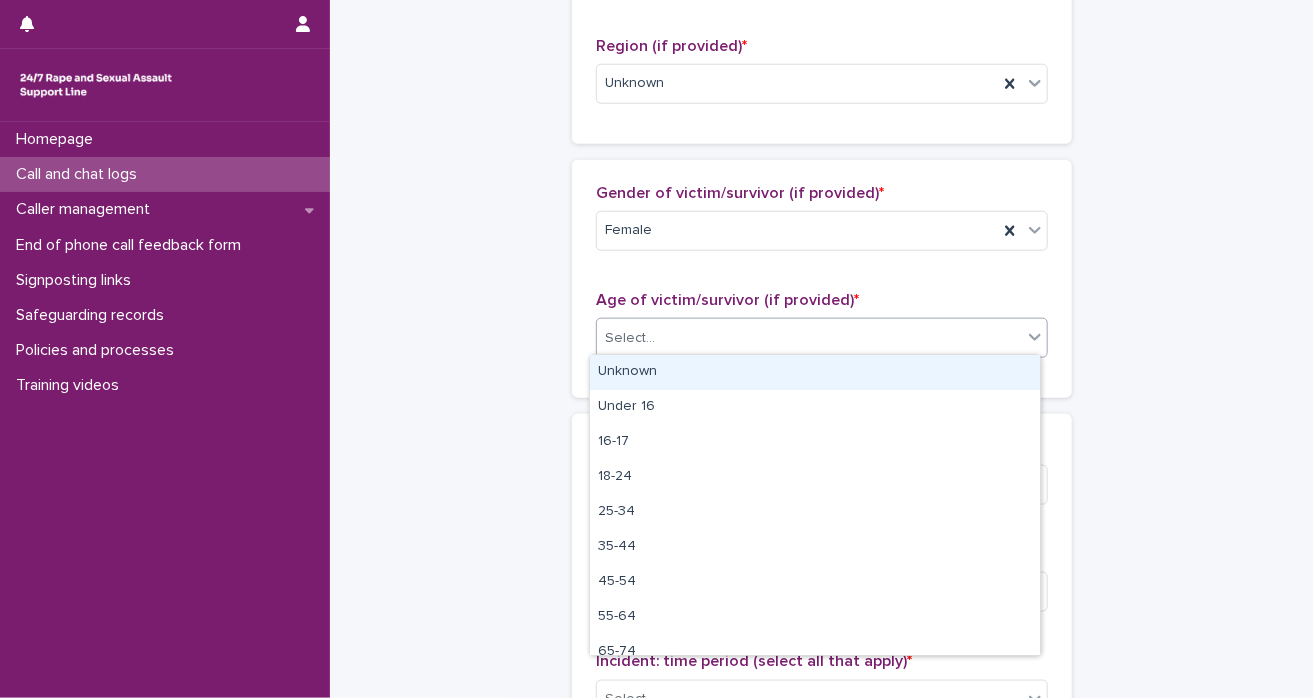 click 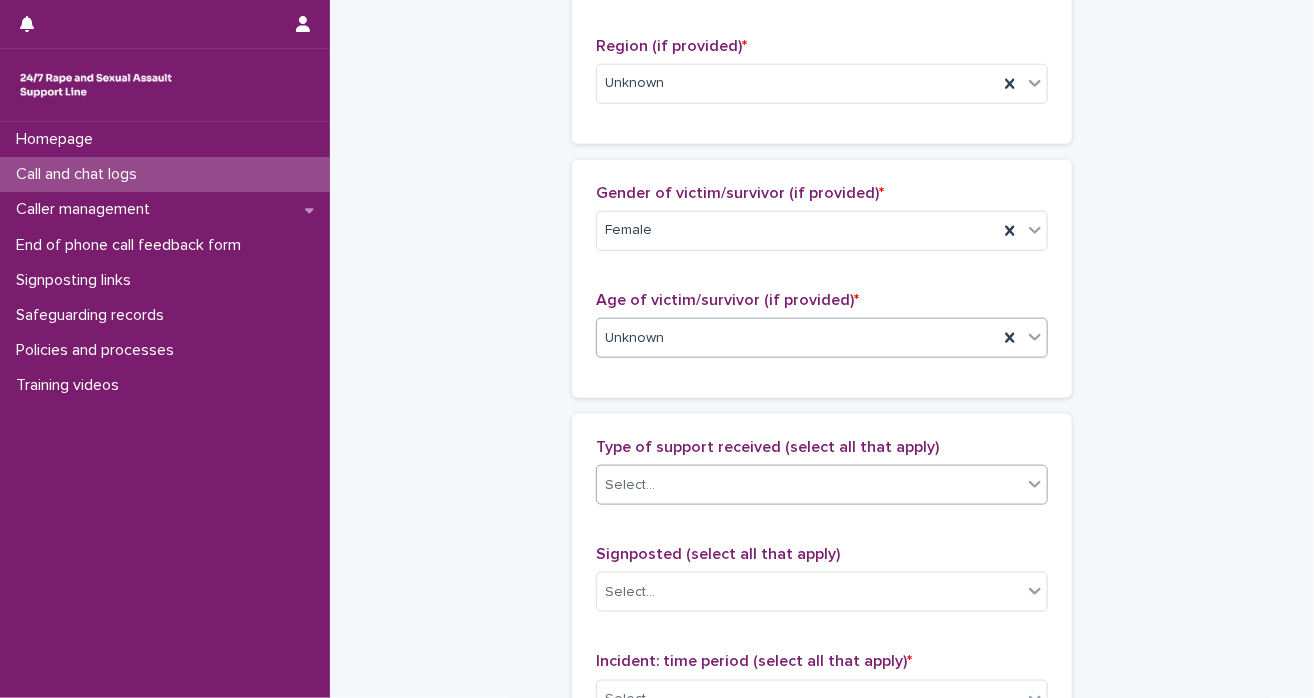 click 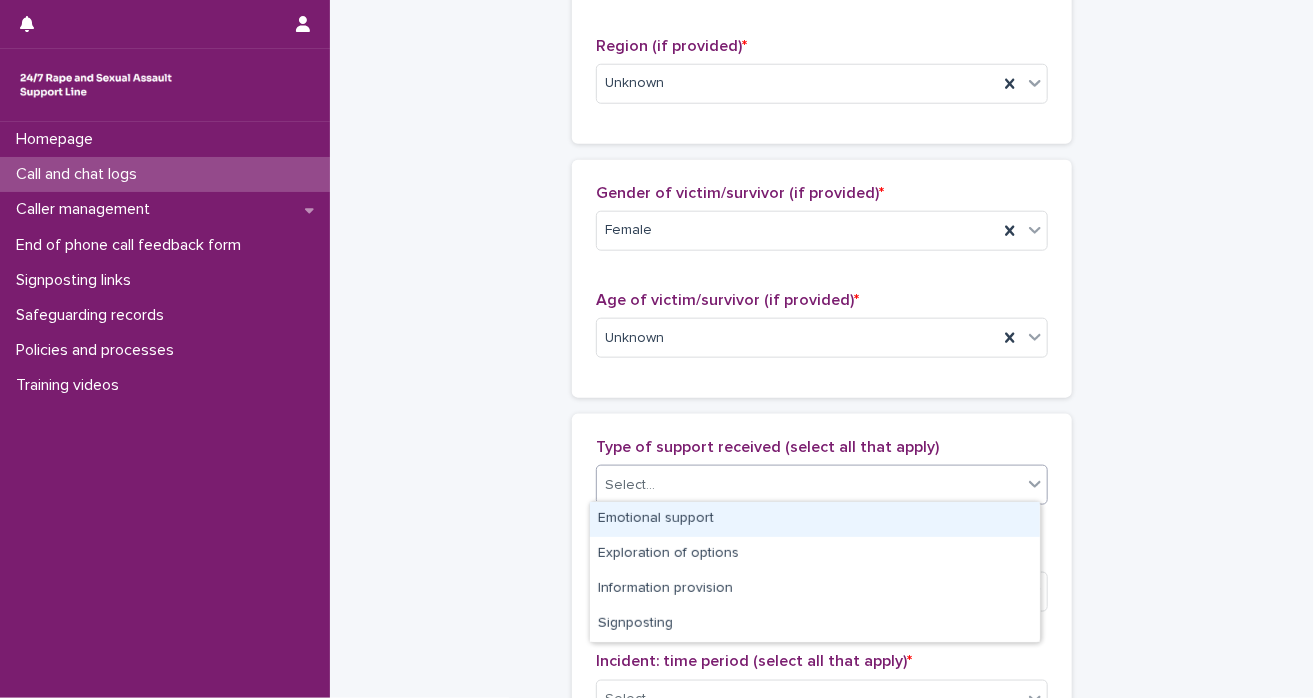 click on "Emotional support" at bounding box center [815, 519] 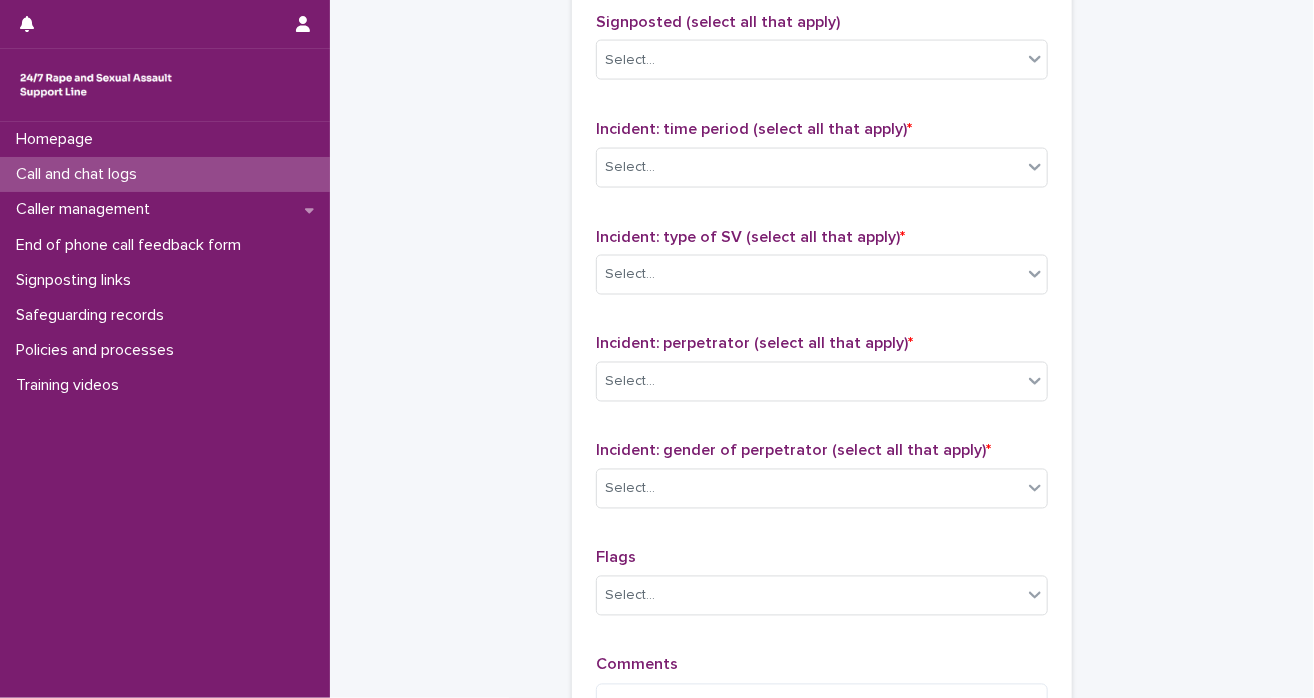 scroll, scrollTop: 1368, scrollLeft: 0, axis: vertical 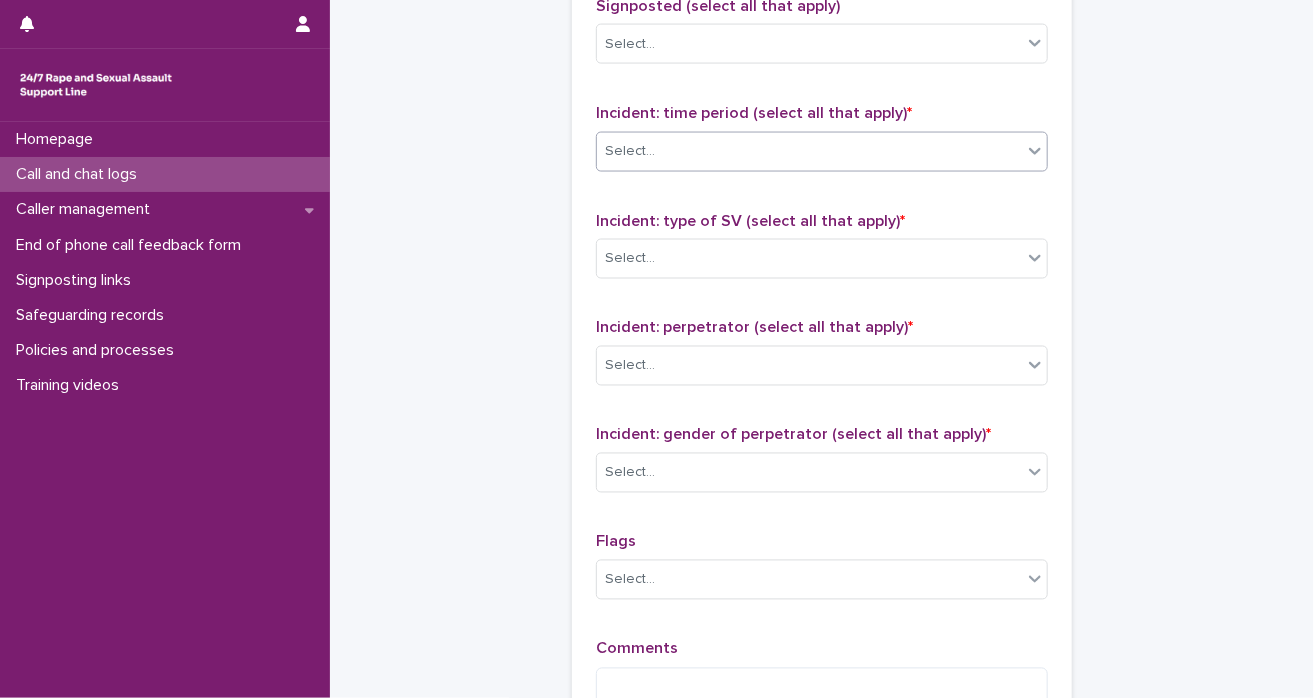 click 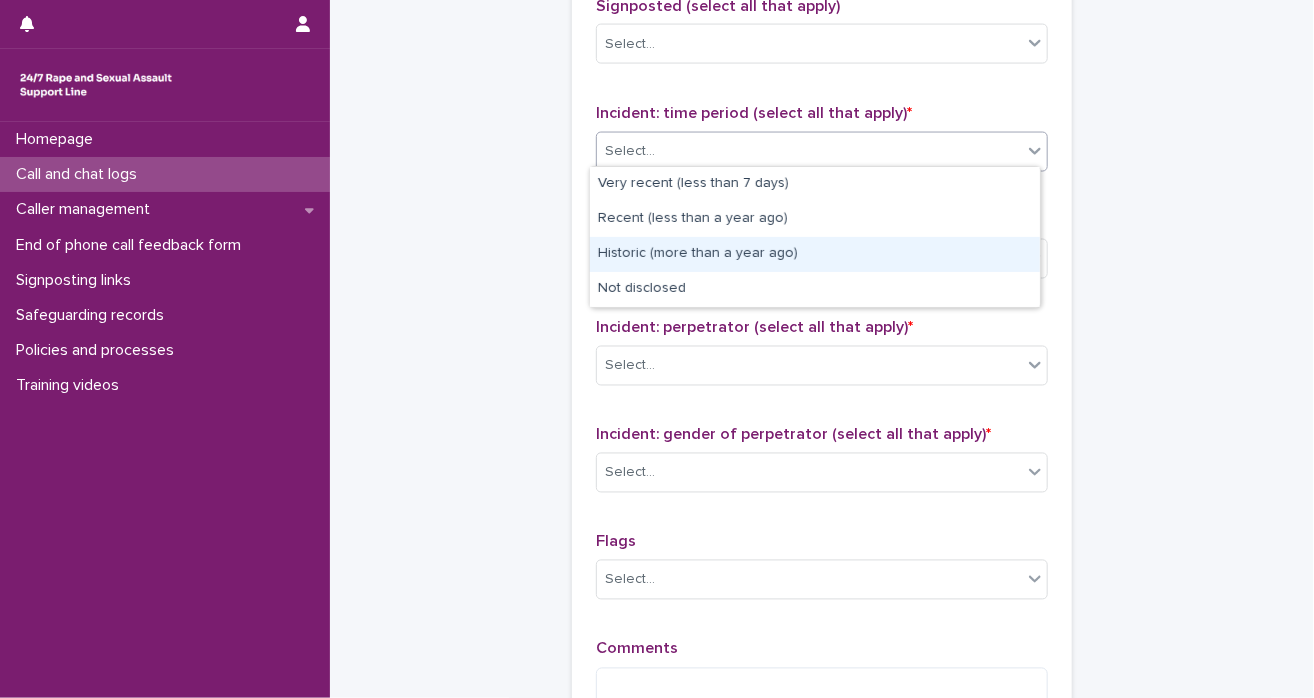 click on "Historic (more than a year ago)" at bounding box center (815, 254) 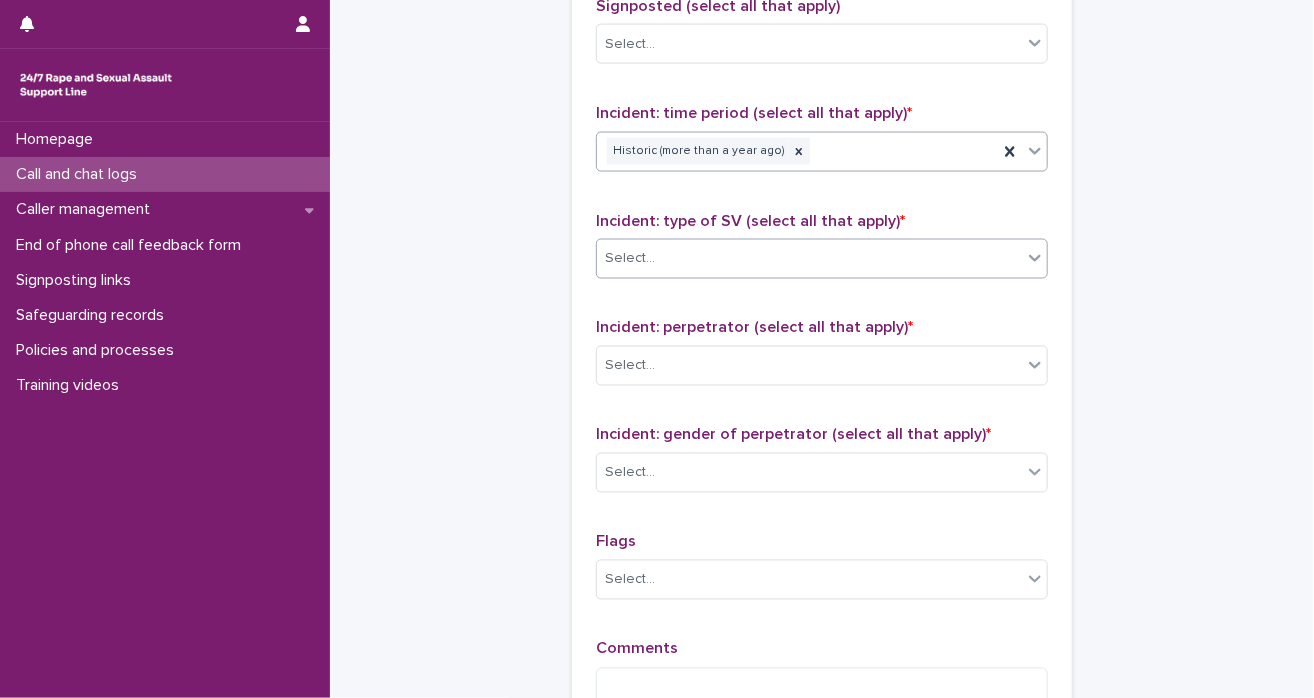 click at bounding box center [1035, 258] 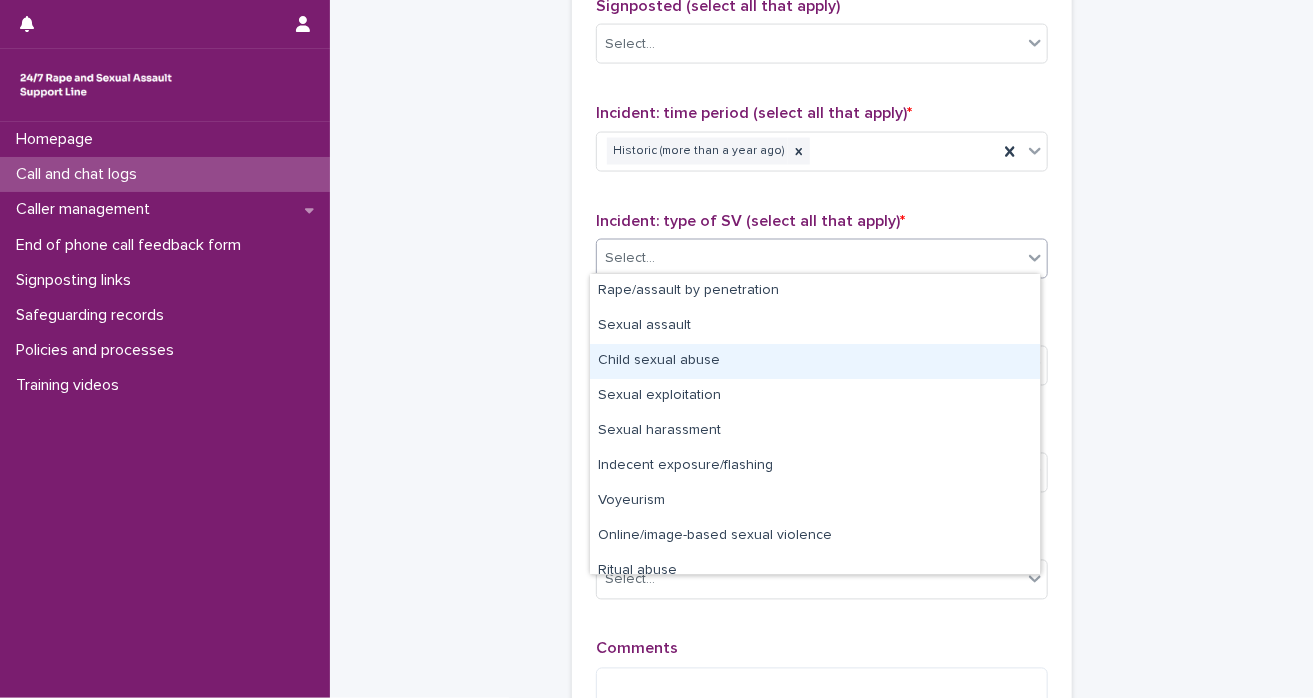 click on "Child sexual abuse" at bounding box center (815, 361) 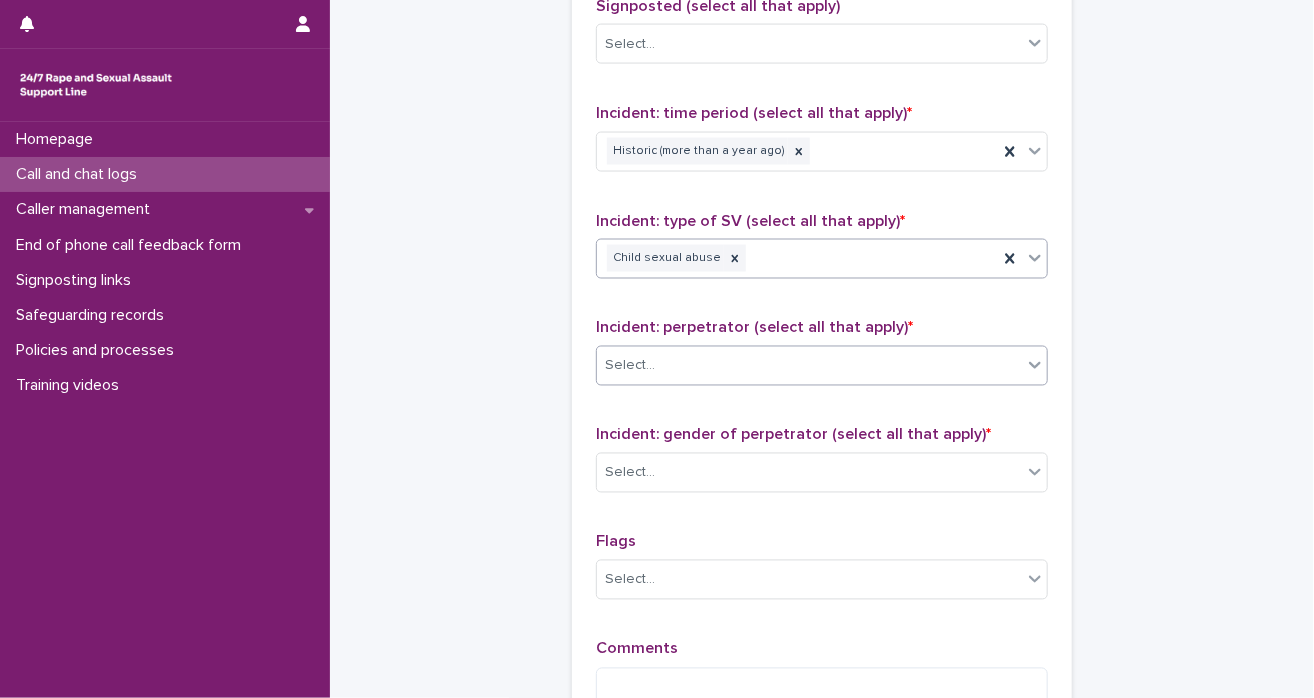 click on "Select..." at bounding box center [809, 366] 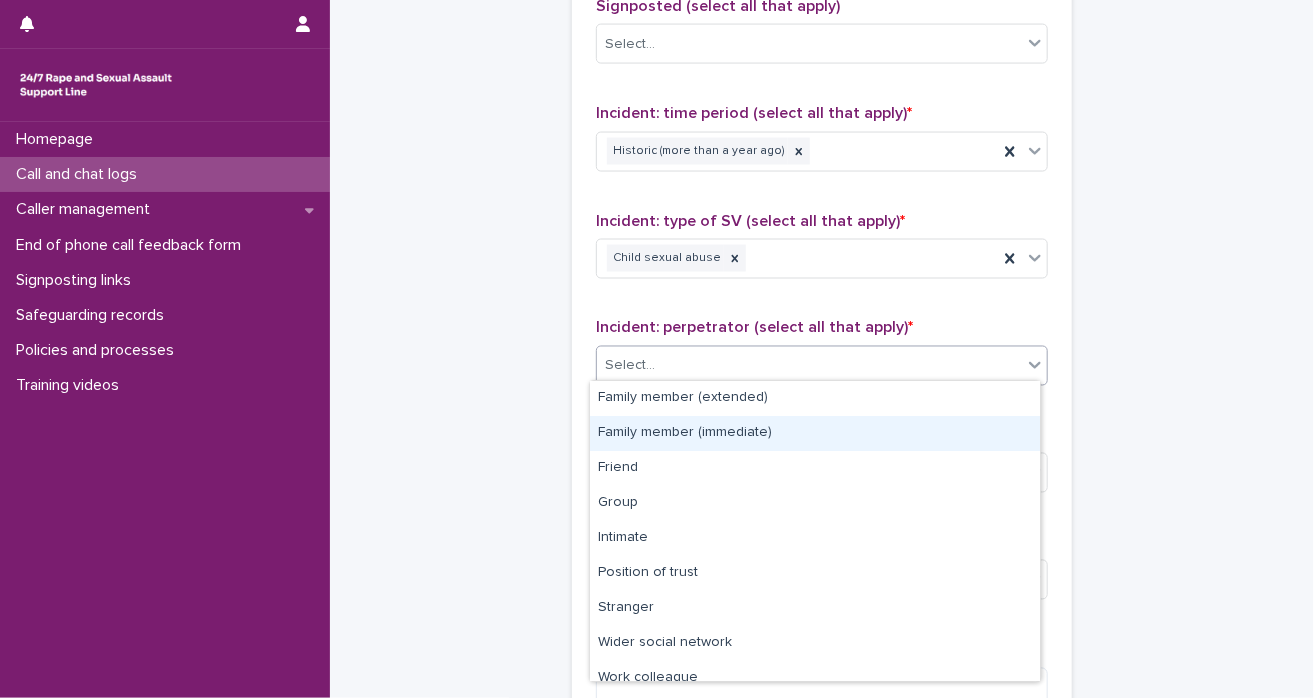 click on "Family member (immediate)" at bounding box center [815, 433] 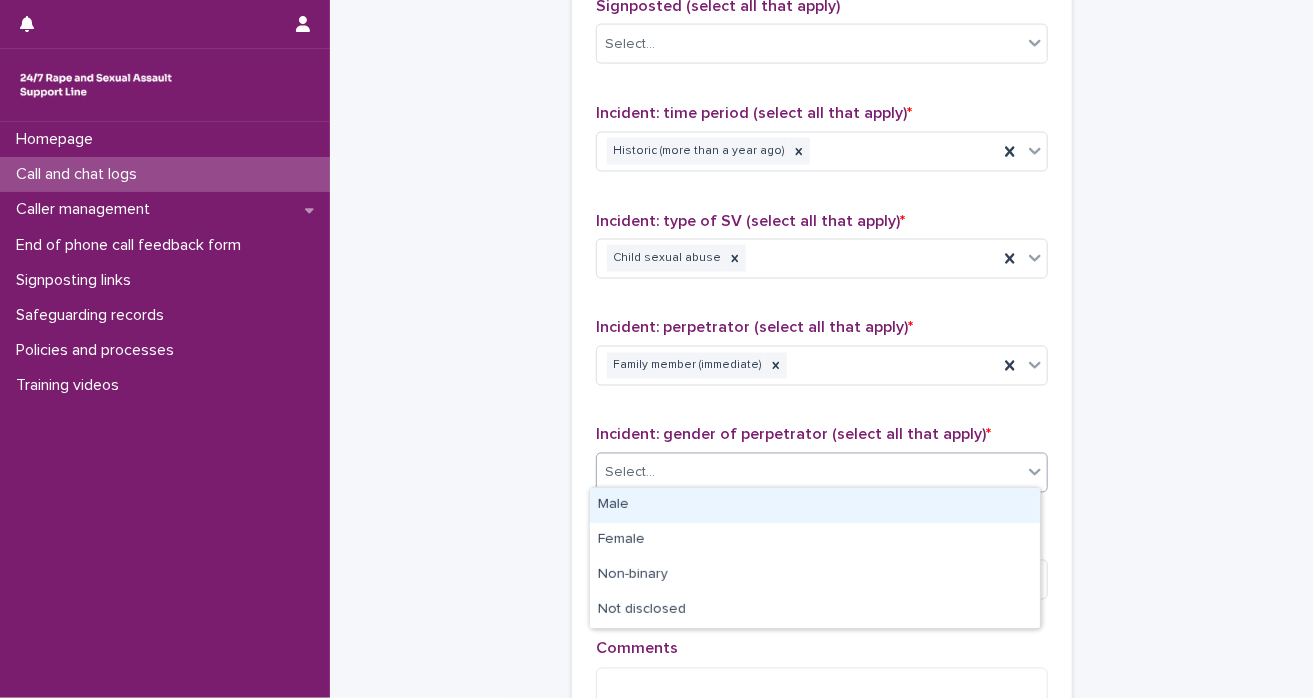 click 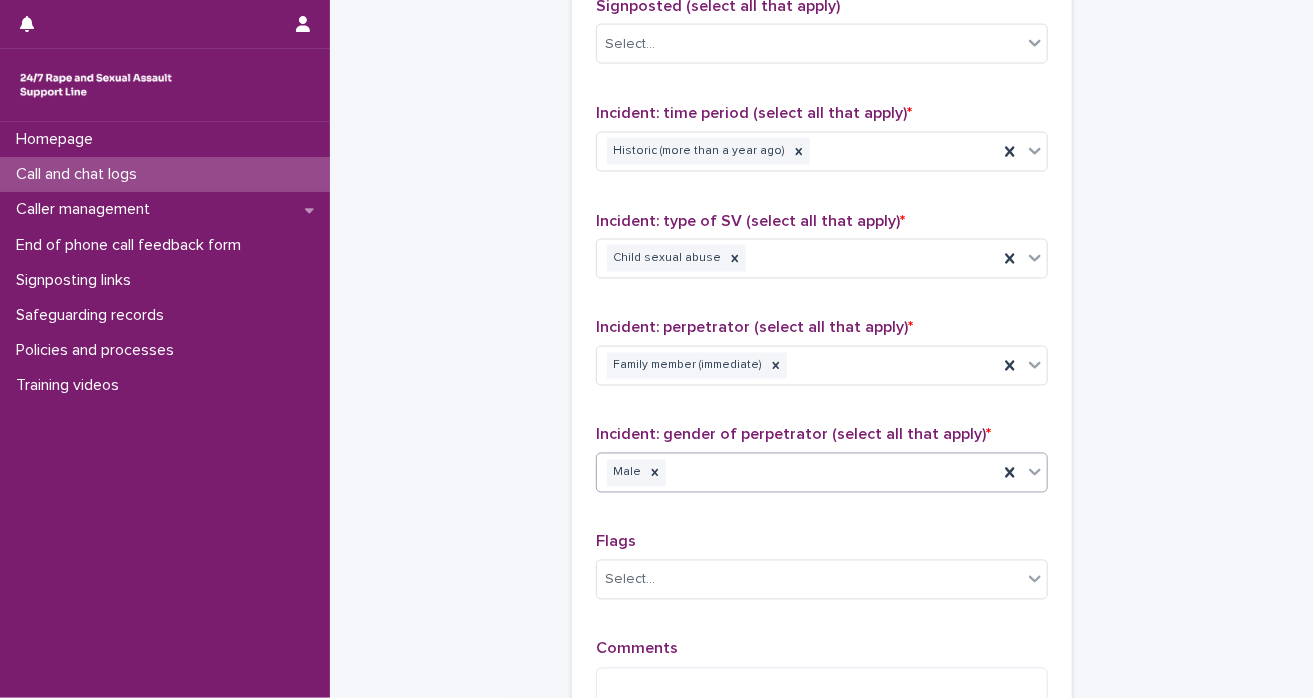 scroll, scrollTop: 1618, scrollLeft: 0, axis: vertical 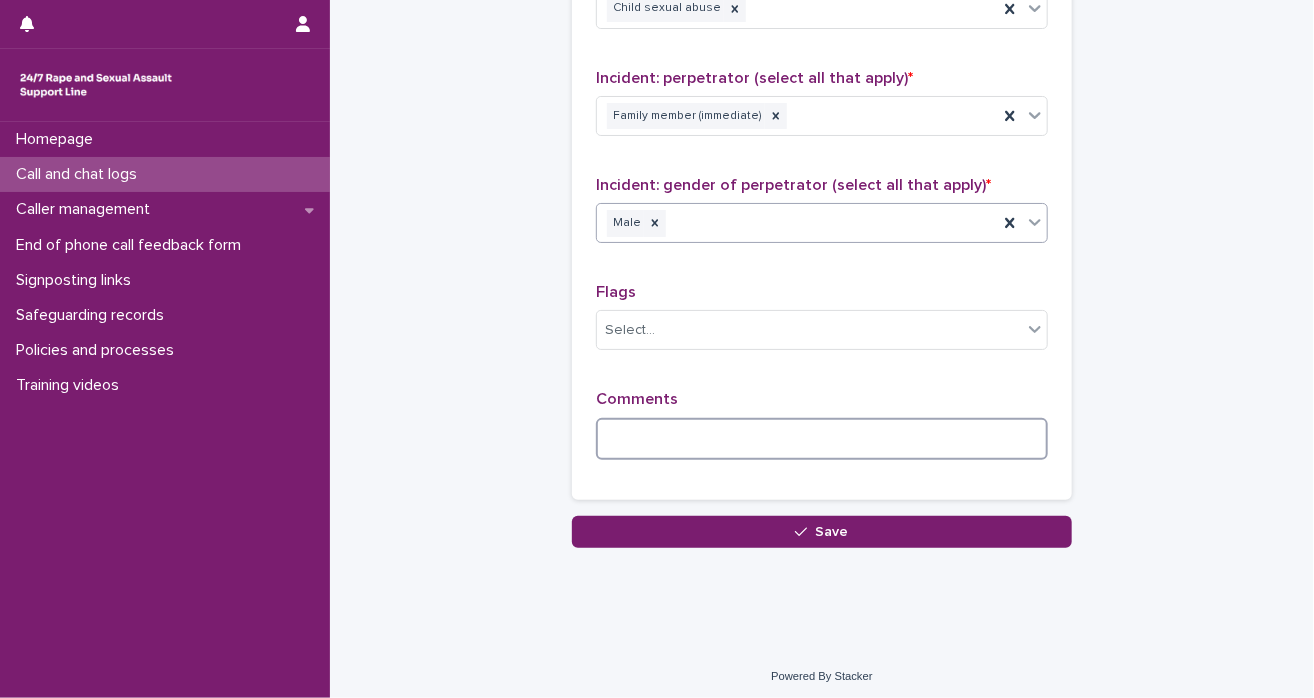 click at bounding box center [822, 439] 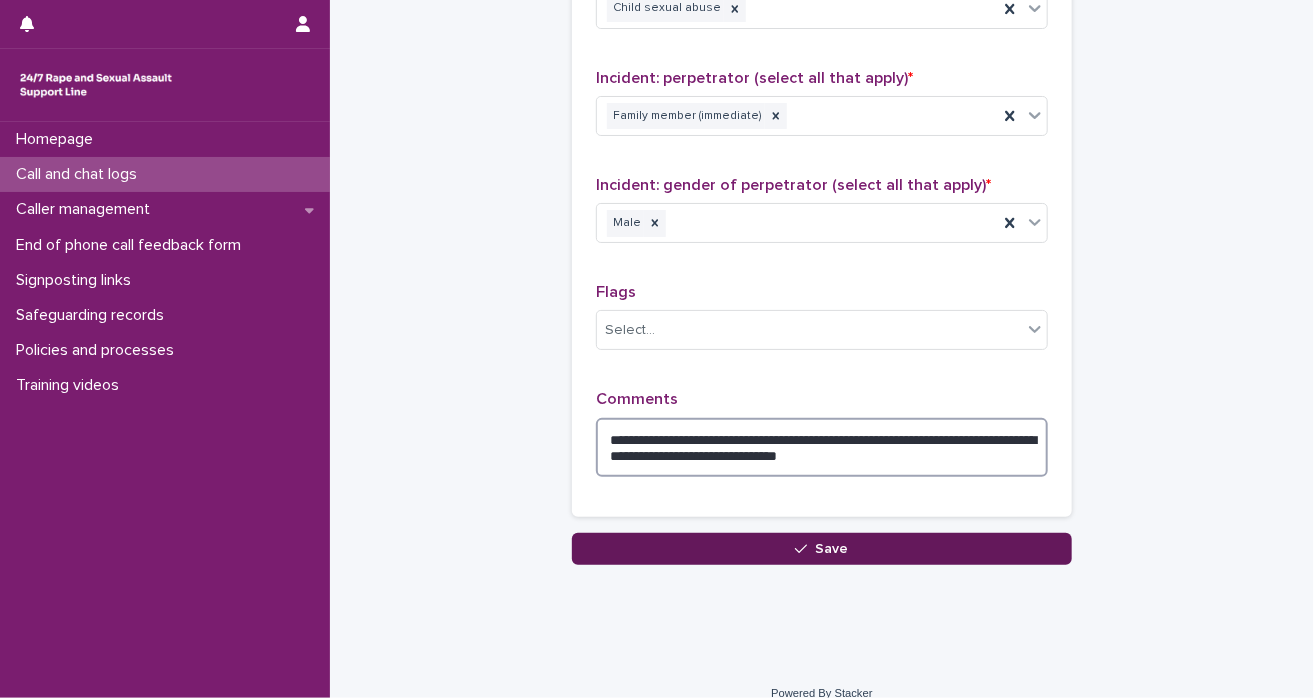 type on "**********" 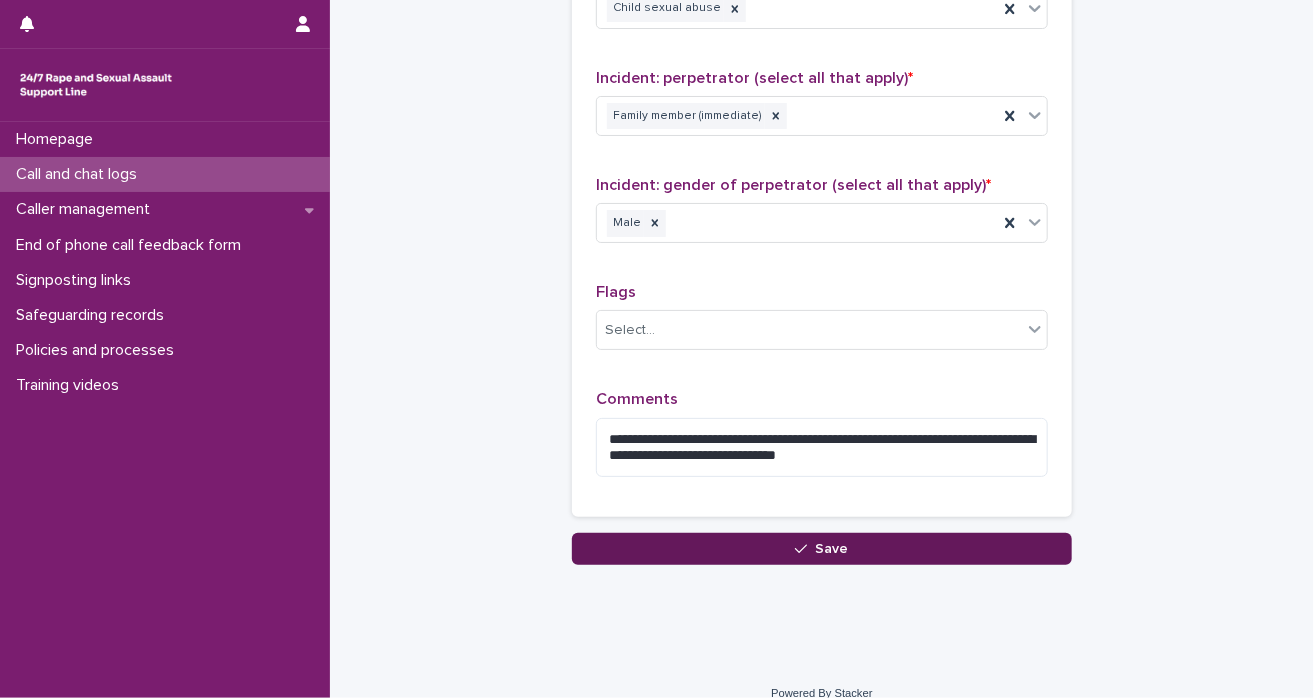 click on "Save" at bounding box center [822, 549] 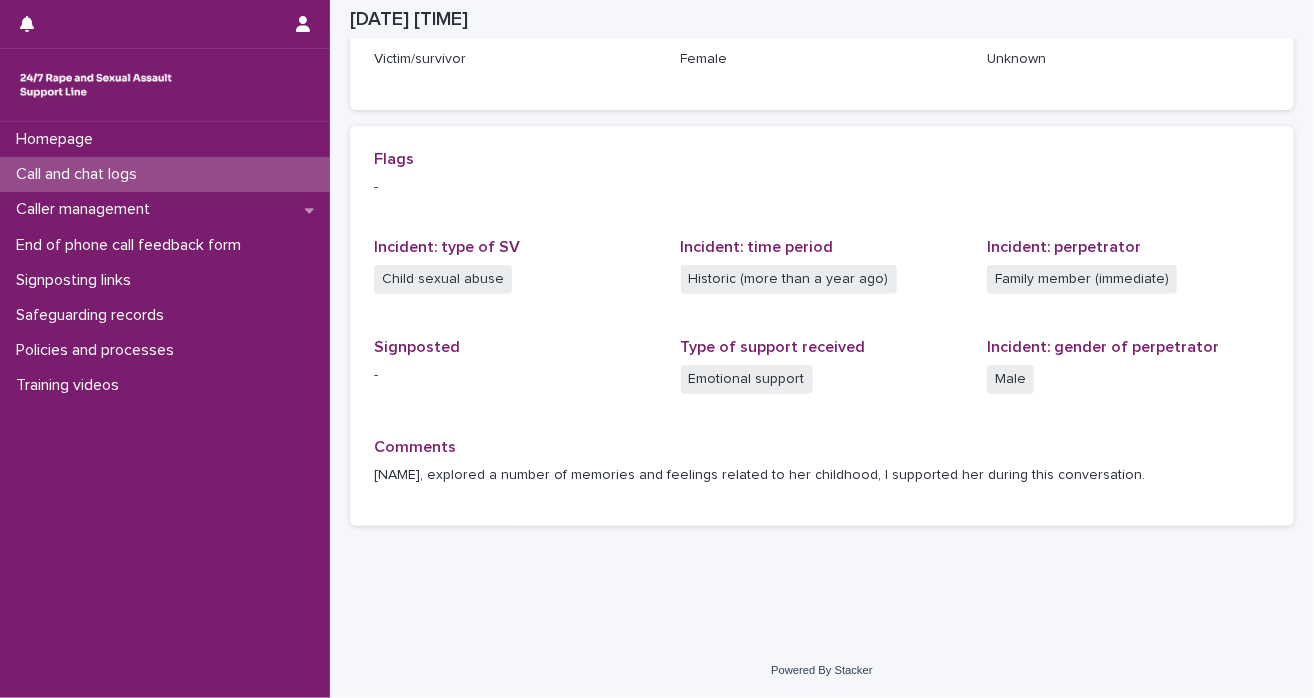 scroll, scrollTop: 364, scrollLeft: 0, axis: vertical 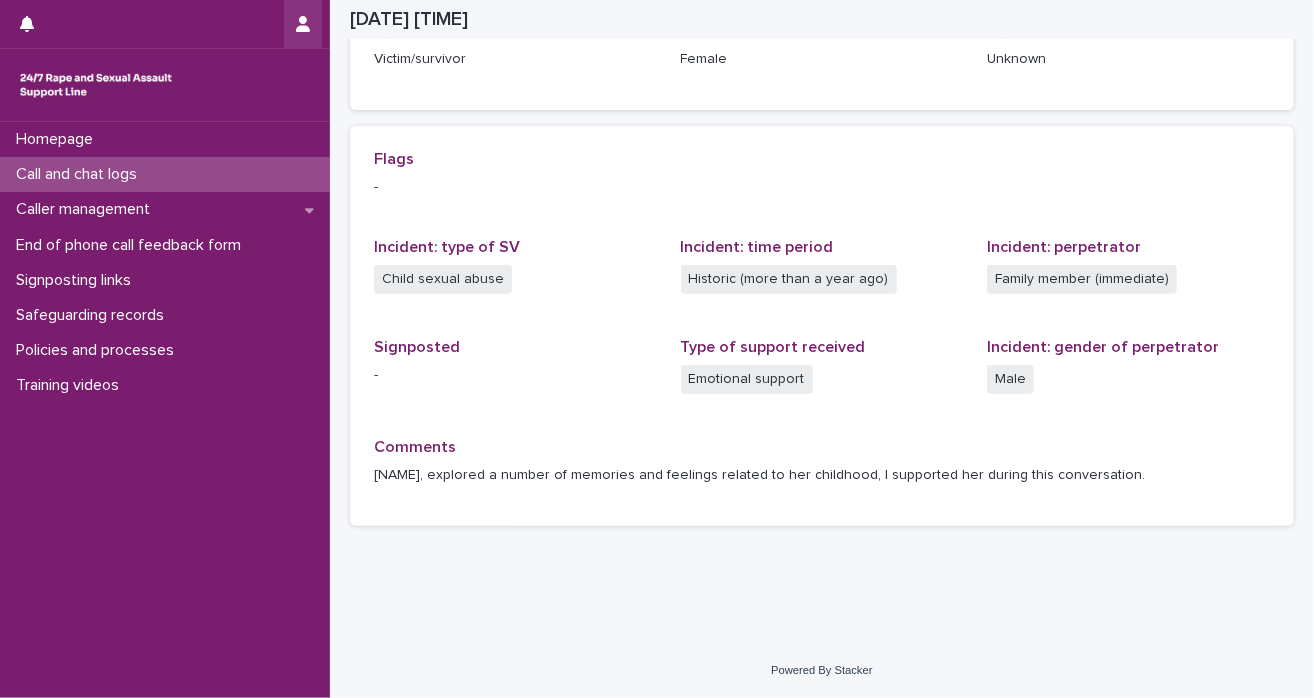 click 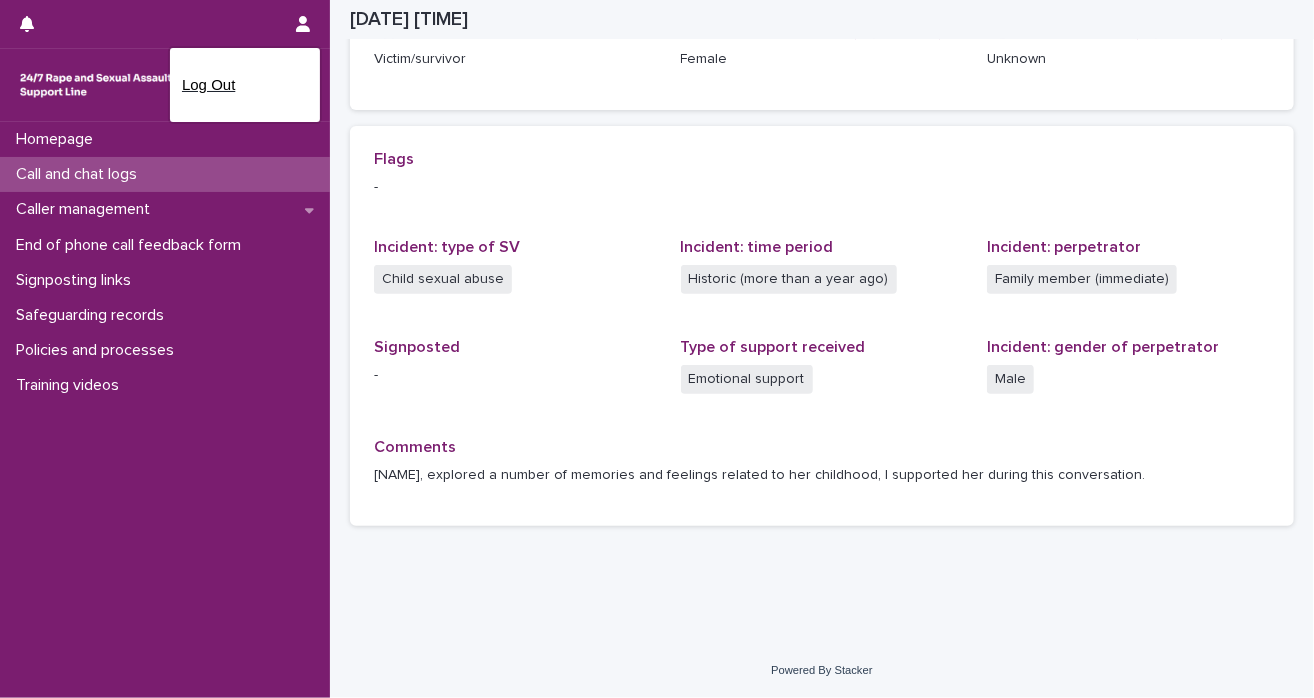 click on "Log Out" at bounding box center [245, 85] 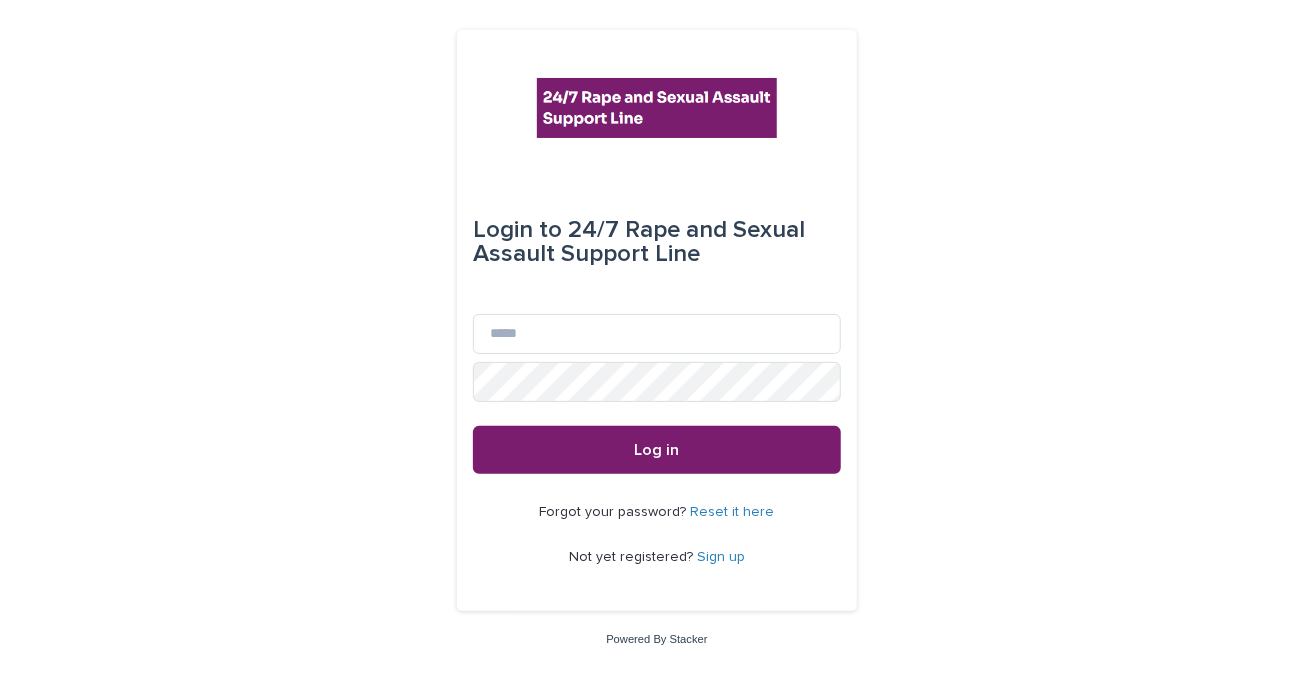 scroll, scrollTop: 0, scrollLeft: 0, axis: both 